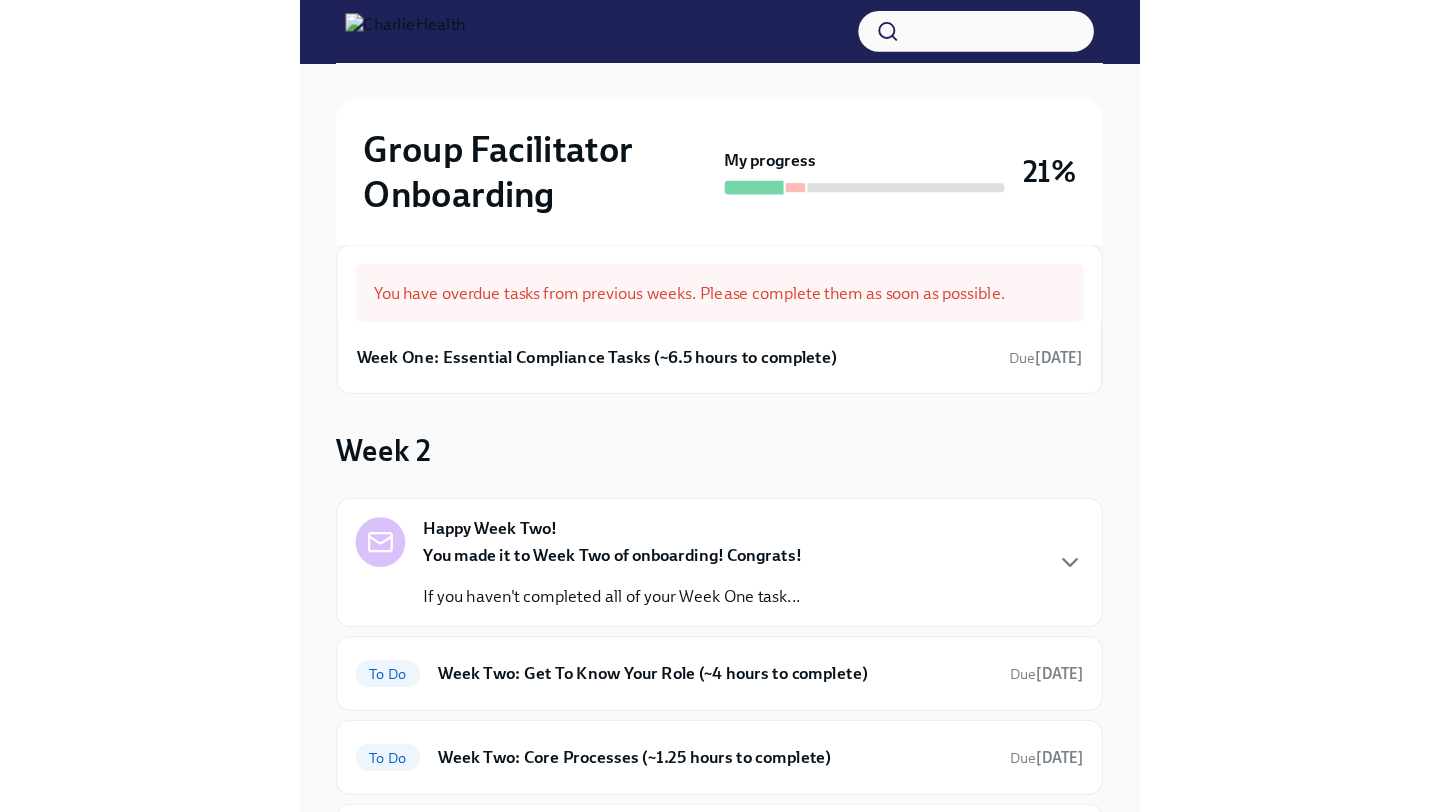 scroll, scrollTop: 0, scrollLeft: 0, axis: both 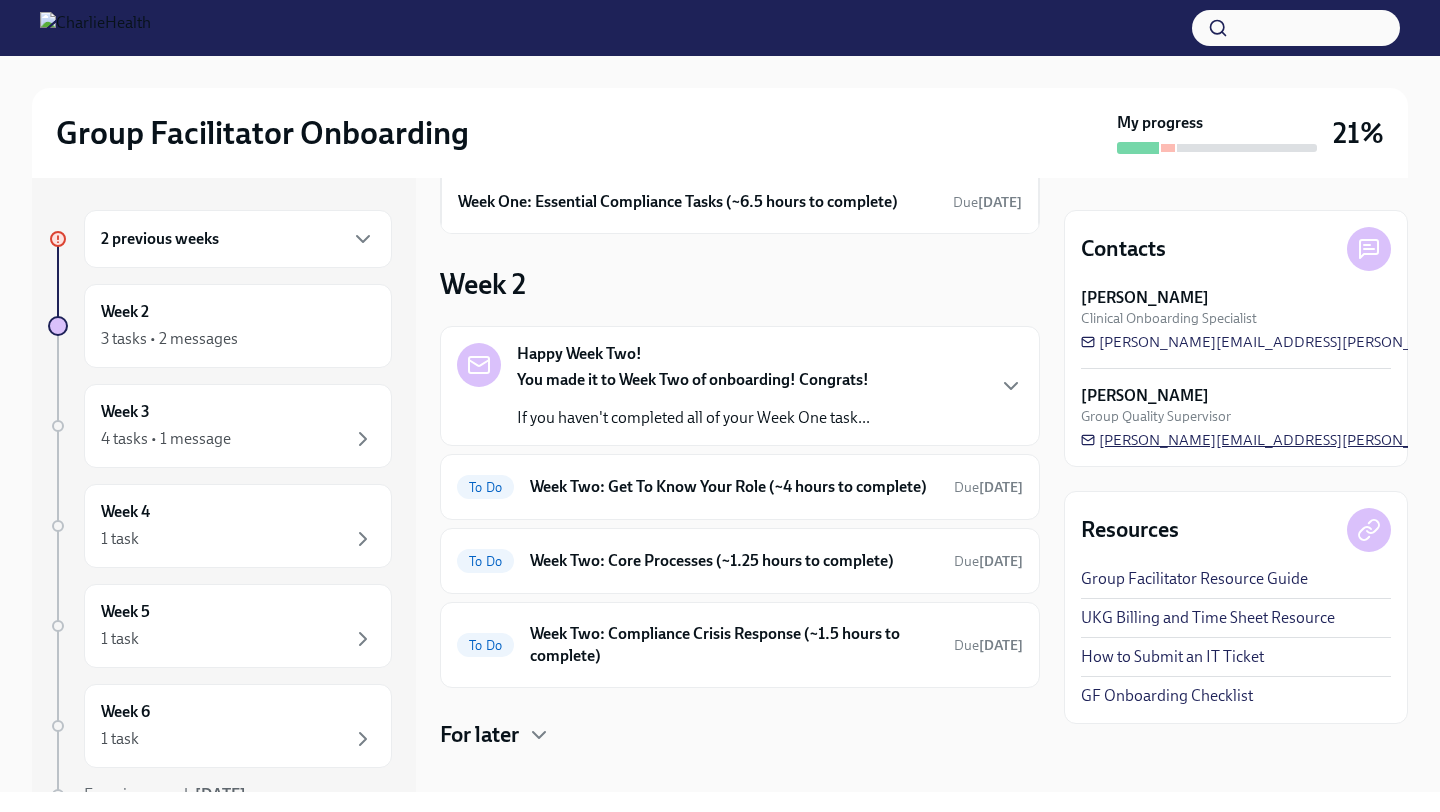 drag, startPoint x: 1320, startPoint y: 440, endPoint x: 1121, endPoint y: 449, distance: 199.20341 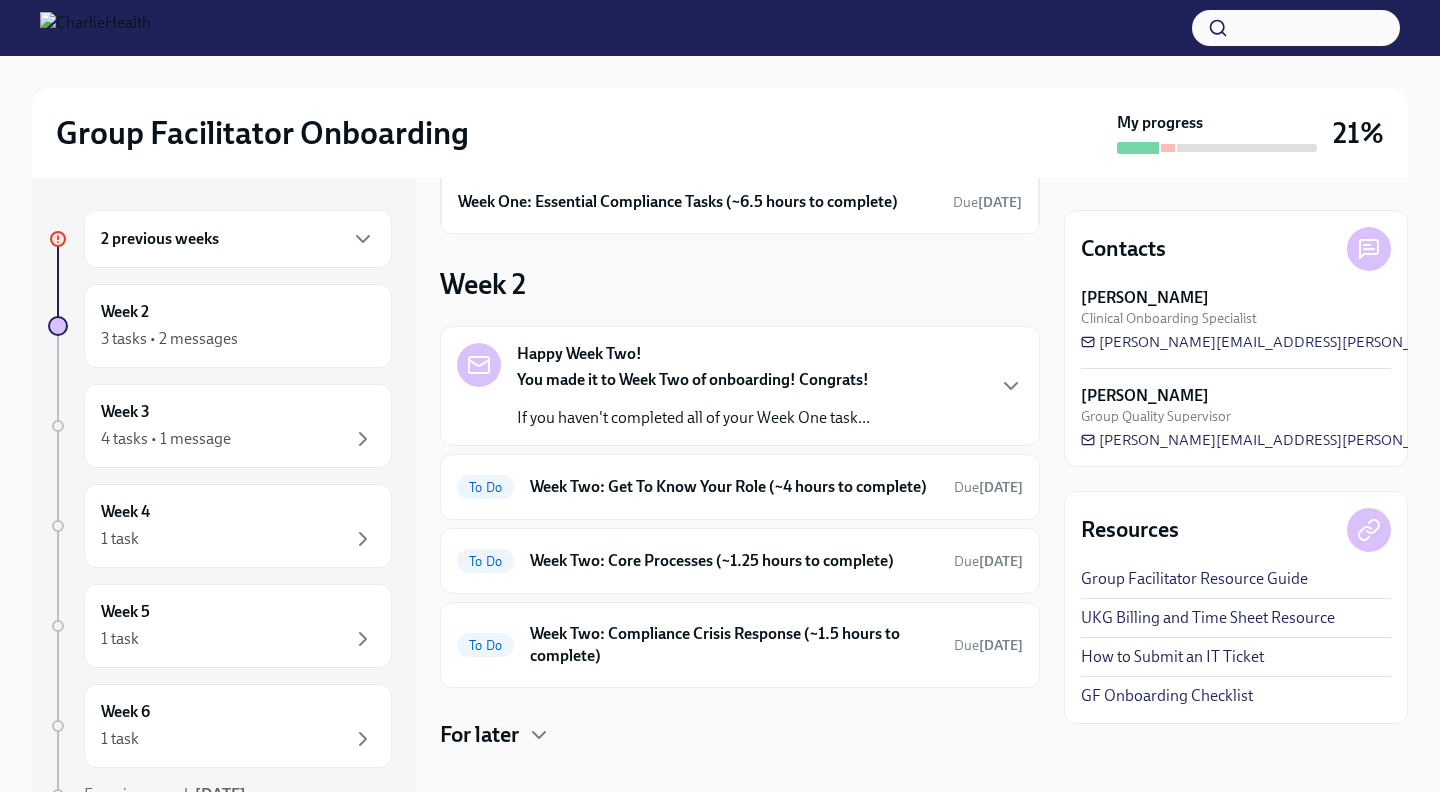 click on "2 previous weeks" at bounding box center (238, 239) 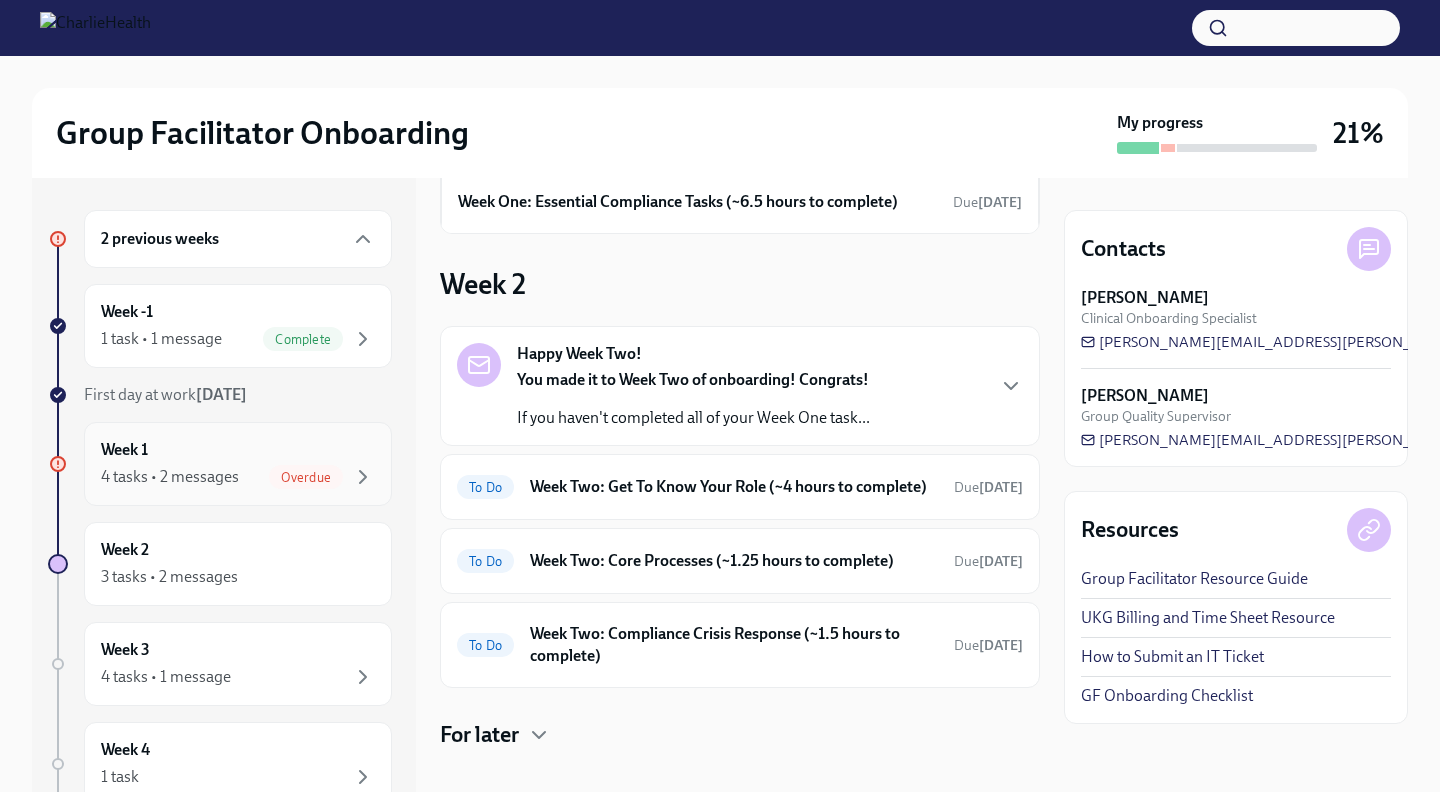 click on "4 tasks • 2 messages Overdue" at bounding box center [238, 477] 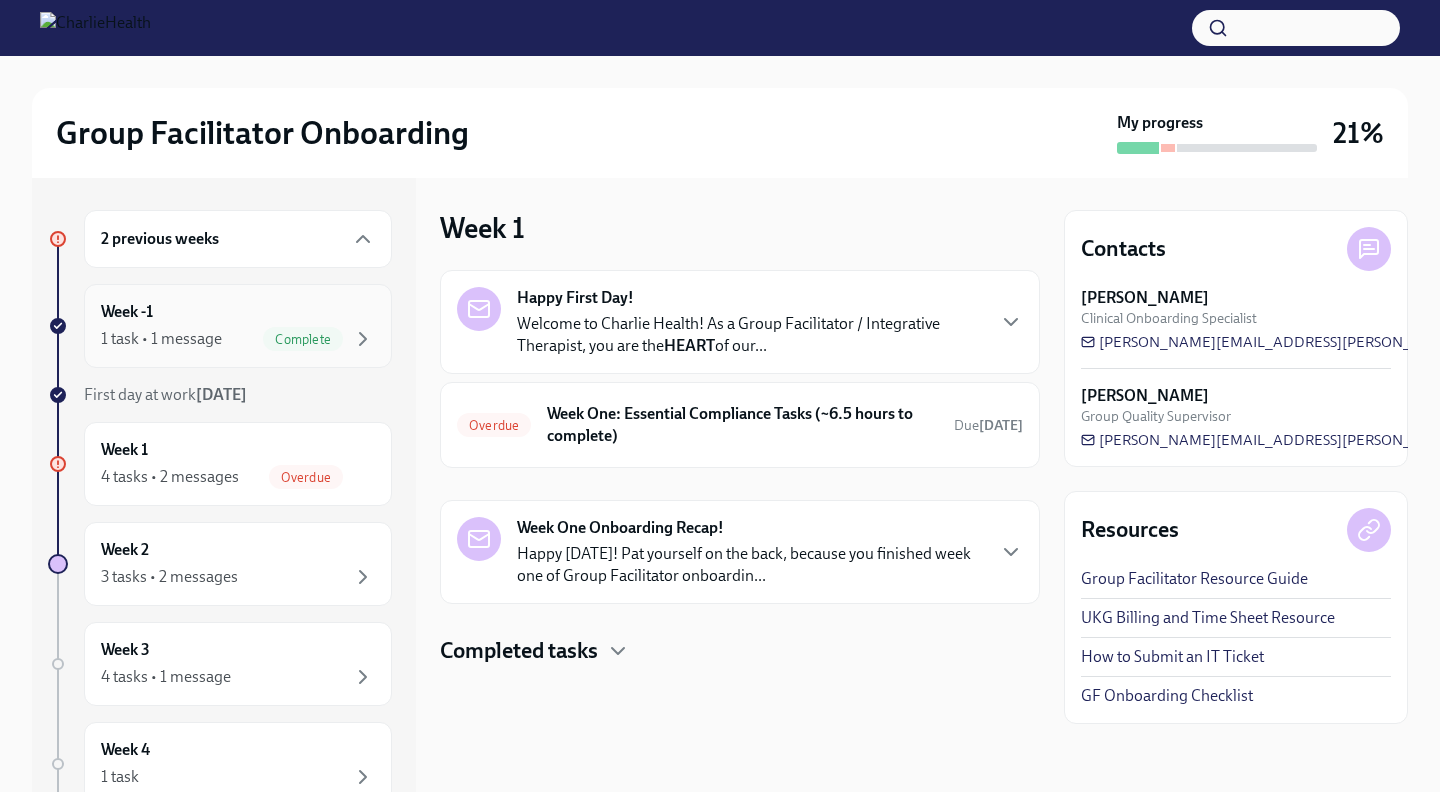 click on "1 task • 1 message Complete" at bounding box center (238, 339) 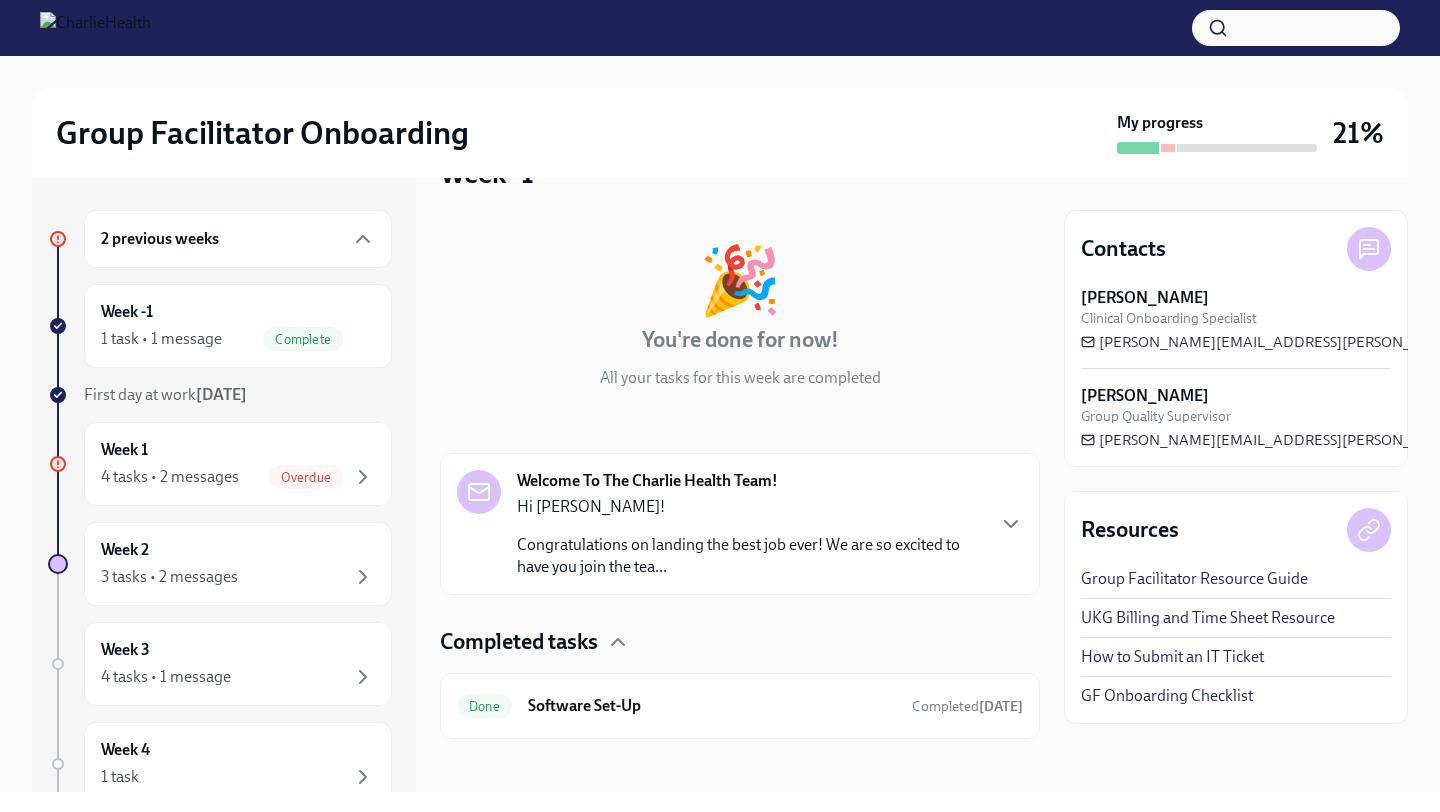 scroll, scrollTop: 66, scrollLeft: 0, axis: vertical 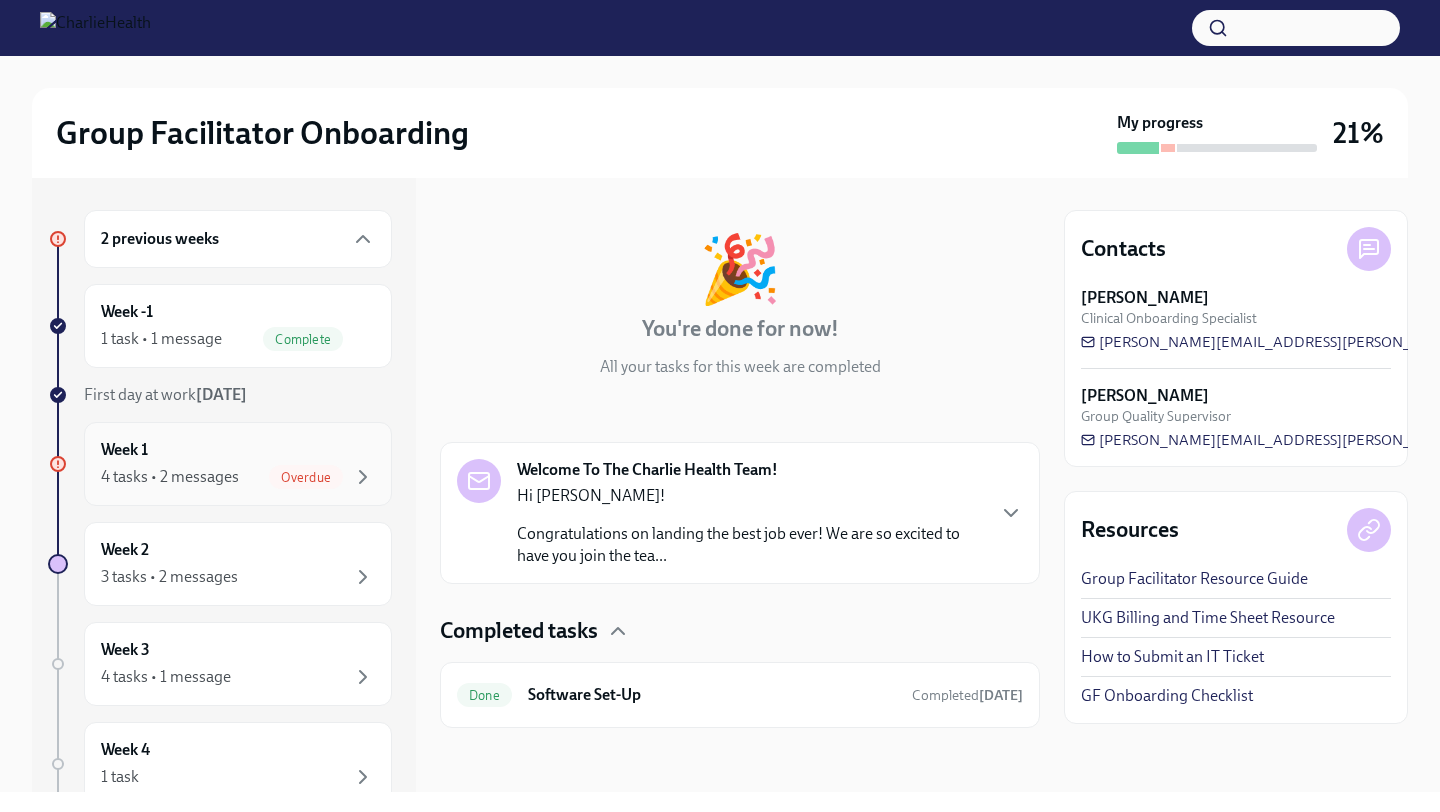 click on "4 tasks • 2 messages" at bounding box center (170, 477) 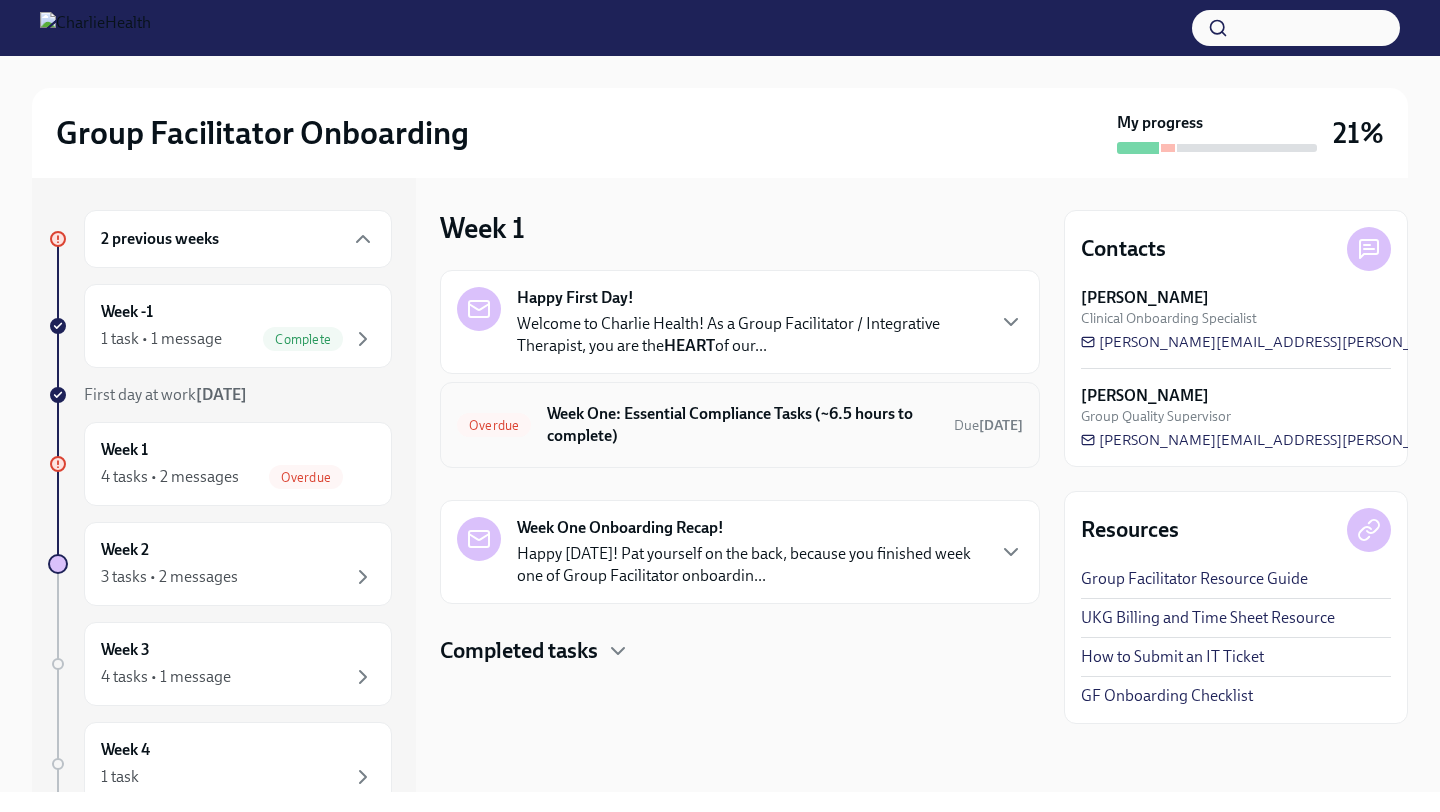 click on "Week One: Essential Compliance Tasks (~6.5 hours to complete)" at bounding box center (742, 425) 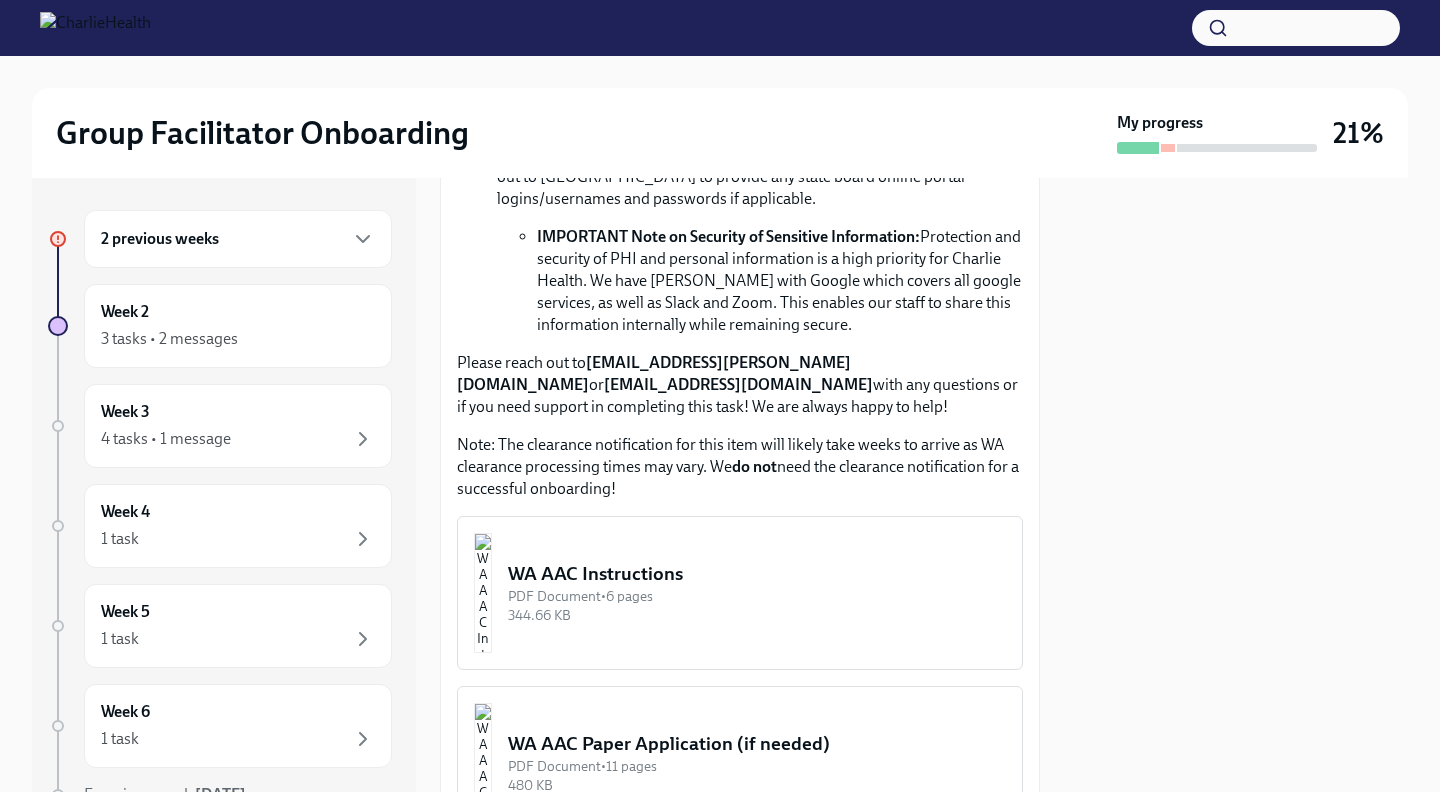 scroll, scrollTop: 1502, scrollLeft: 0, axis: vertical 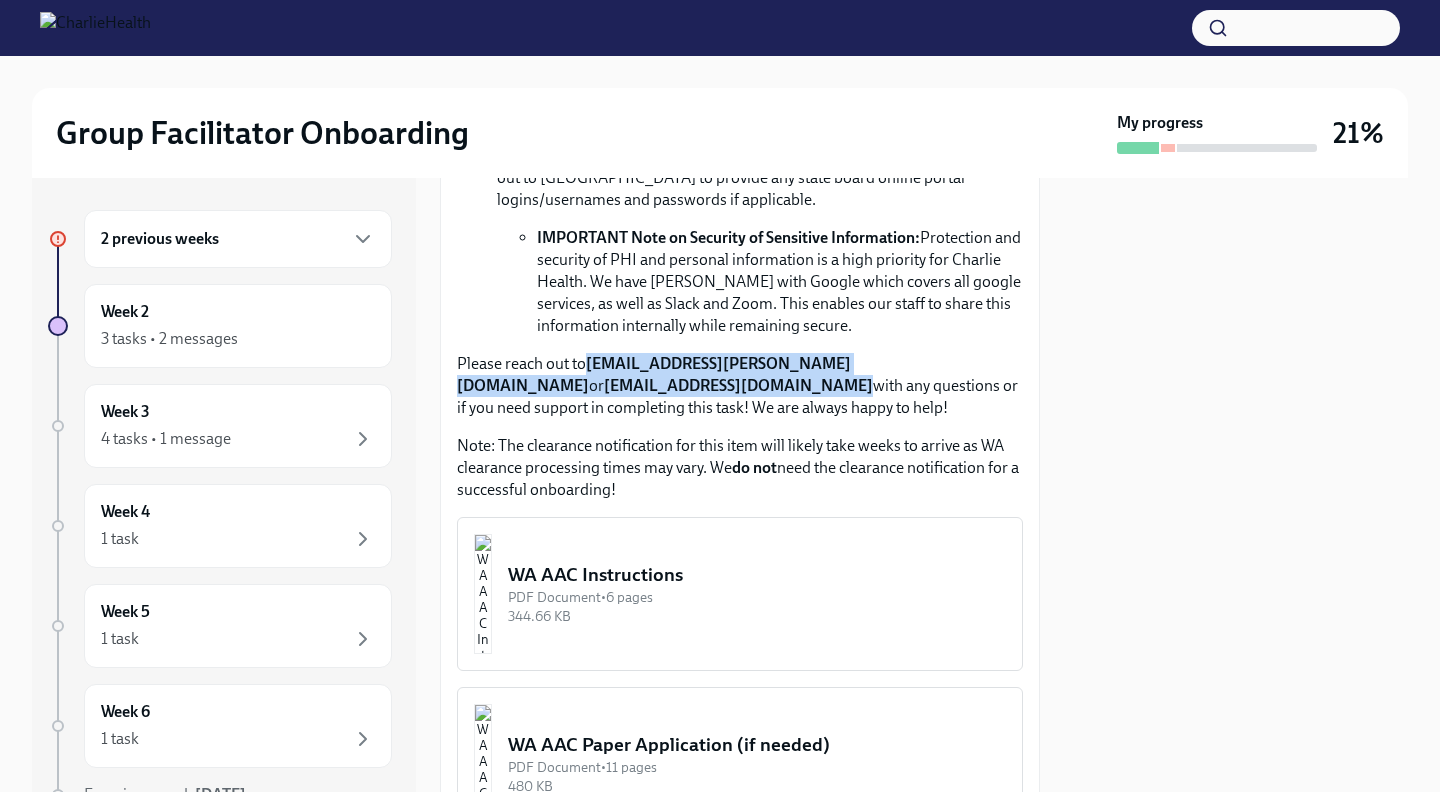 drag, startPoint x: 678, startPoint y: 393, endPoint x: 589, endPoint y: 368, distance: 92.44458 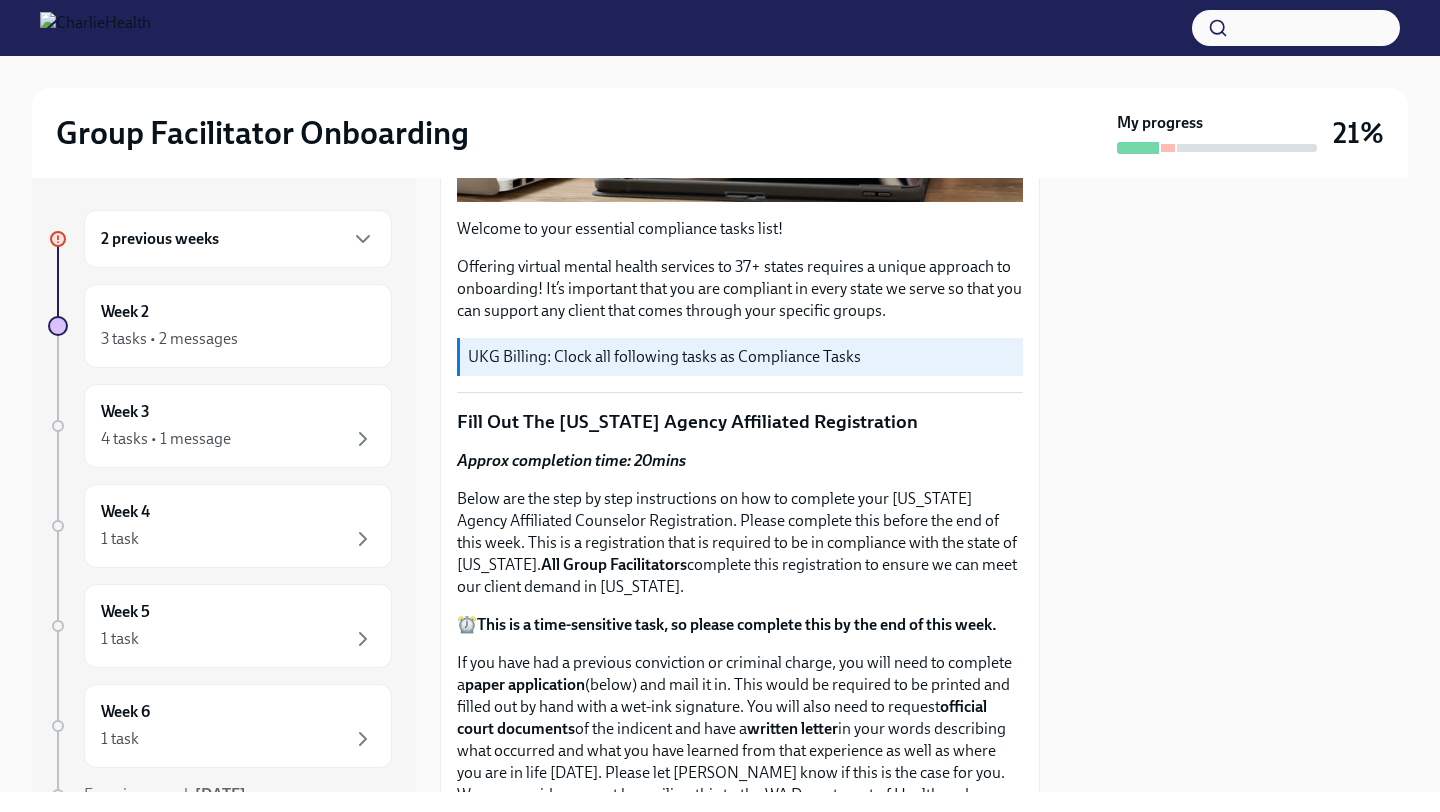 scroll, scrollTop: 580, scrollLeft: 0, axis: vertical 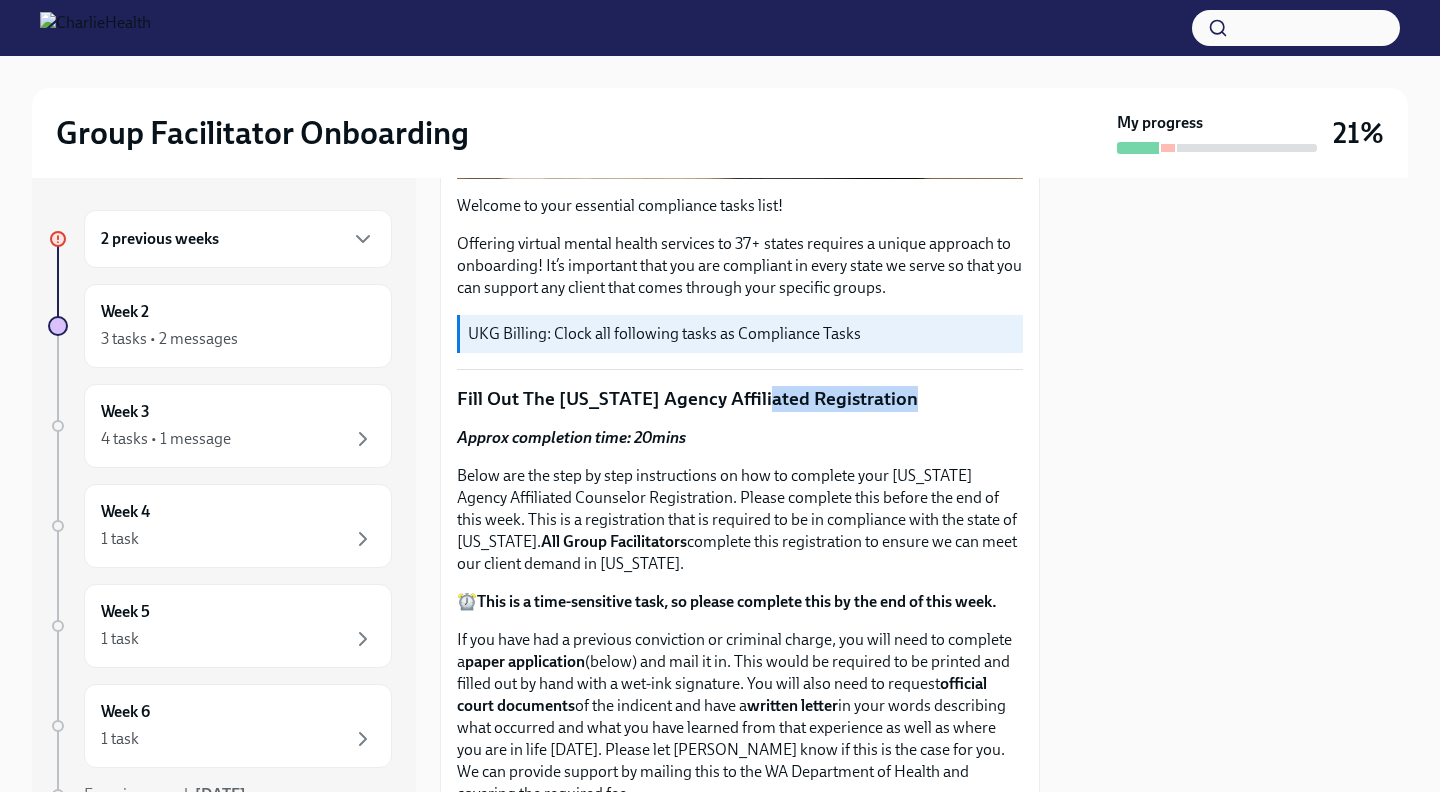 drag, startPoint x: 942, startPoint y: 404, endPoint x: 767, endPoint y: 408, distance: 175.04572 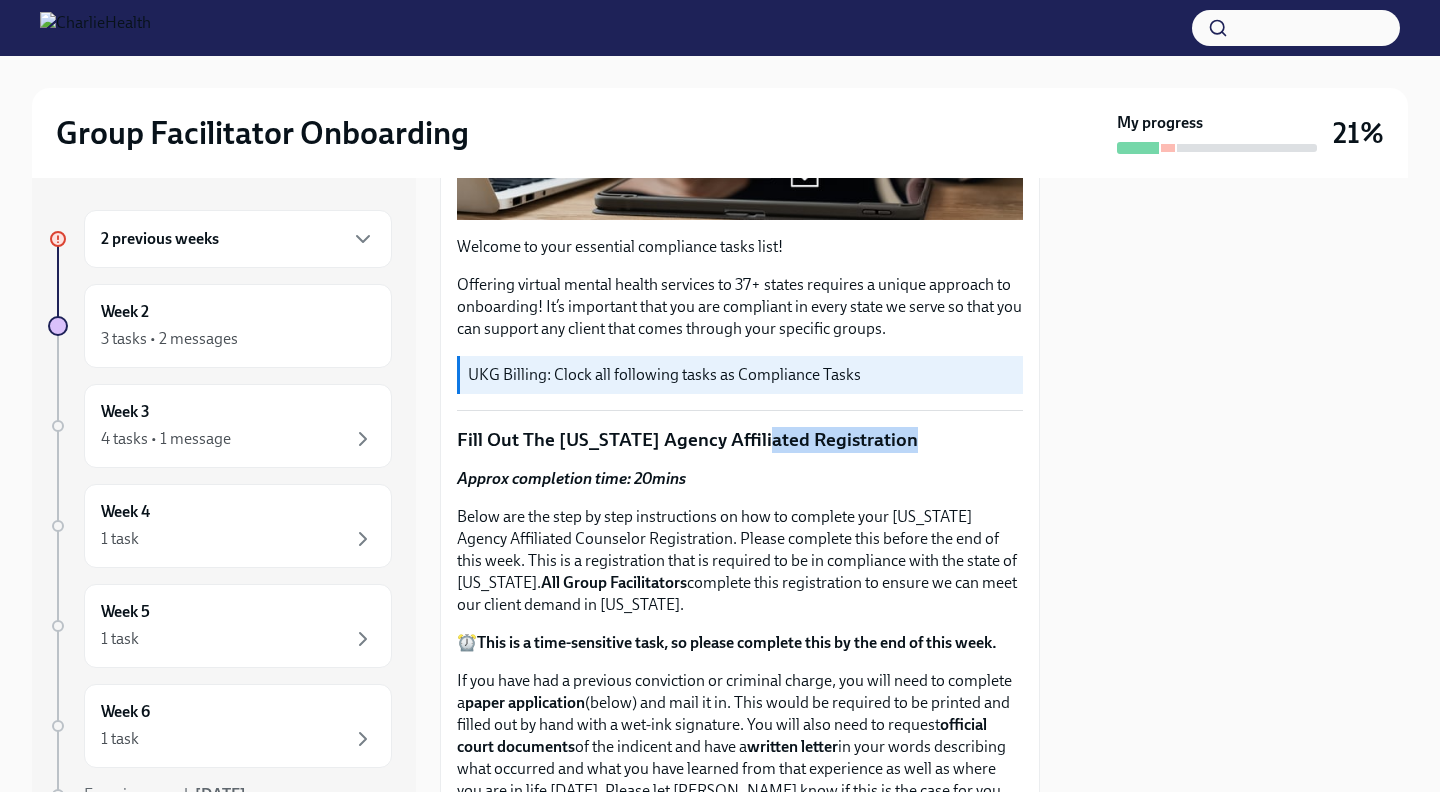 scroll, scrollTop: 542, scrollLeft: 0, axis: vertical 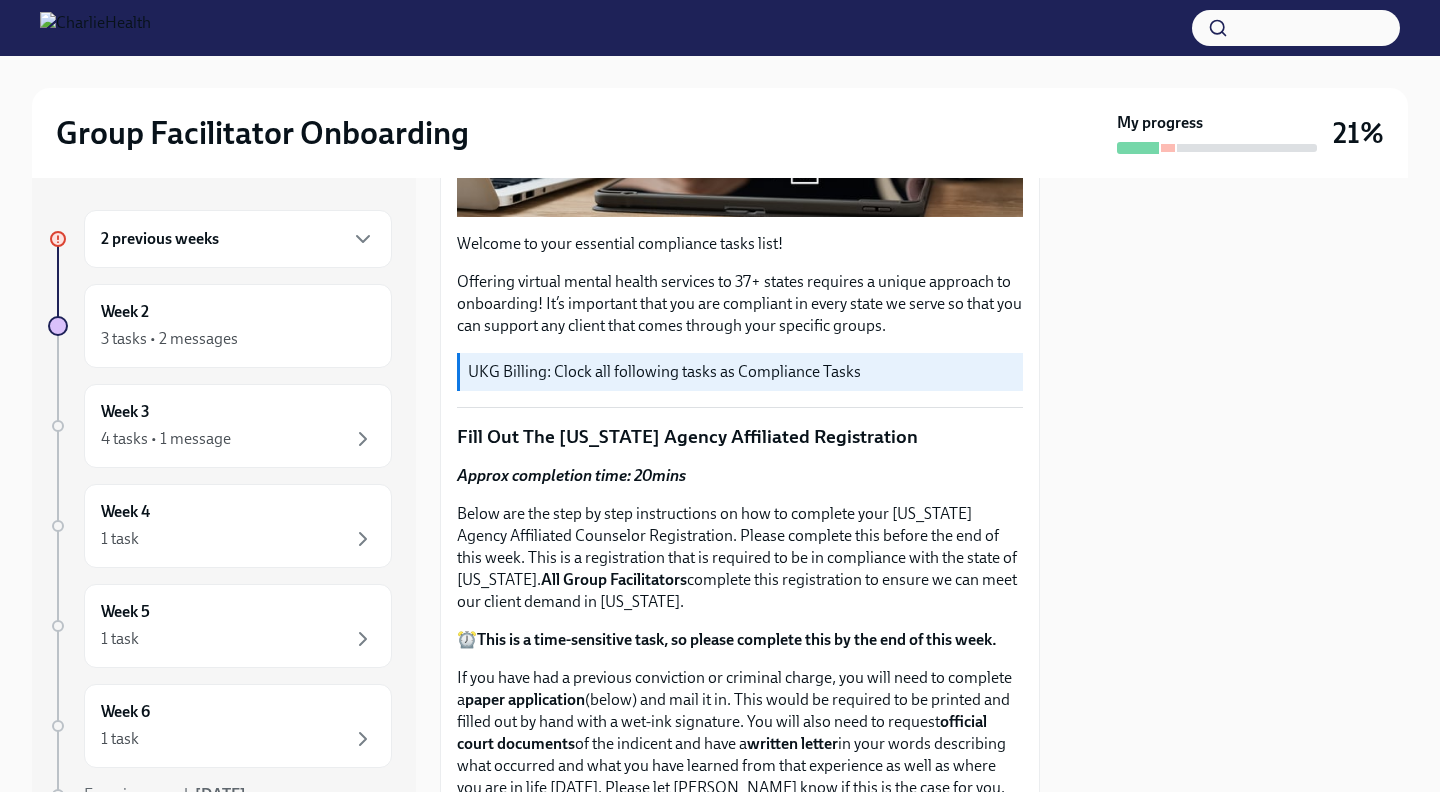 click on "Approx completion time: 20mins" at bounding box center (740, 476) 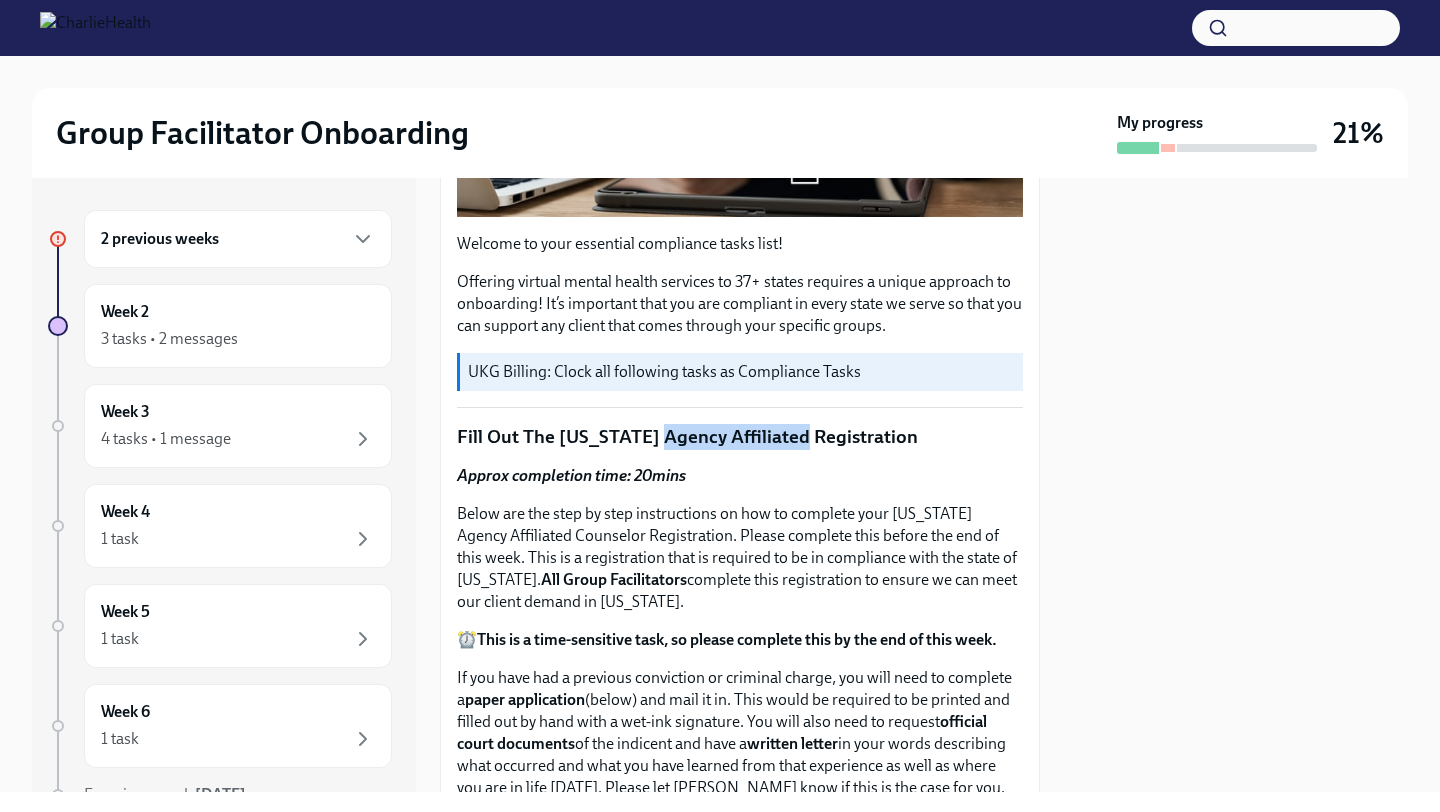 drag, startPoint x: 804, startPoint y: 437, endPoint x: 662, endPoint y: 441, distance: 142.05632 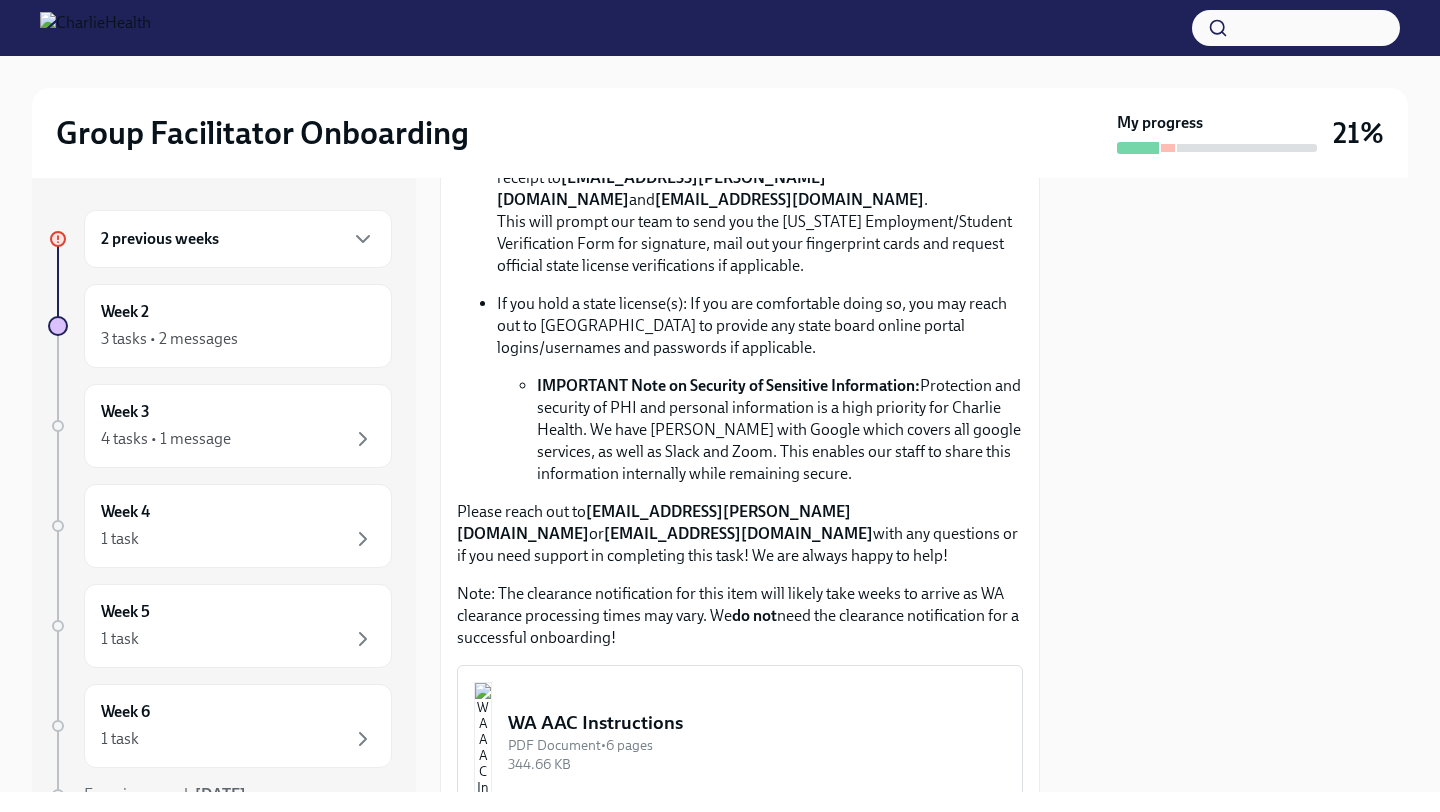 scroll, scrollTop: 1355, scrollLeft: 0, axis: vertical 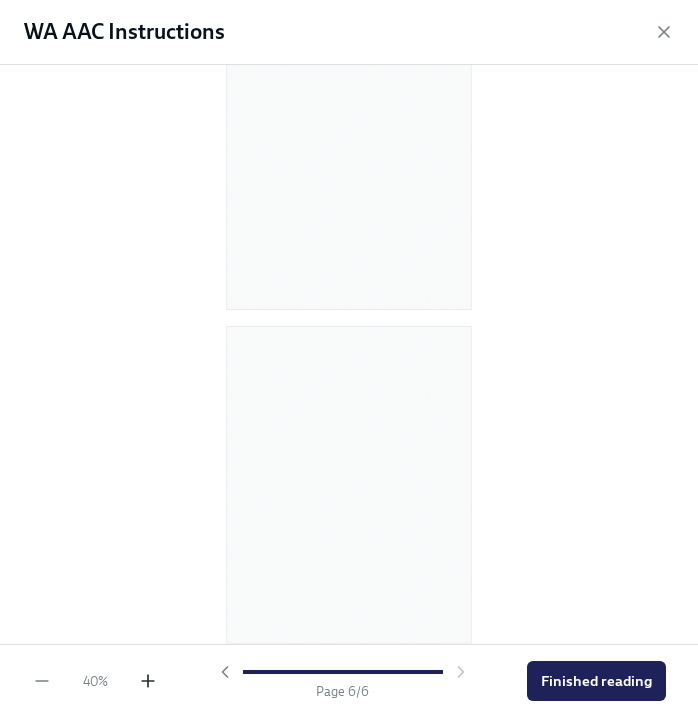 click 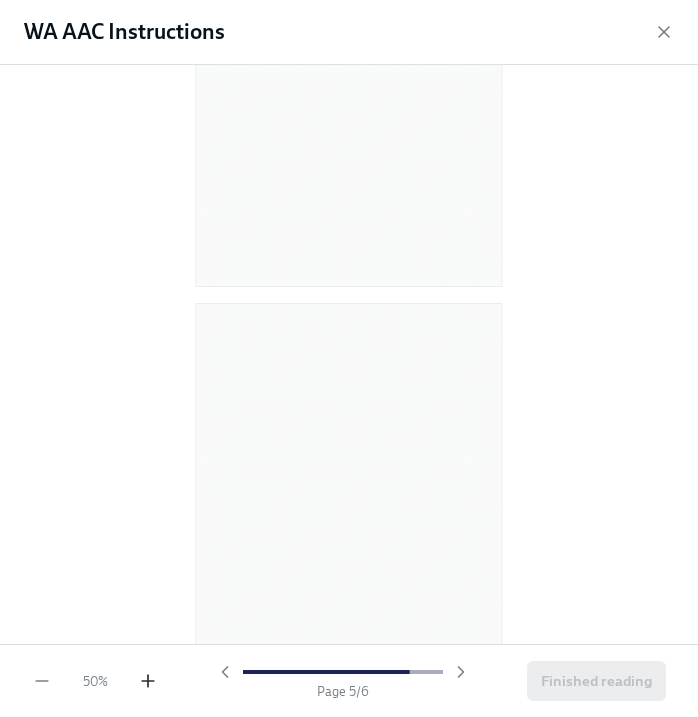 click 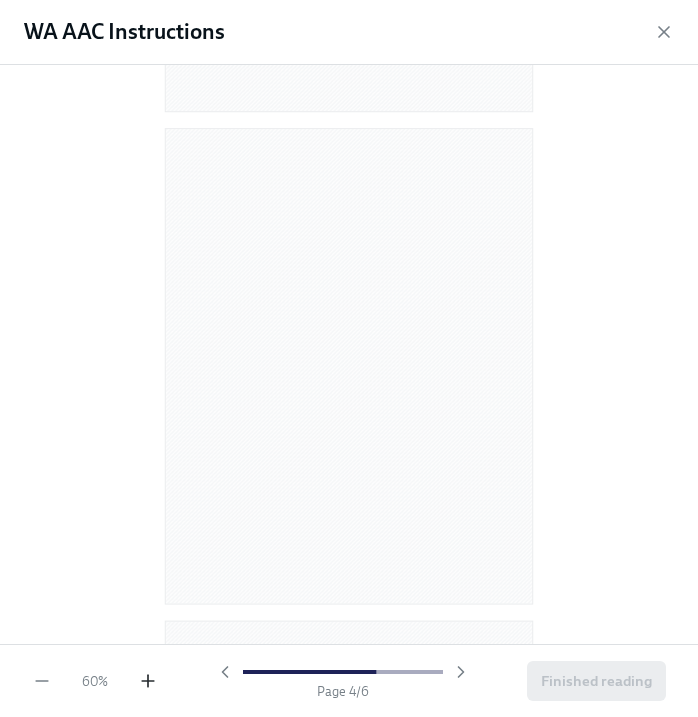 click 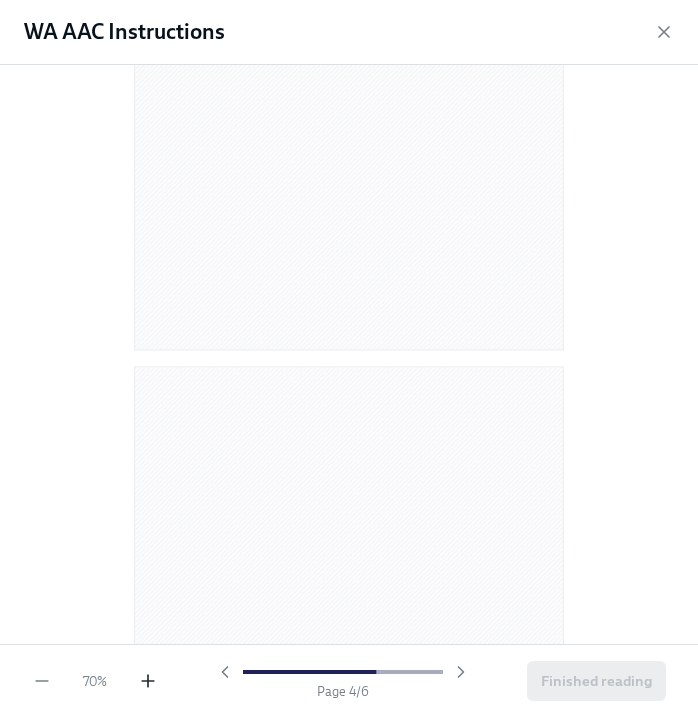 click 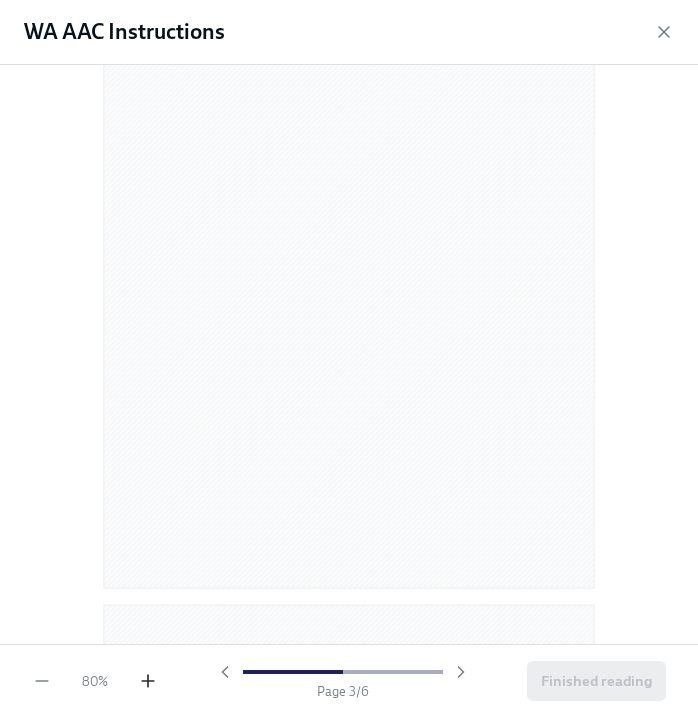 click 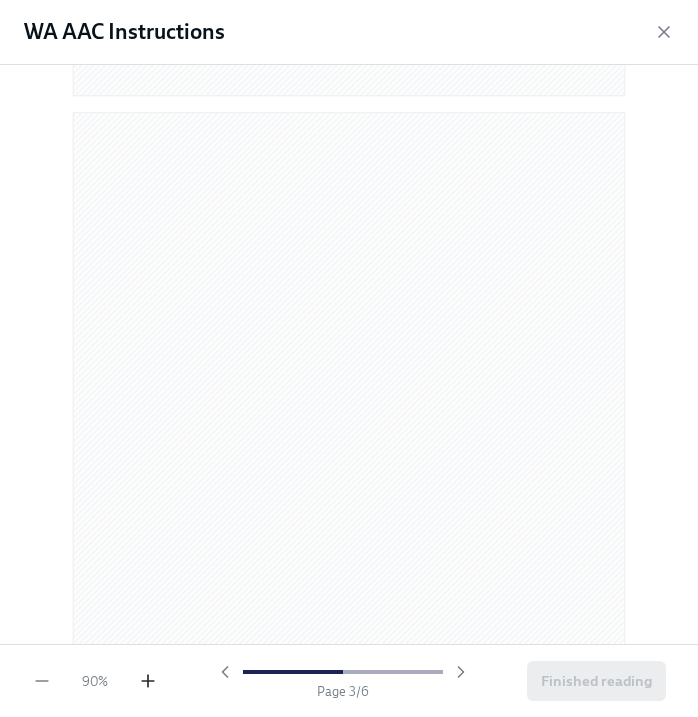 click 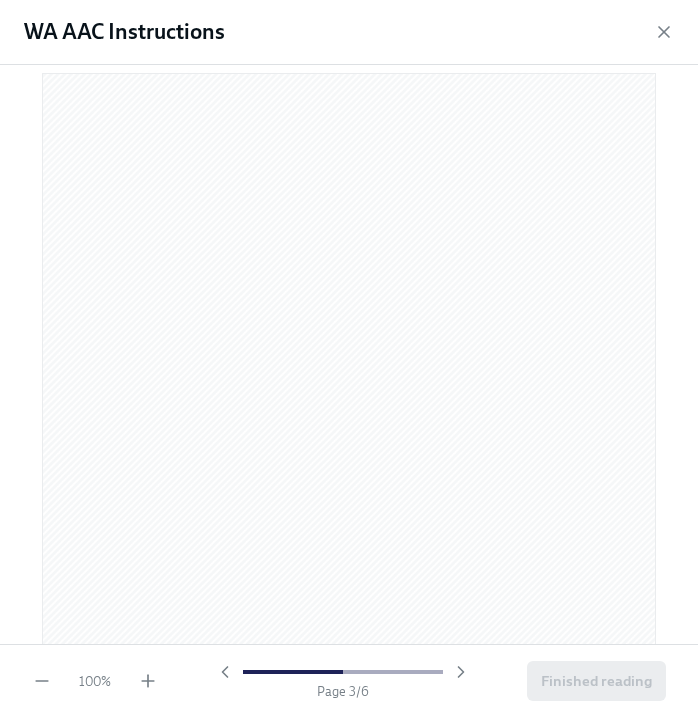 scroll, scrollTop: 1545, scrollLeft: 0, axis: vertical 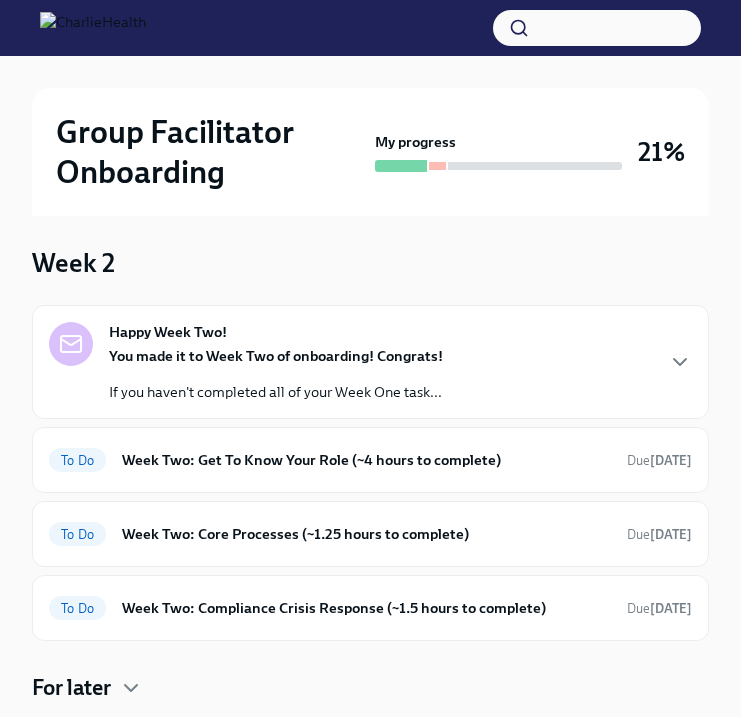 click on "Happy Week Two! You made it to Week Two of onboarding! Congrats!
If you haven't completed all of your Week One task..." at bounding box center (370, 362) 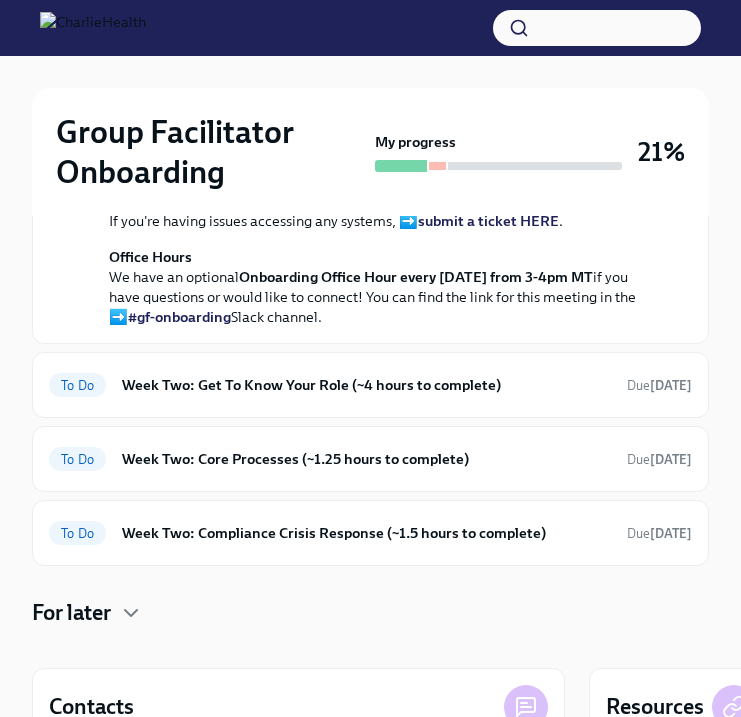 scroll, scrollTop: 748, scrollLeft: 0, axis: vertical 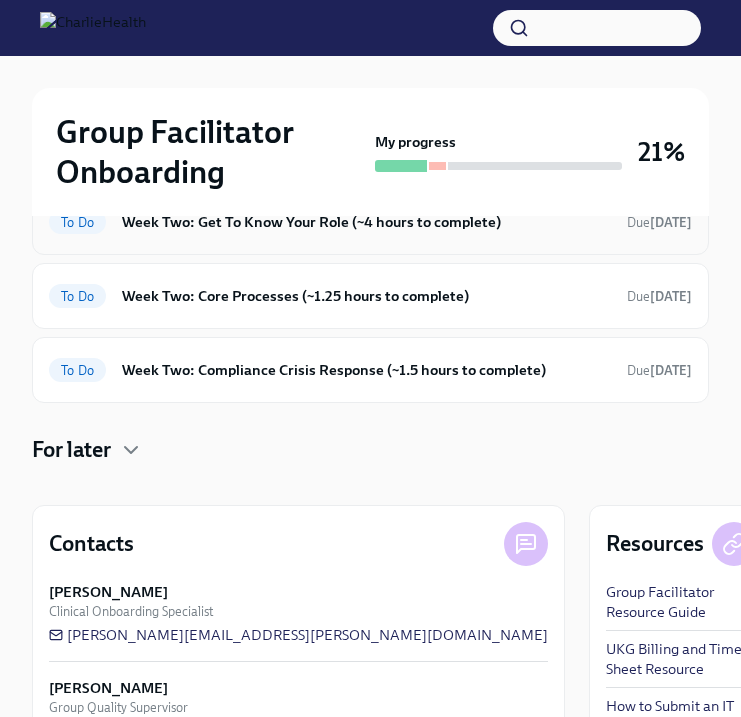 click on "To Do Week Two: Get To Know Your Role (~4 hours to complete) Due  in 6 days" at bounding box center (370, 222) 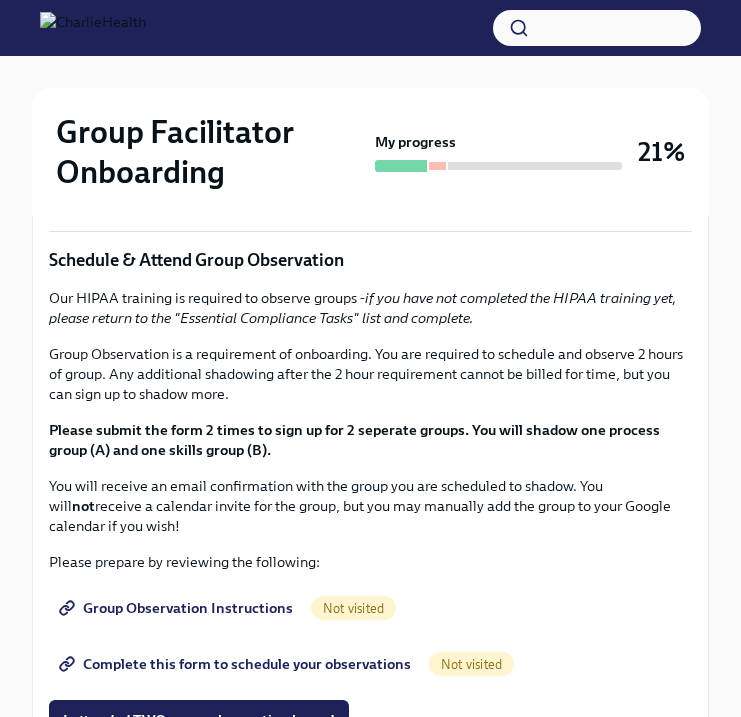 scroll, scrollTop: 1052, scrollLeft: 0, axis: vertical 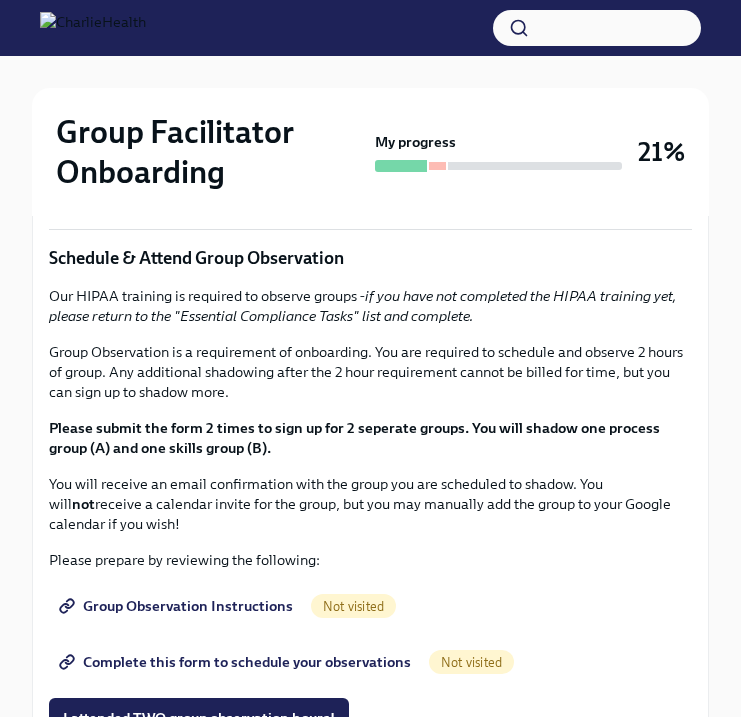 click on "Click here to access your Docebo!" at bounding box center (178, 111) 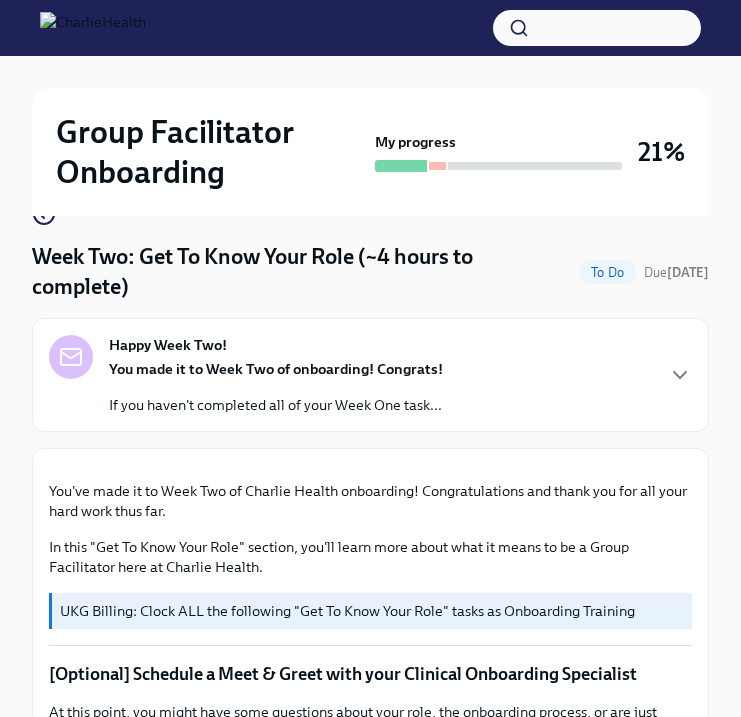 scroll, scrollTop: 186, scrollLeft: 0, axis: vertical 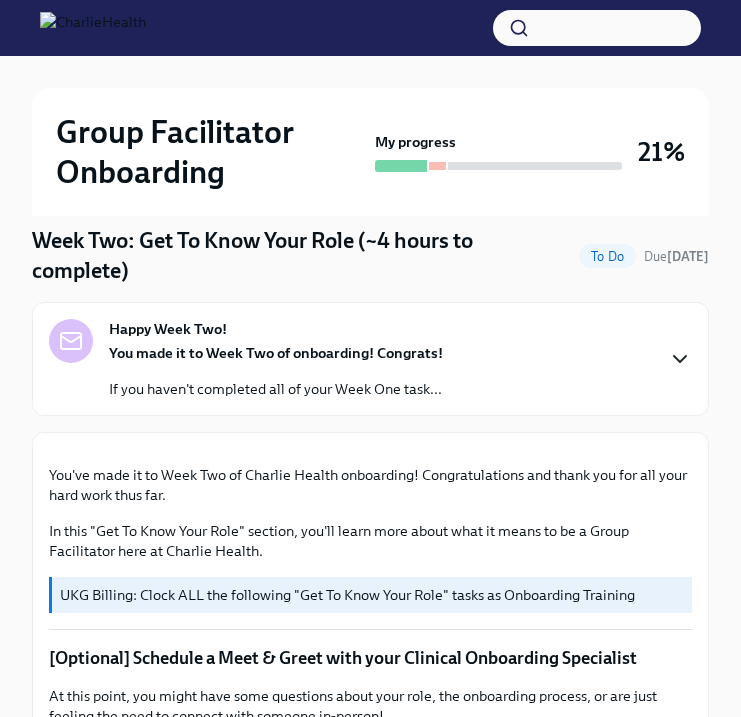 click 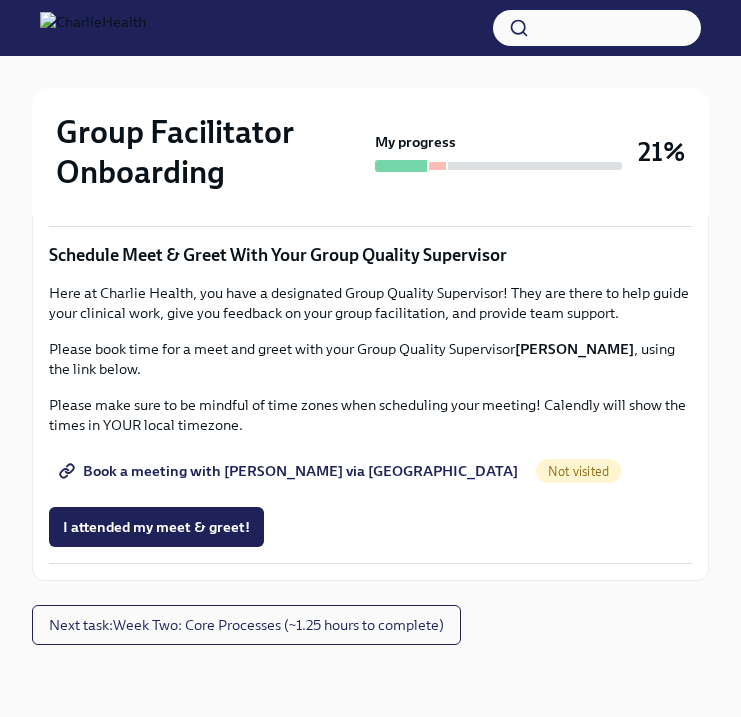 scroll, scrollTop: 2694, scrollLeft: 0, axis: vertical 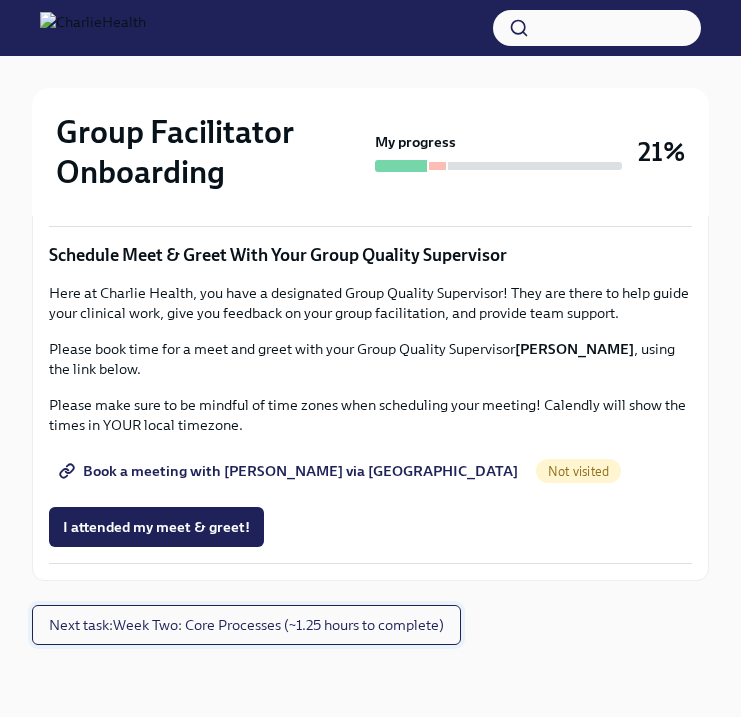 click on "Next task :  Week Two: Core Processes (~1.25 hours to complete)" at bounding box center (246, 625) 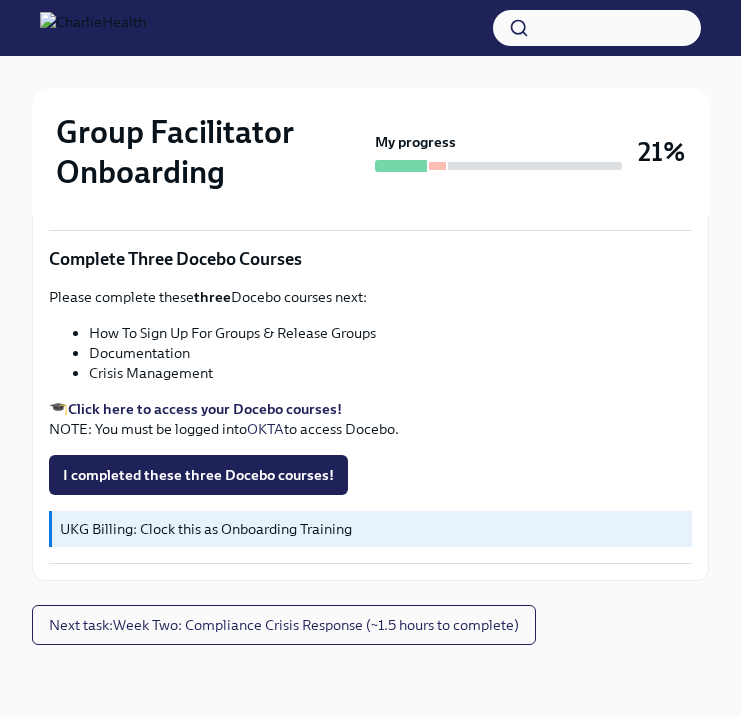 scroll, scrollTop: 1487, scrollLeft: 0, axis: vertical 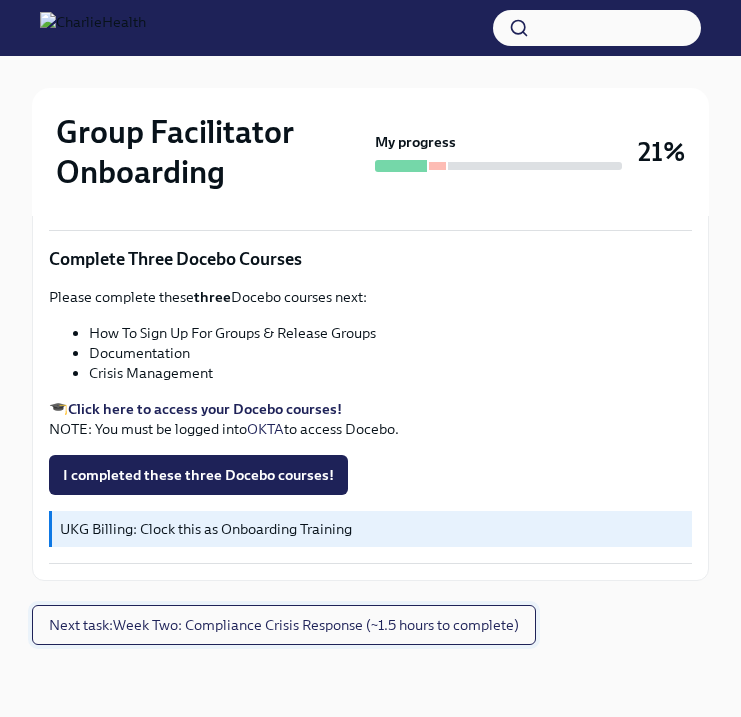 click on "Next task :  Week Two: Compliance Crisis Response (~1.5 hours to complete)" at bounding box center [284, 625] 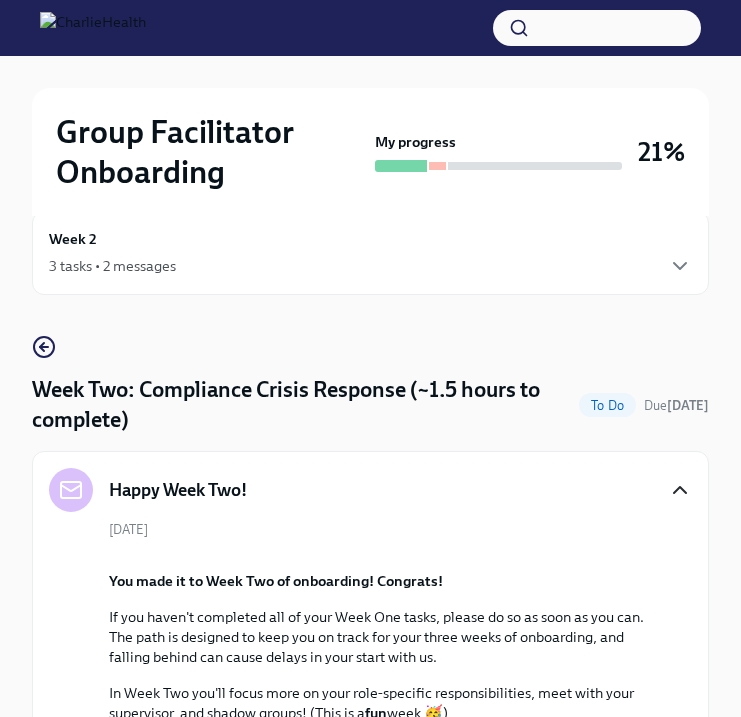 scroll, scrollTop: 0, scrollLeft: 0, axis: both 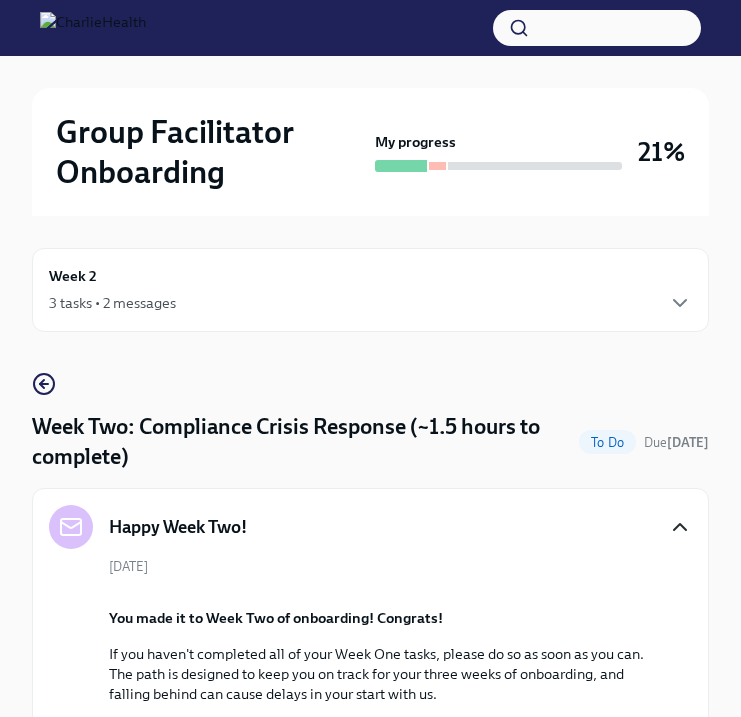 click on "3 tasks • 2 messages" at bounding box center [370, 303] 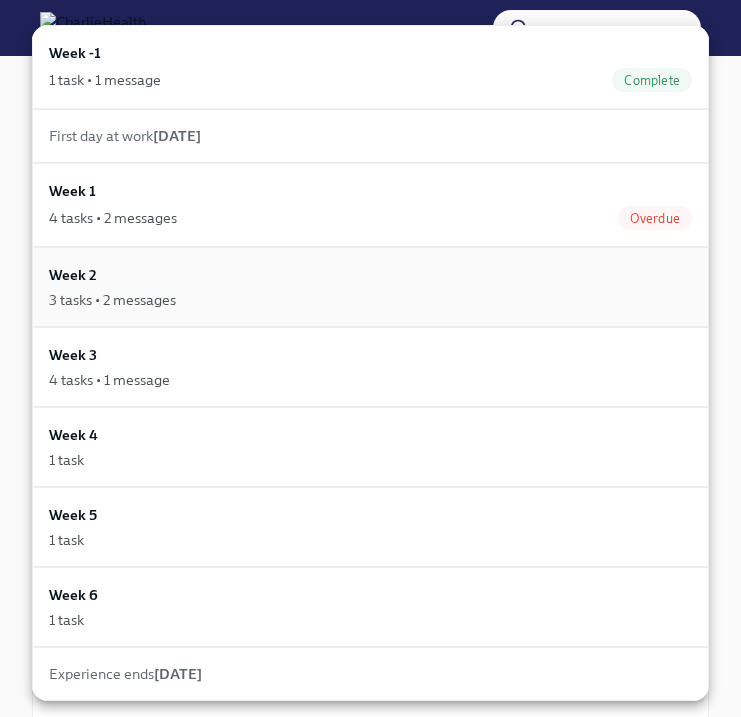 click on "3 tasks • 2 messages" at bounding box center [370, 300] 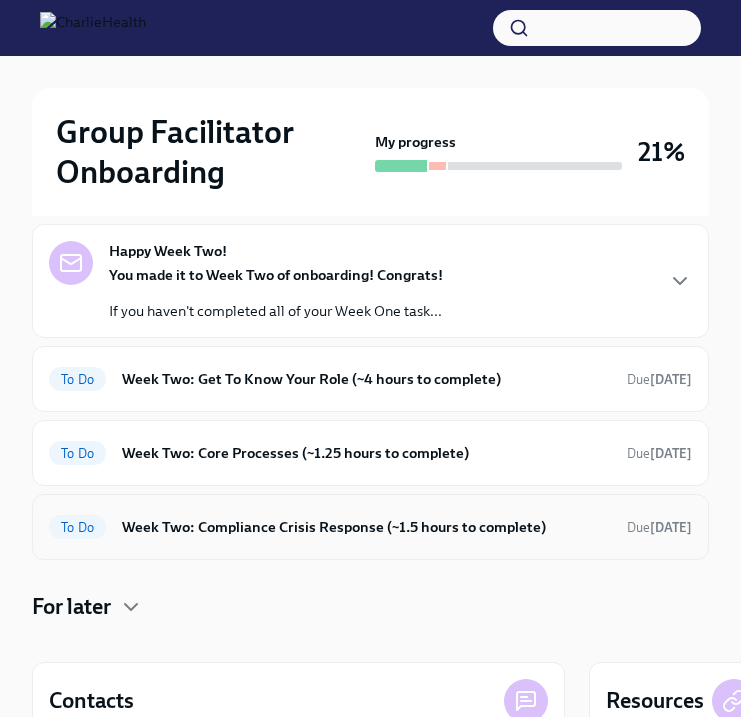 scroll, scrollTop: 373, scrollLeft: 0, axis: vertical 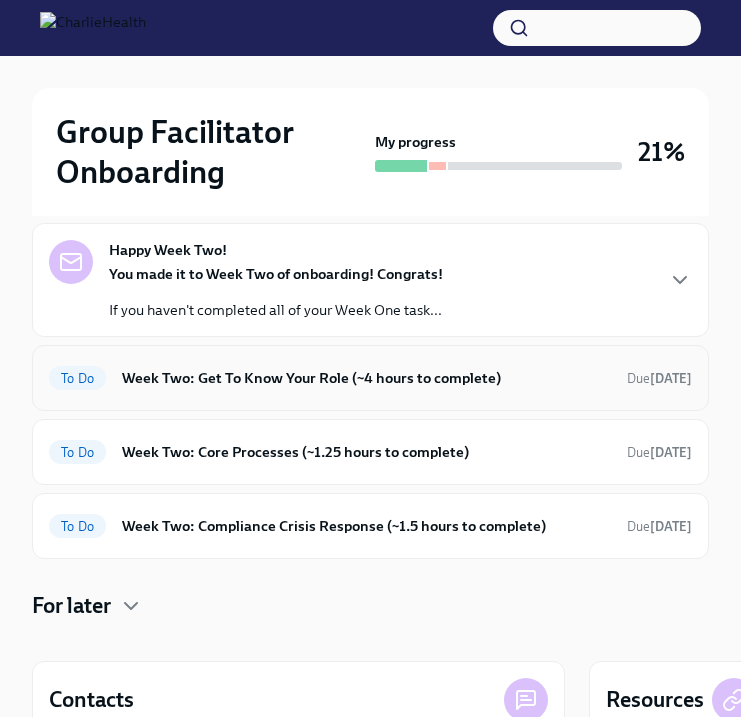 click on "To Do Week Two: Get To Know Your Role (~4 hours to complete) Due  in 6 days" at bounding box center [370, 378] 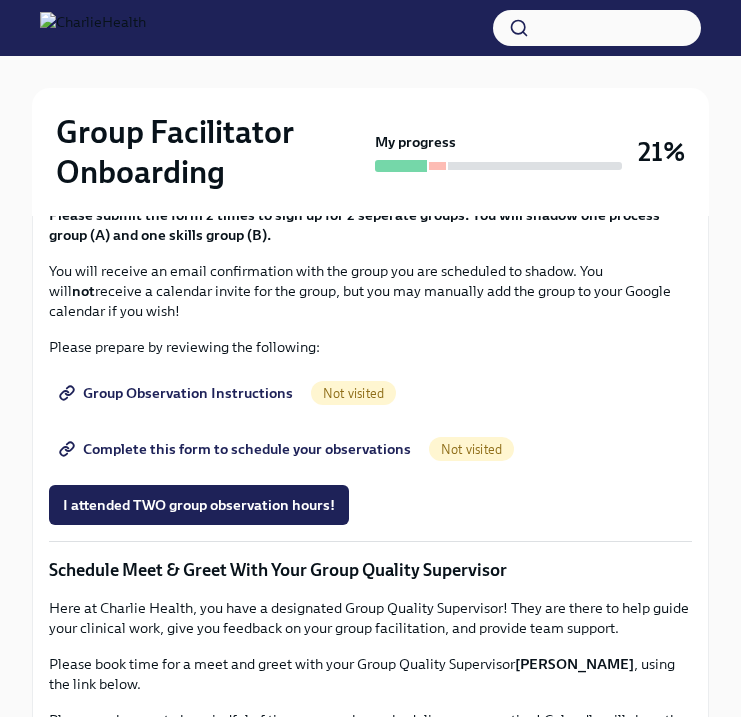scroll, scrollTop: 1280, scrollLeft: 0, axis: vertical 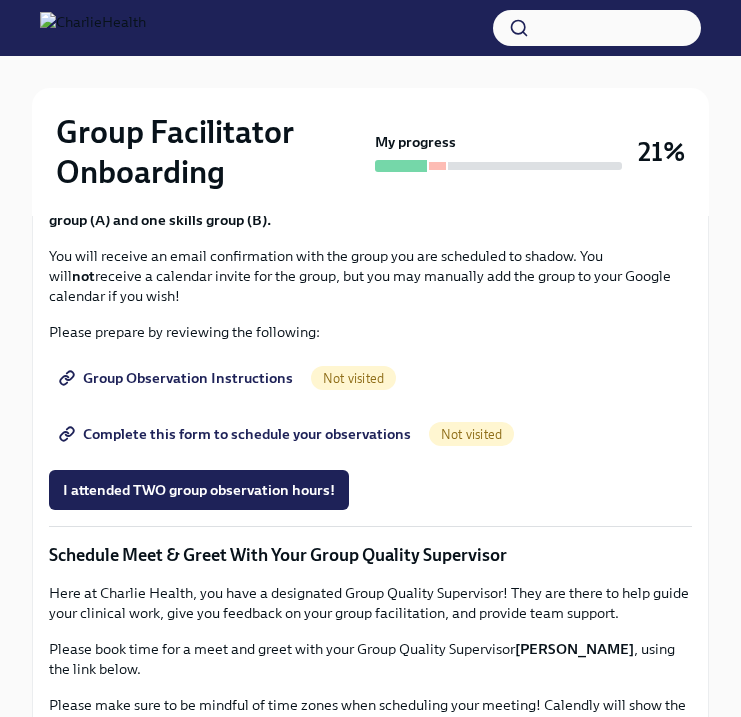 click on "I completed these three Docebo courses!" at bounding box center [198, -35] 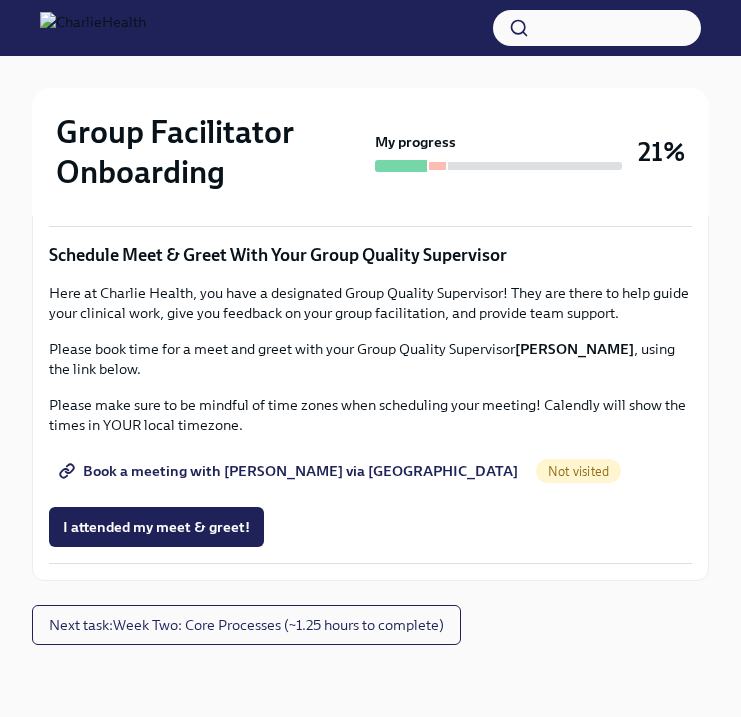 scroll, scrollTop: 1606, scrollLeft: 0, axis: vertical 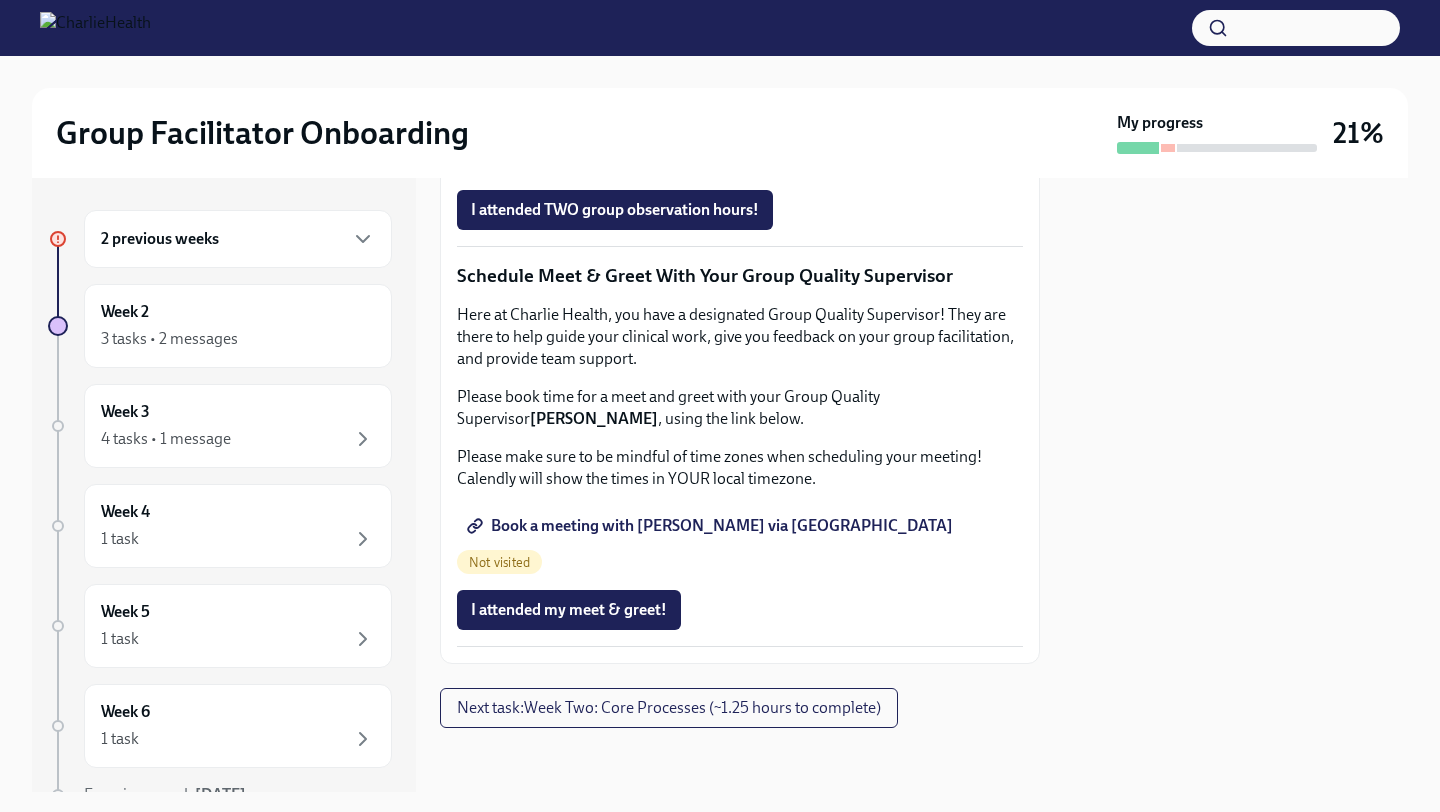 click on "Complete this form to schedule your observations" at bounding box center [653, 154] 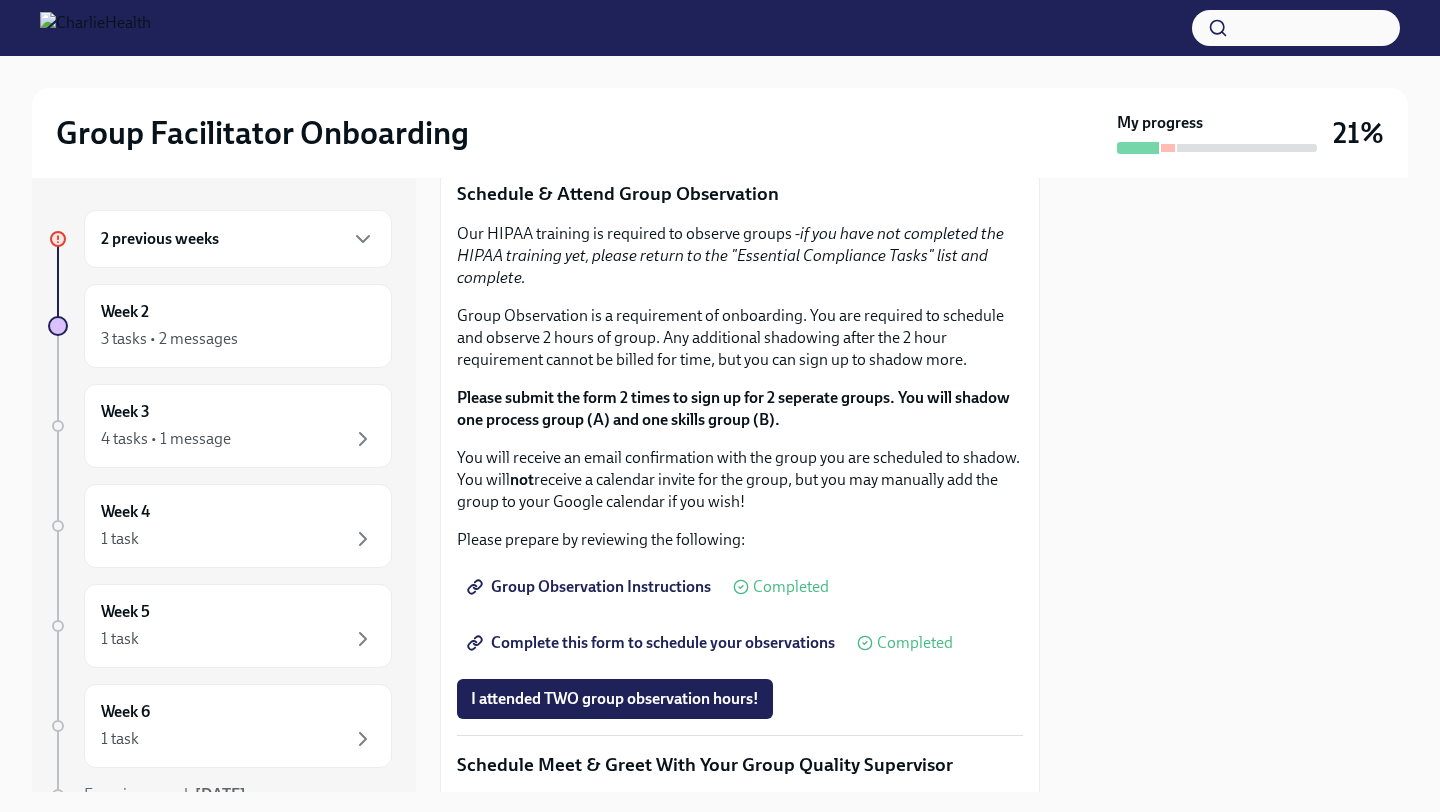 scroll, scrollTop: 1085, scrollLeft: 0, axis: vertical 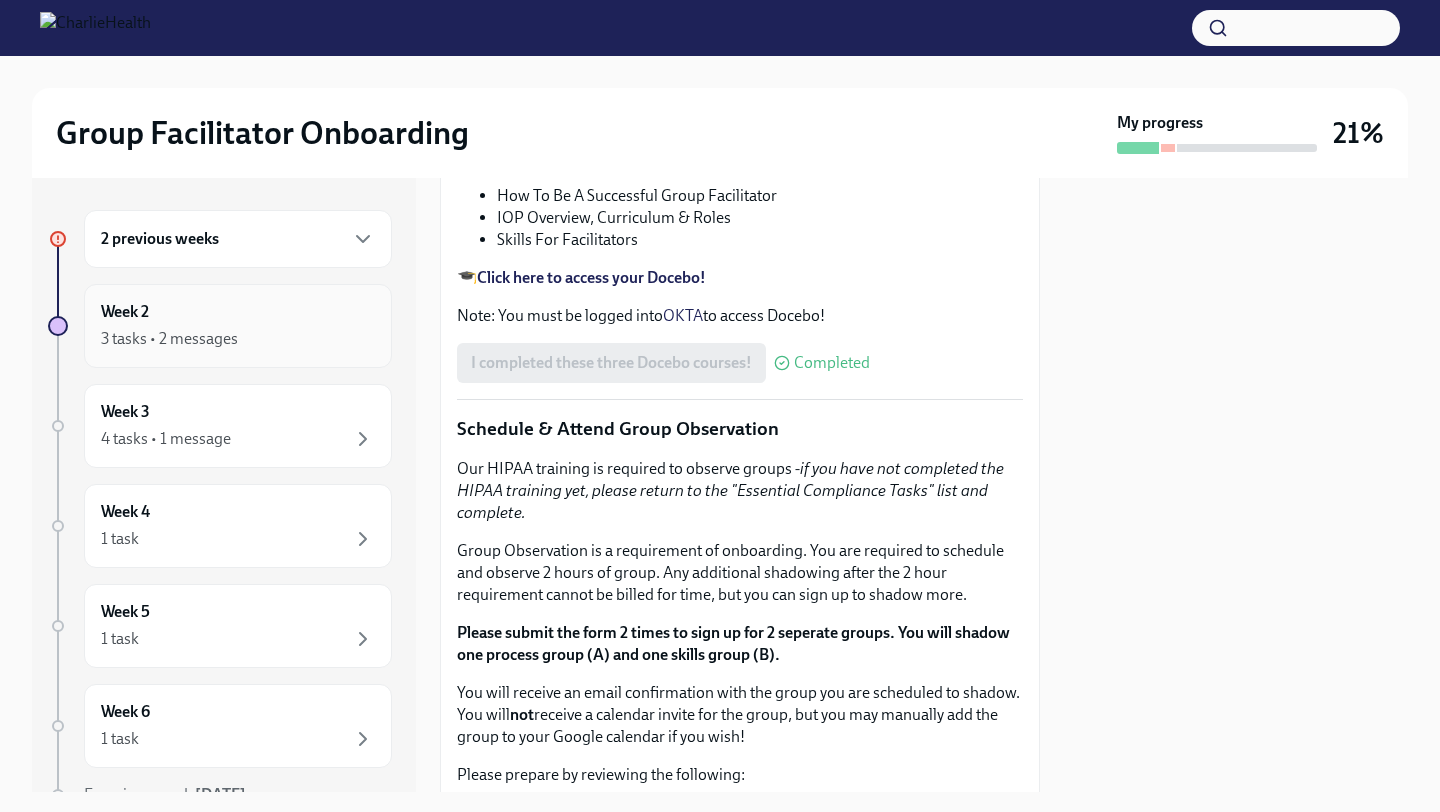 click on "3 tasks • 2 messages" at bounding box center [238, 339] 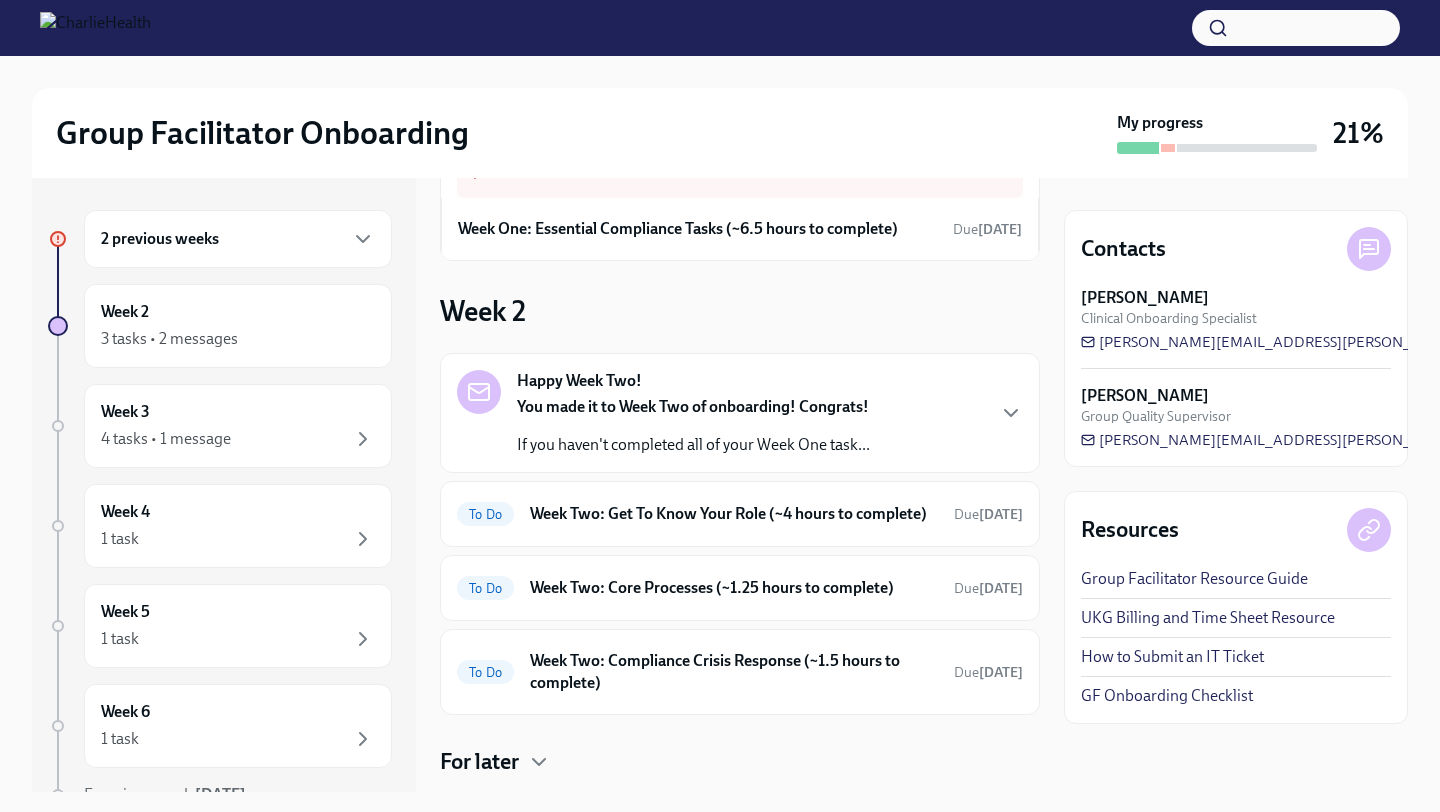 scroll, scrollTop: 123, scrollLeft: 0, axis: vertical 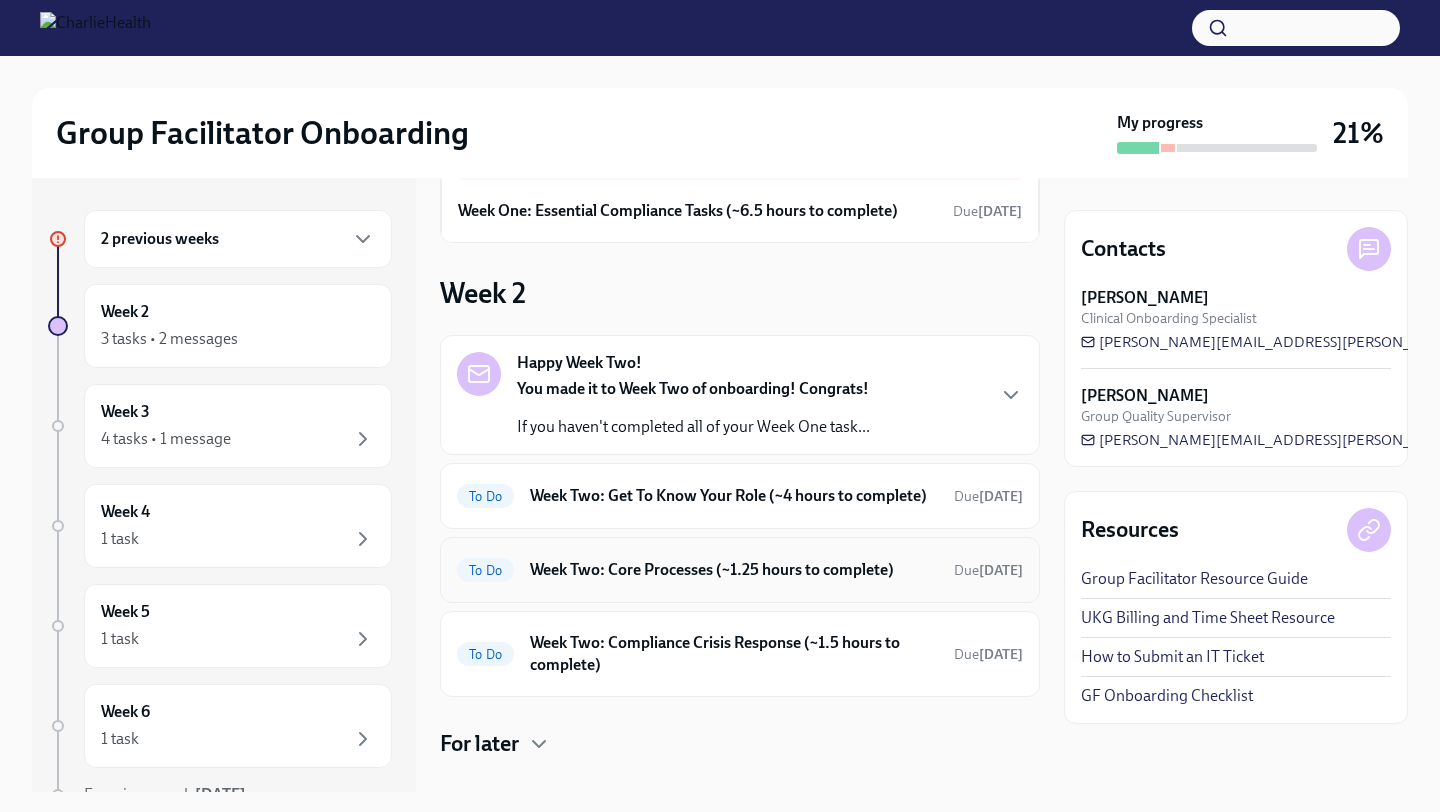 click on "To Do Week Two: Core Processes (~1.25 hours to complete) Due  in 6 days" at bounding box center (740, 570) 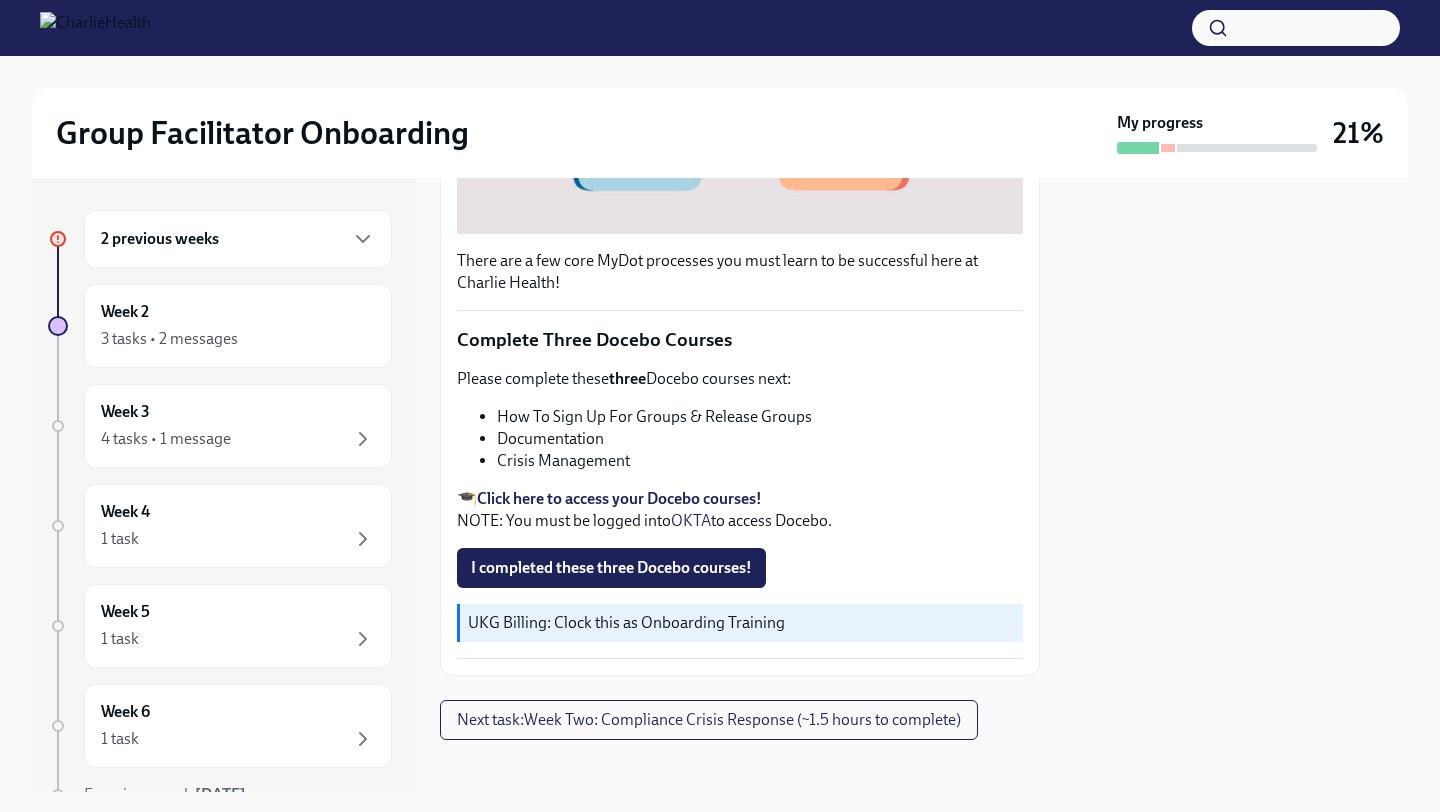 scroll, scrollTop: 635, scrollLeft: 0, axis: vertical 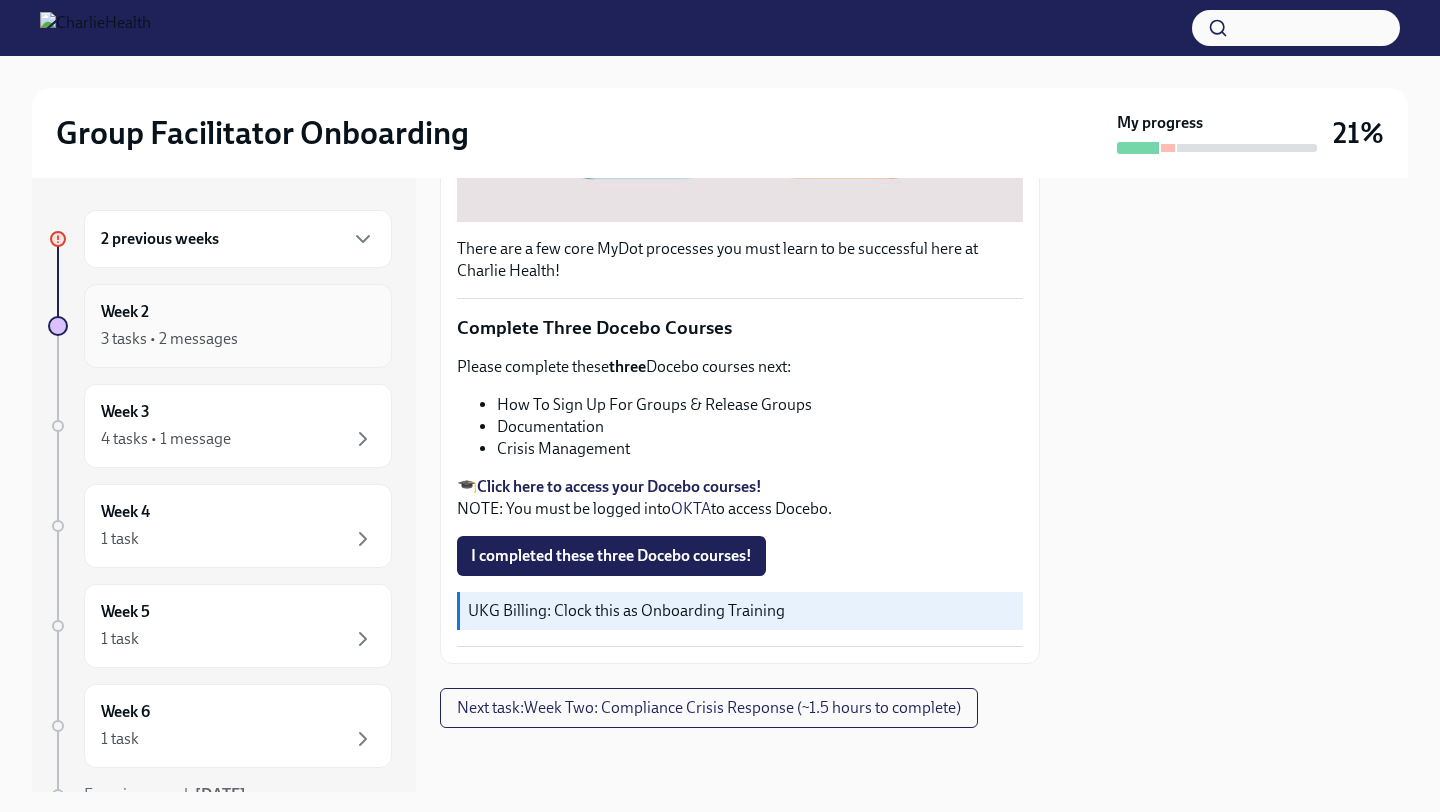 click on "Week 2 3 tasks • 2 messages" at bounding box center (238, 326) 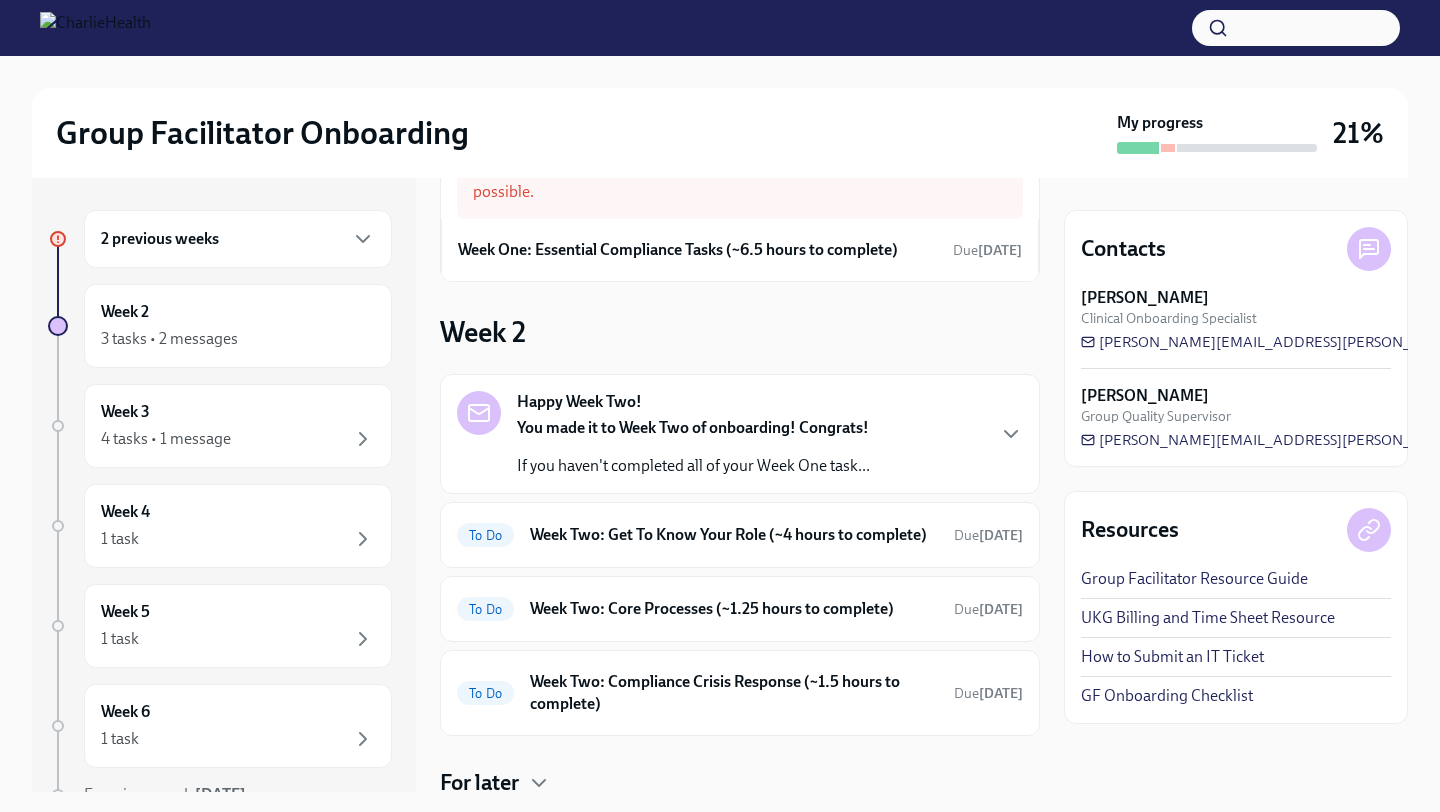 scroll, scrollTop: 174, scrollLeft: 0, axis: vertical 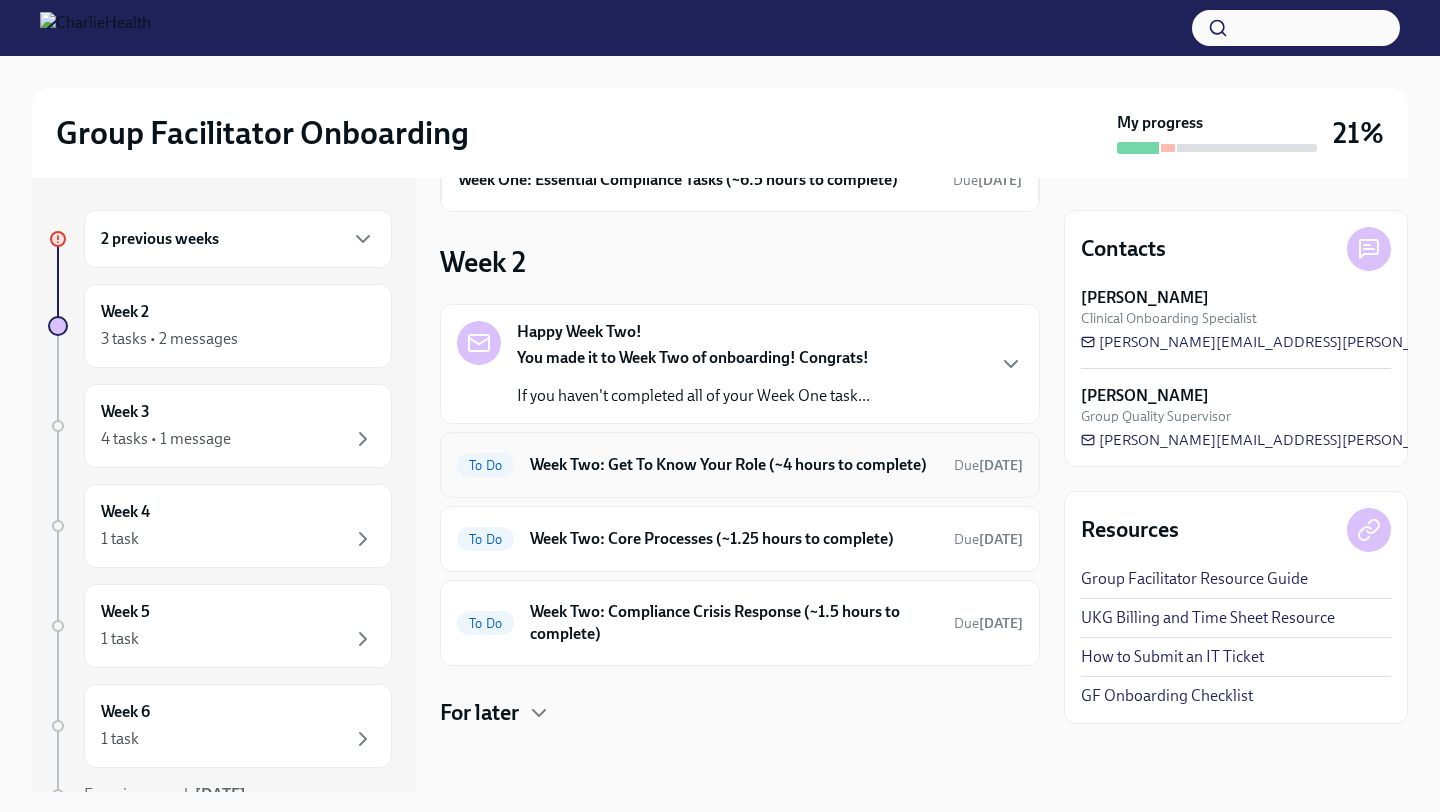 click on "Week Two: Get To Know Your Role (~4 hours to complete)" at bounding box center (734, 465) 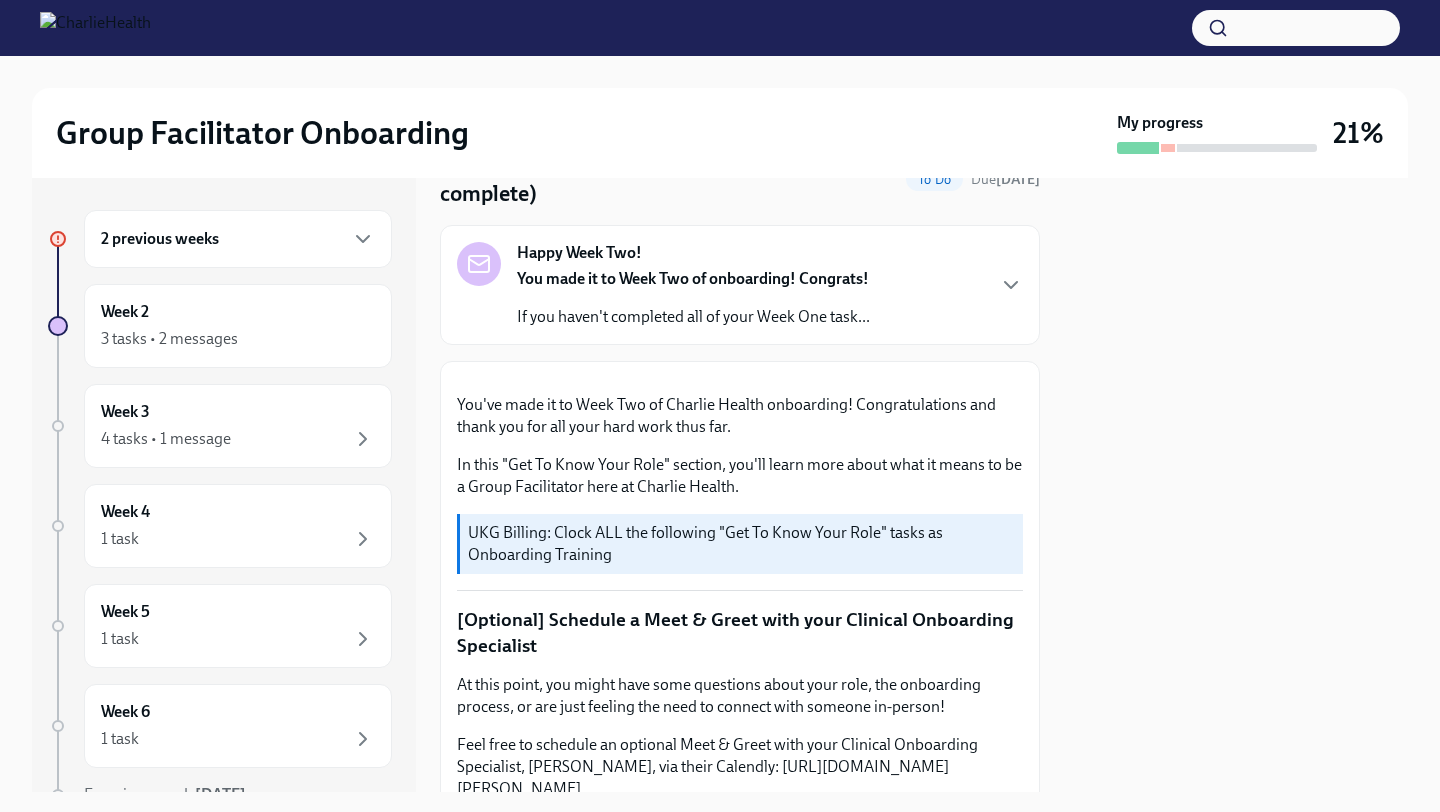 scroll, scrollTop: 16, scrollLeft: 0, axis: vertical 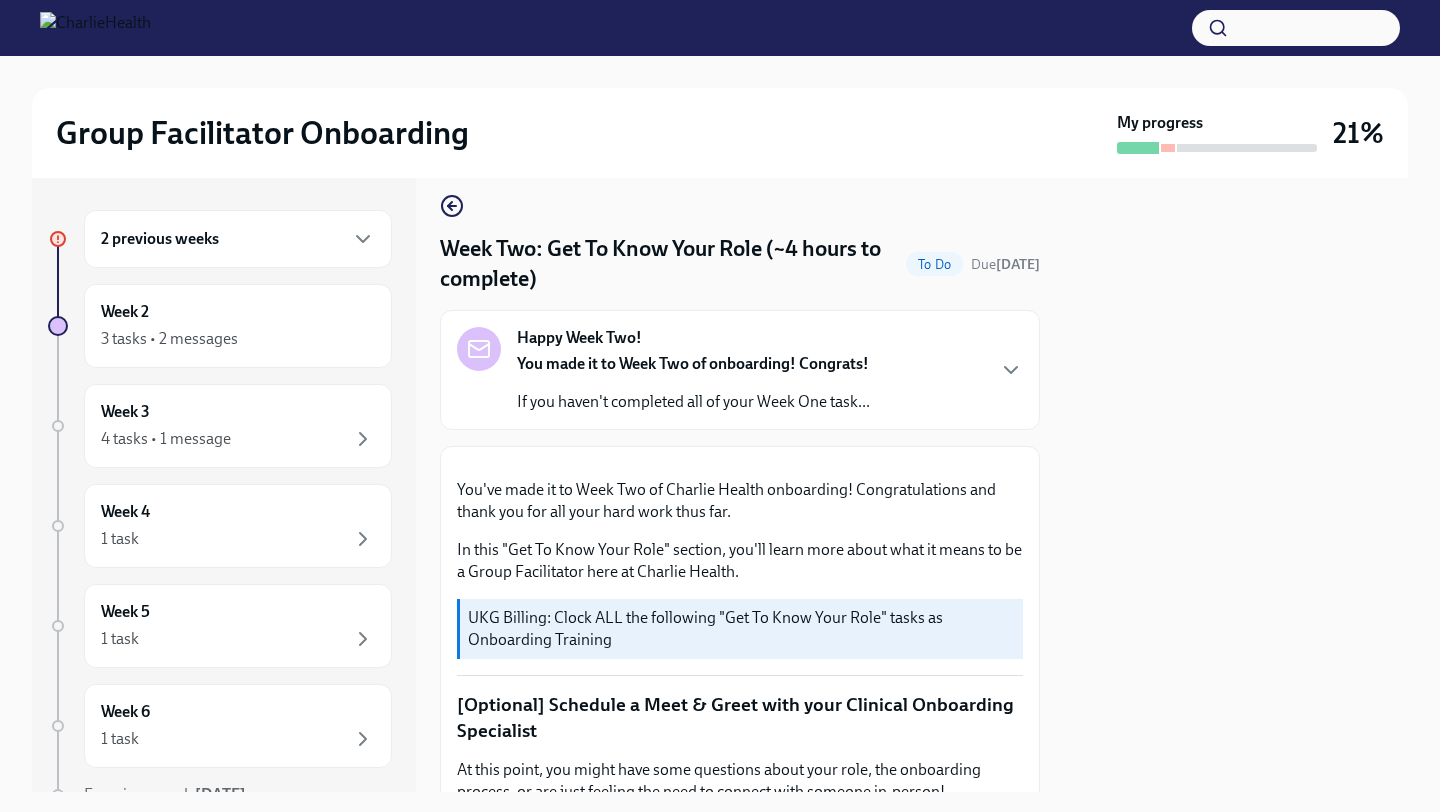 click on "Happy Week Two! You made it to Week Two of onboarding! Congrats!
If you haven't completed all of your Week One task..." at bounding box center [740, 370] 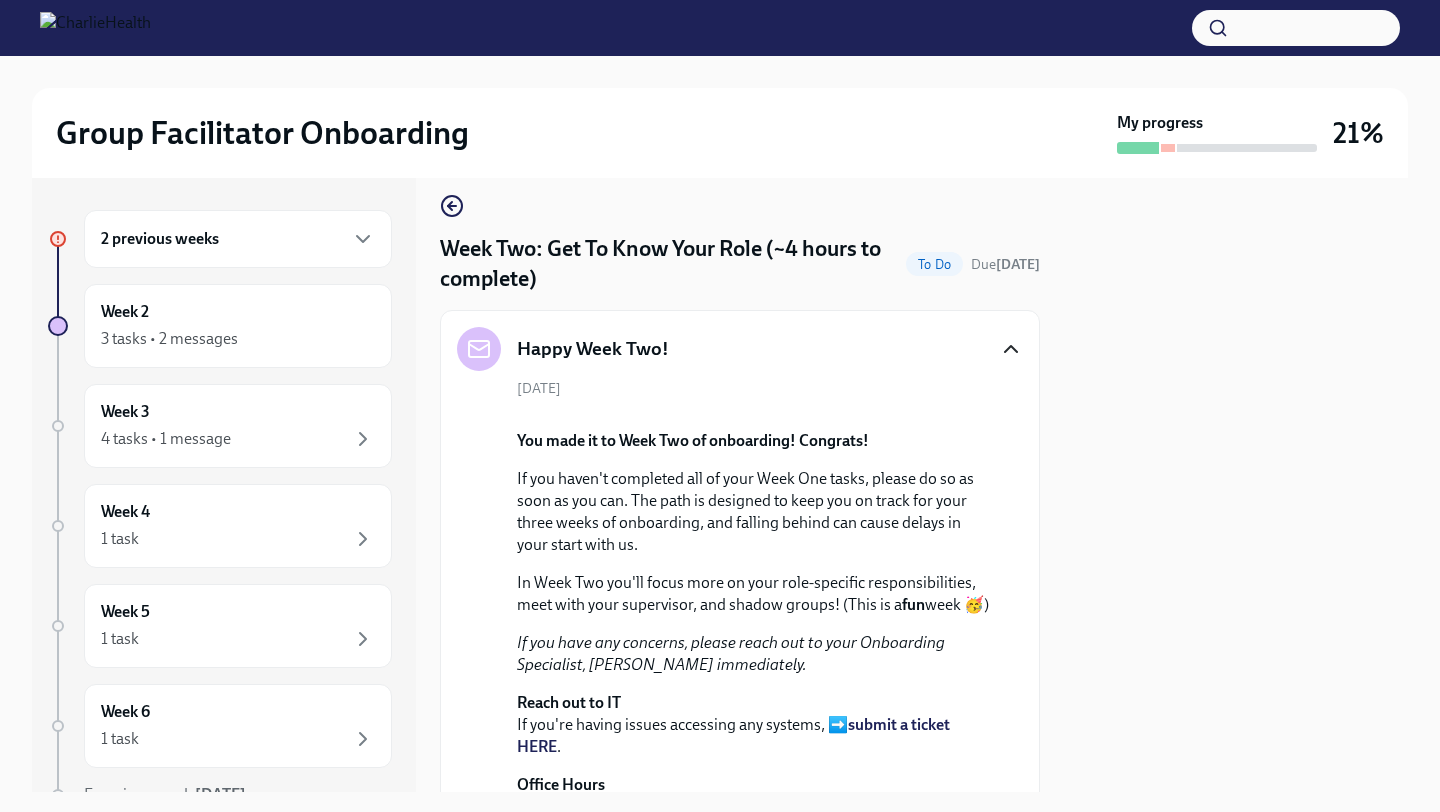 click 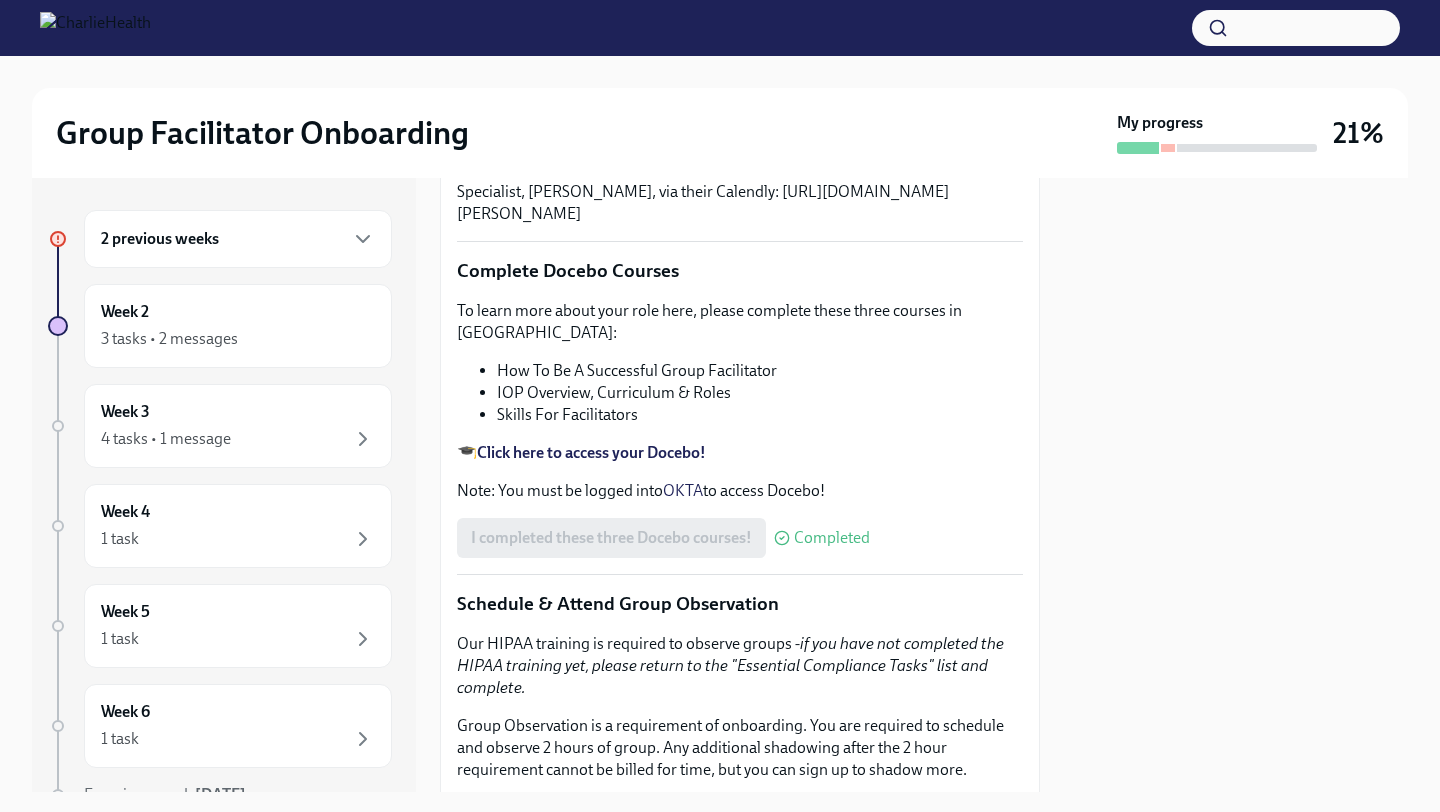 scroll, scrollTop: 684, scrollLeft: 0, axis: vertical 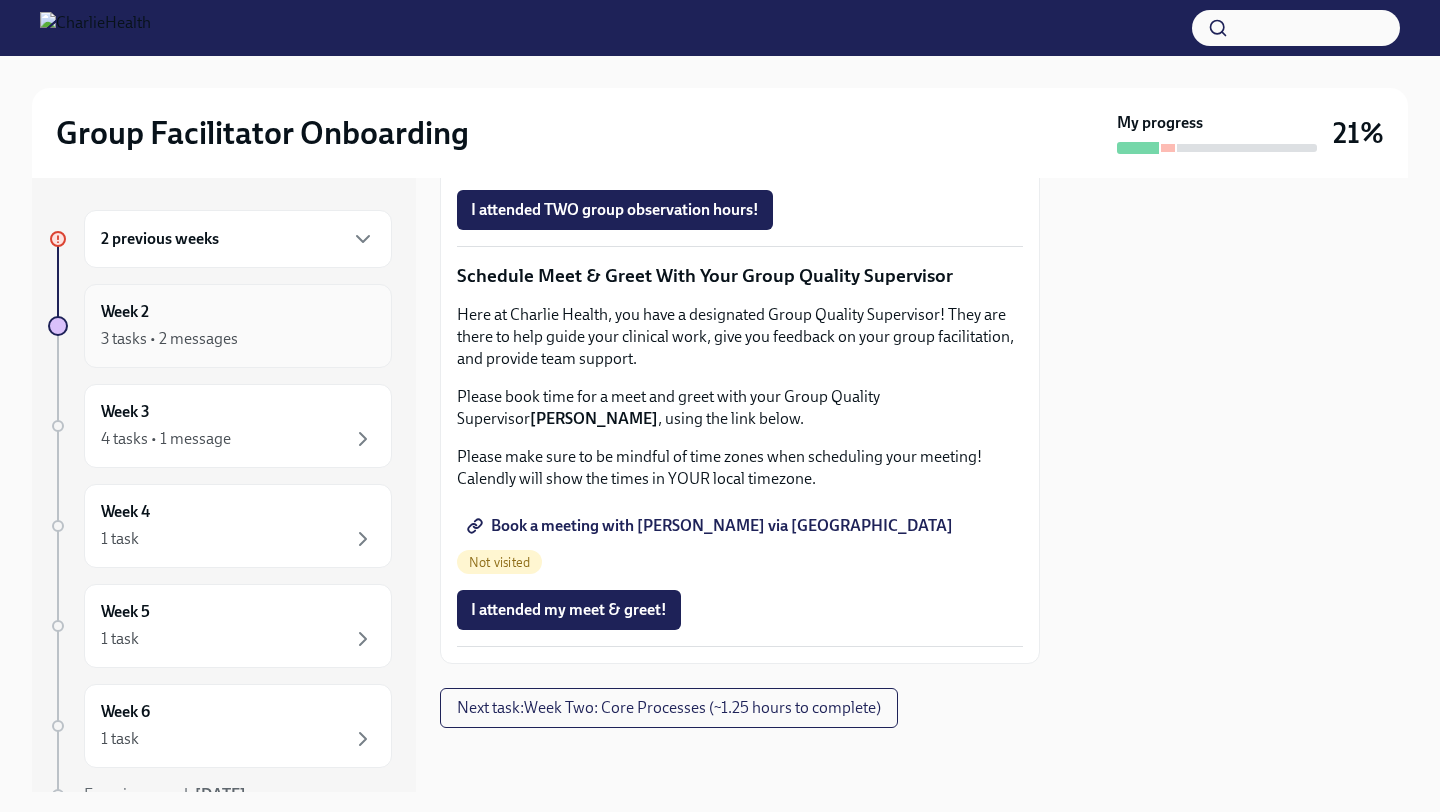 click on "3 tasks • 2 messages" at bounding box center [238, 339] 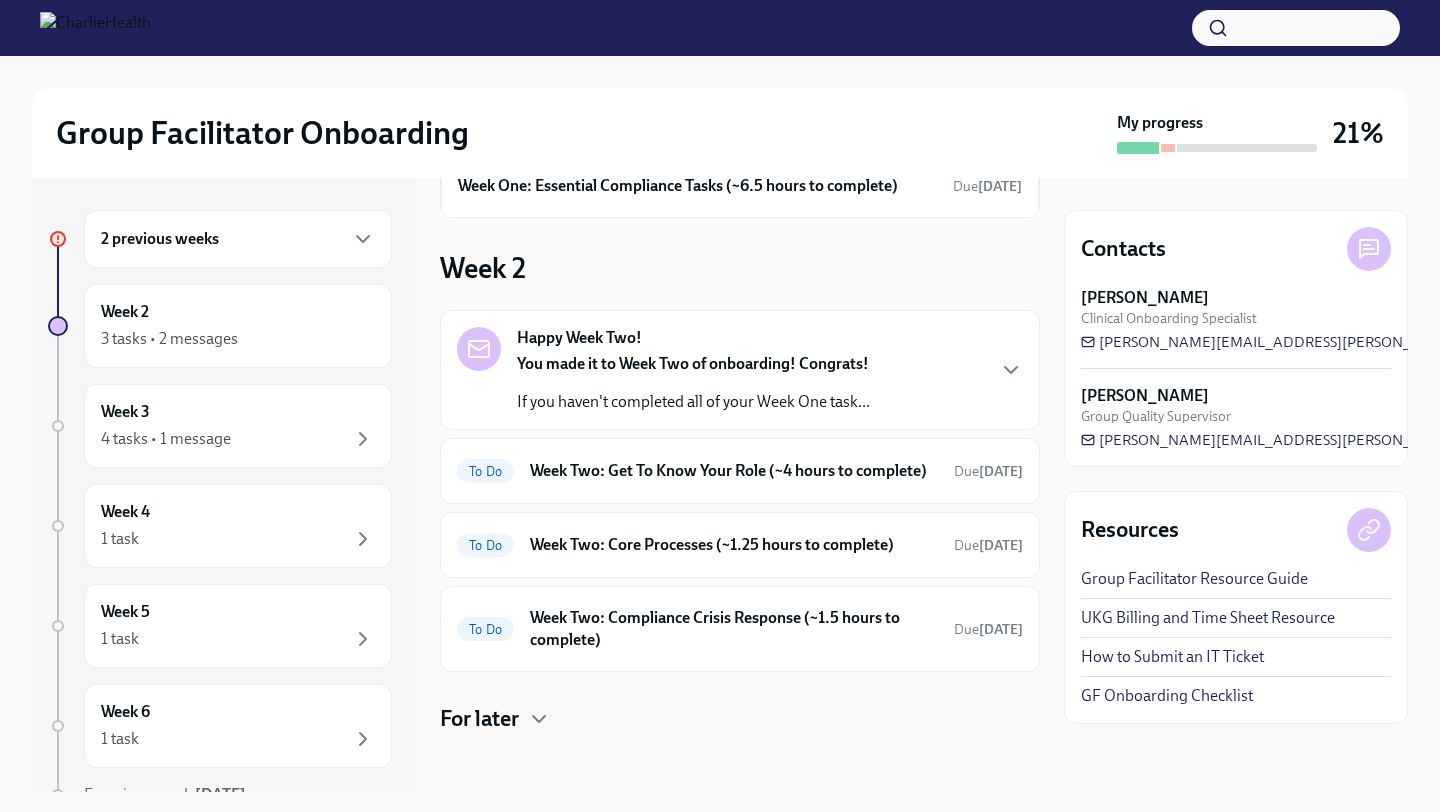 scroll, scrollTop: 174, scrollLeft: 0, axis: vertical 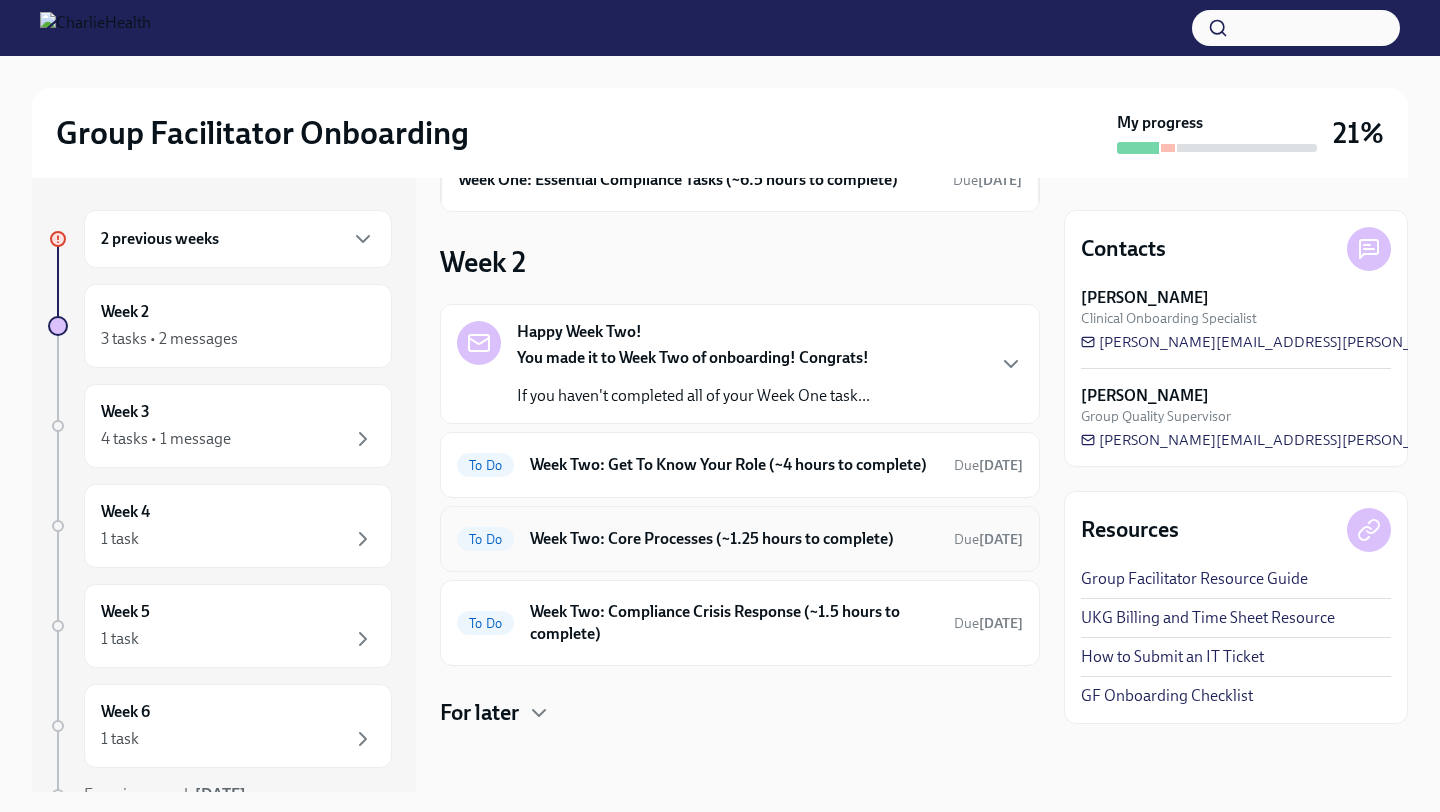 click on "To Do Week Two: Core Processes (~1.25 hours to complete) Due  in 6 days" at bounding box center [740, 539] 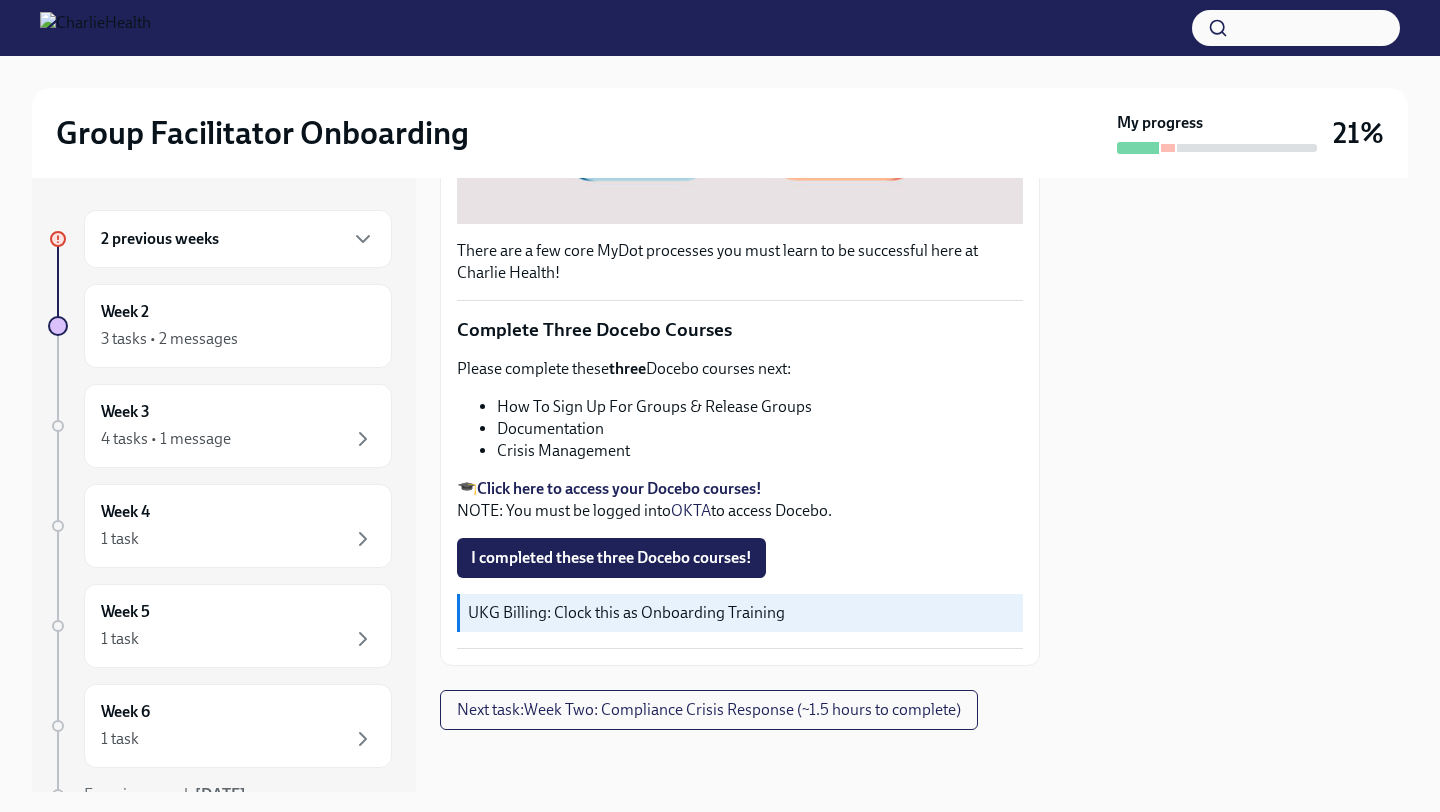 scroll, scrollTop: 635, scrollLeft: 0, axis: vertical 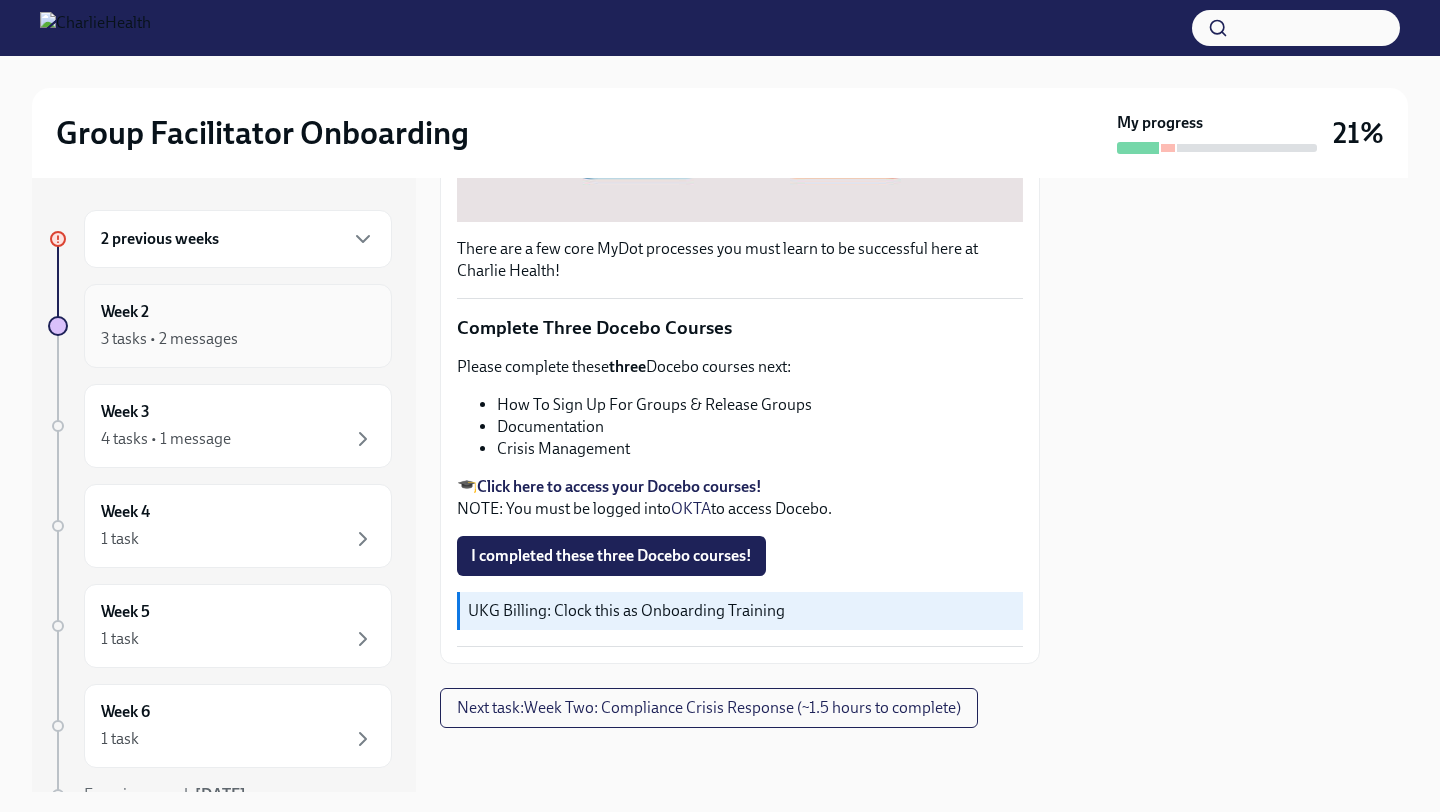 click on "Week 2 3 tasks • 2 messages" at bounding box center (238, 326) 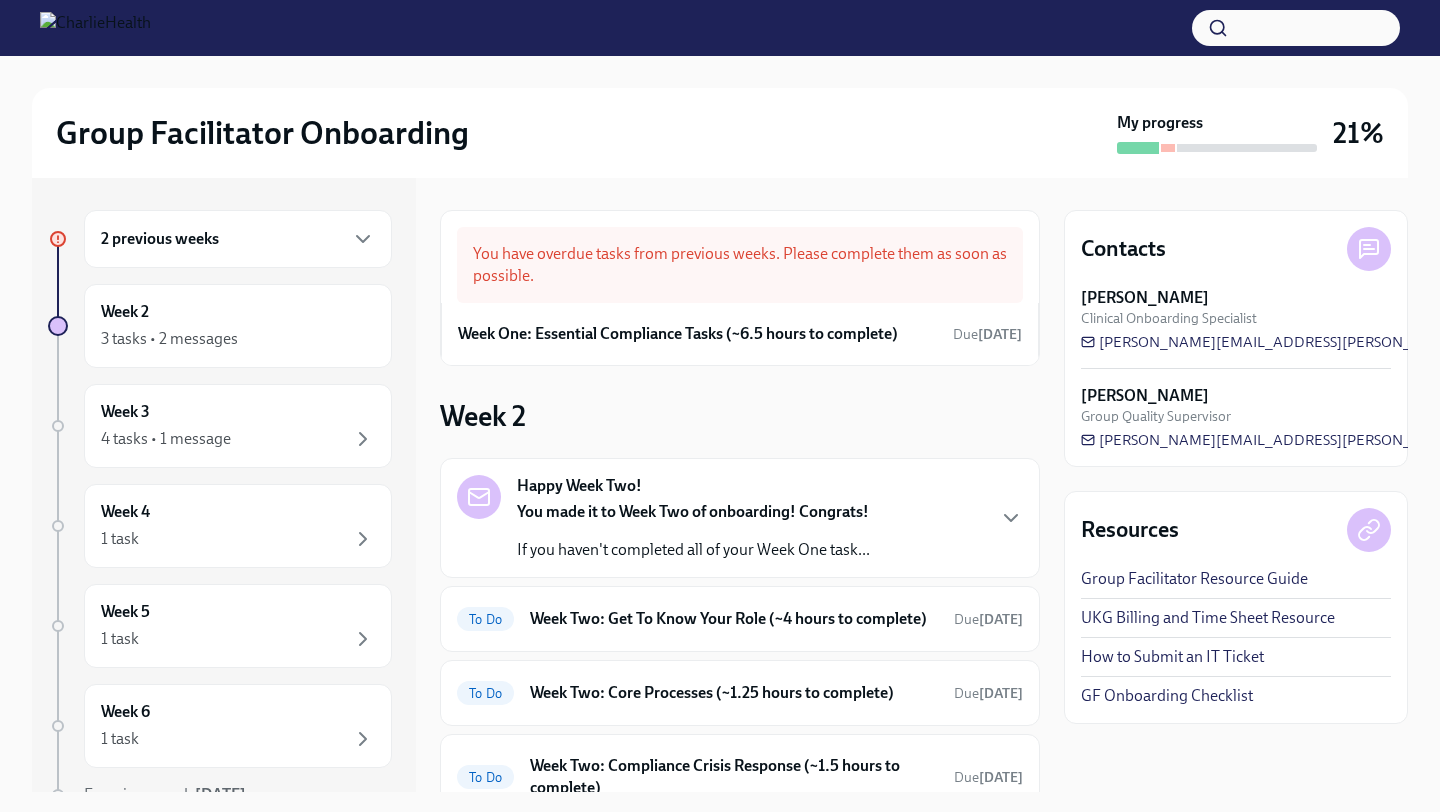 scroll, scrollTop: 174, scrollLeft: 0, axis: vertical 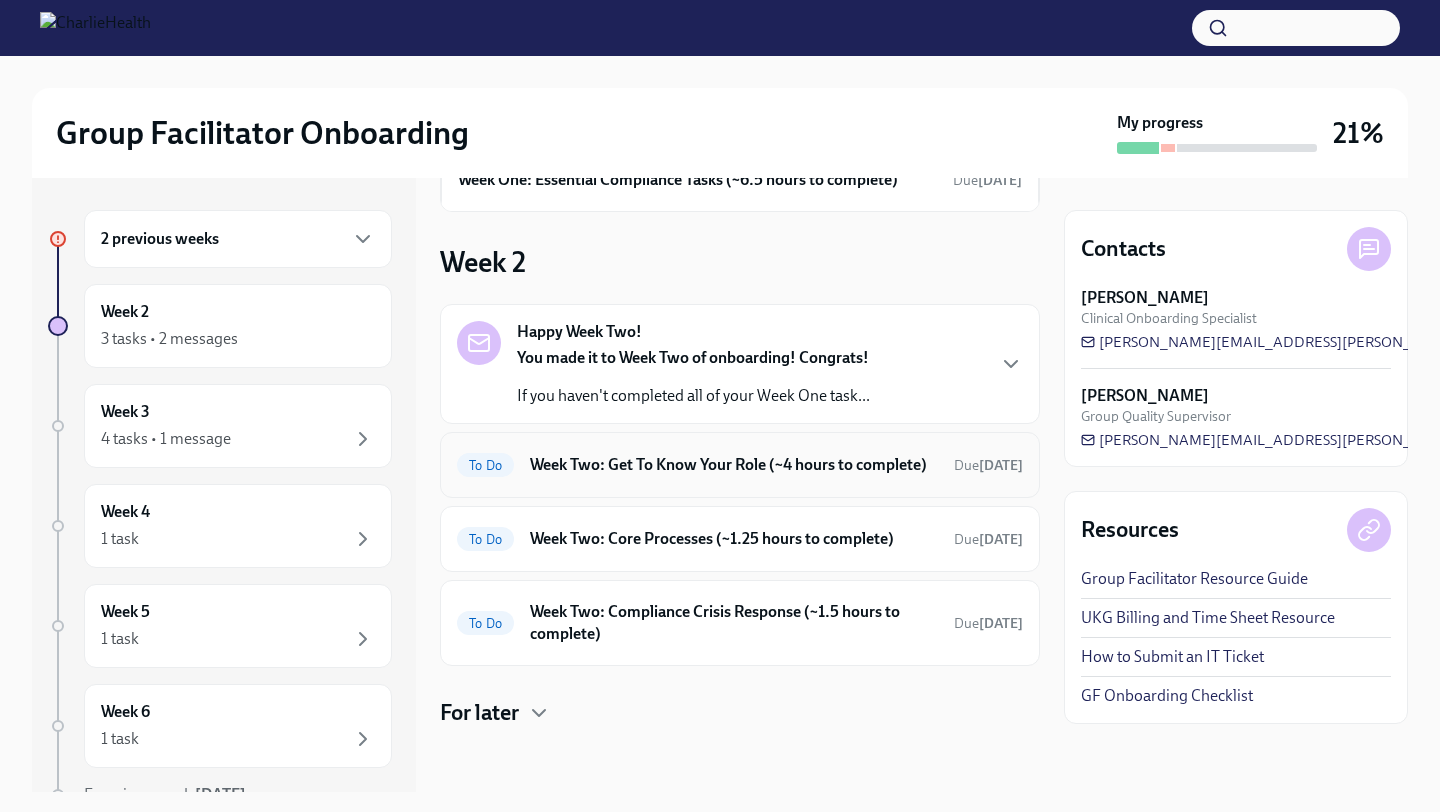 click on "Week Two: Get To Know Your Role (~4 hours to complete)" at bounding box center (734, 465) 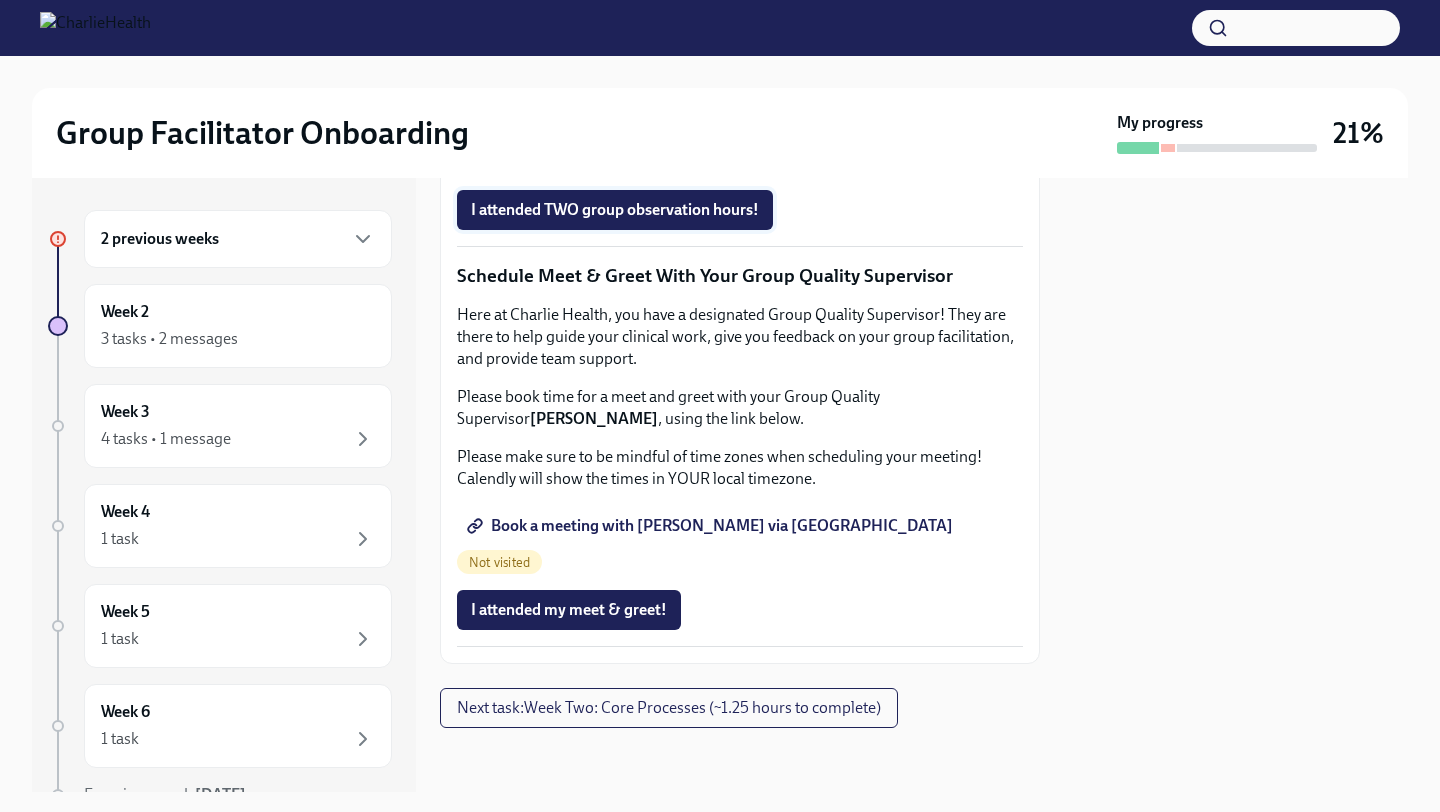 scroll, scrollTop: 1775, scrollLeft: 0, axis: vertical 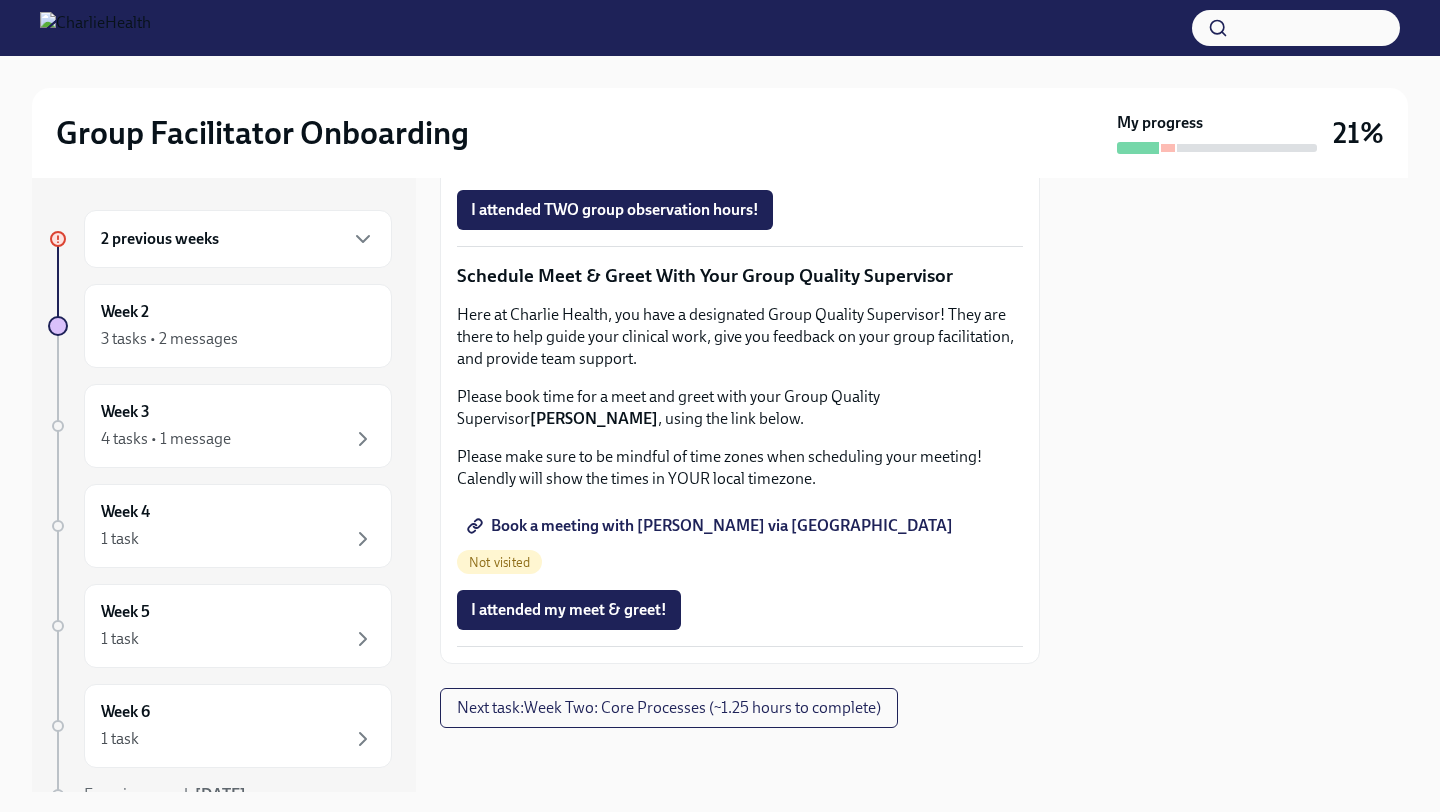 click at bounding box center [1236, 485] 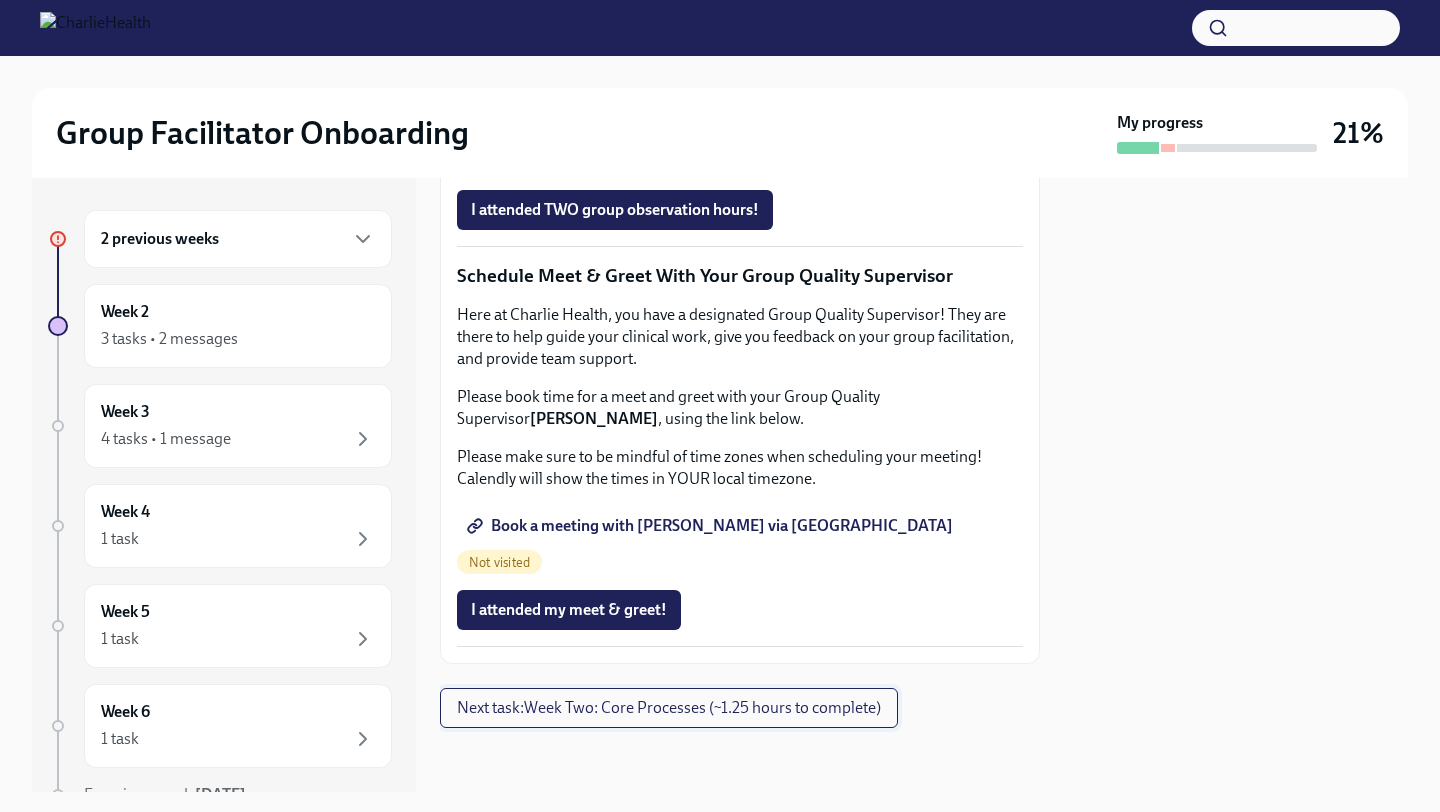 click on "Next task :  Week Two: Core Processes (~1.25 hours to complete)" at bounding box center [669, 708] 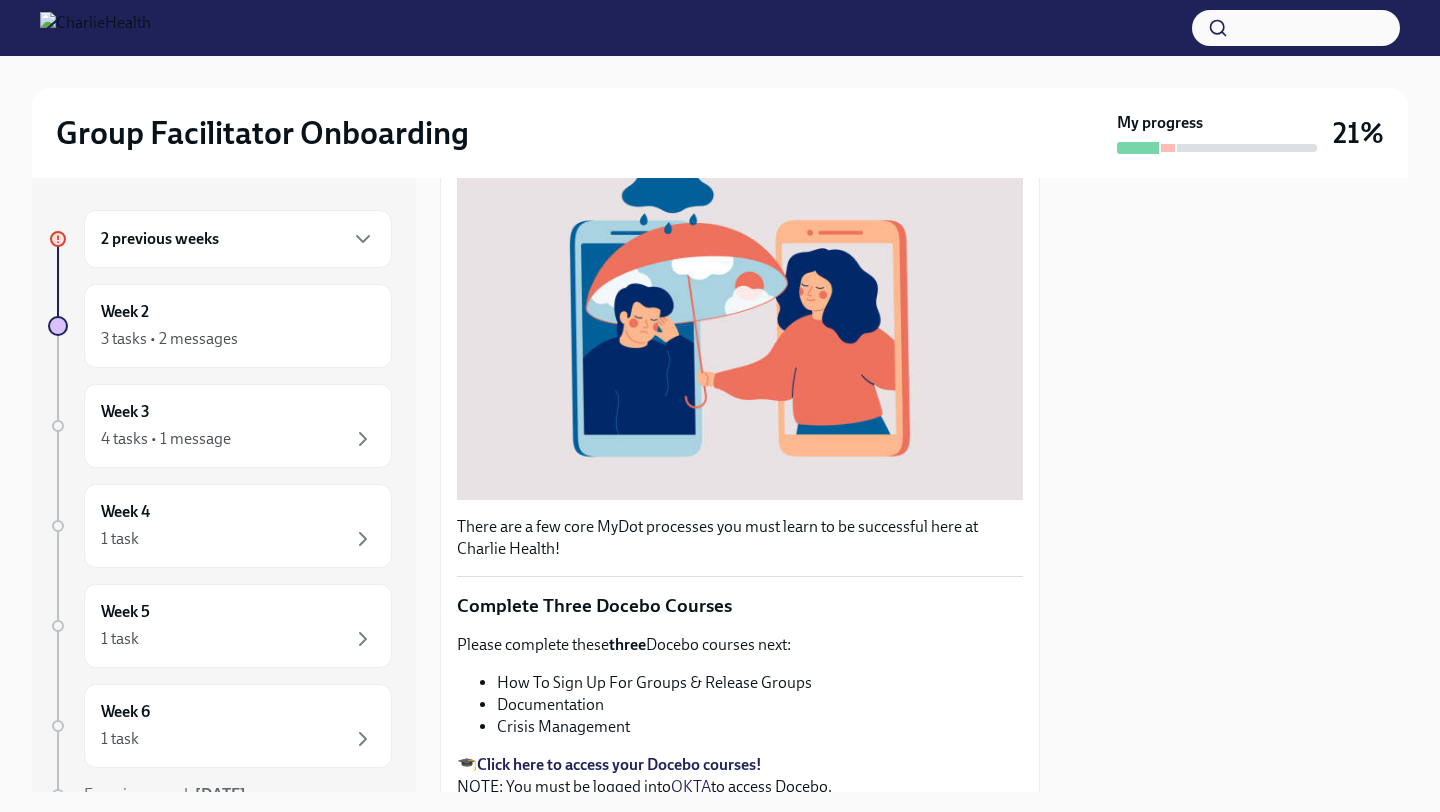 scroll, scrollTop: 635, scrollLeft: 0, axis: vertical 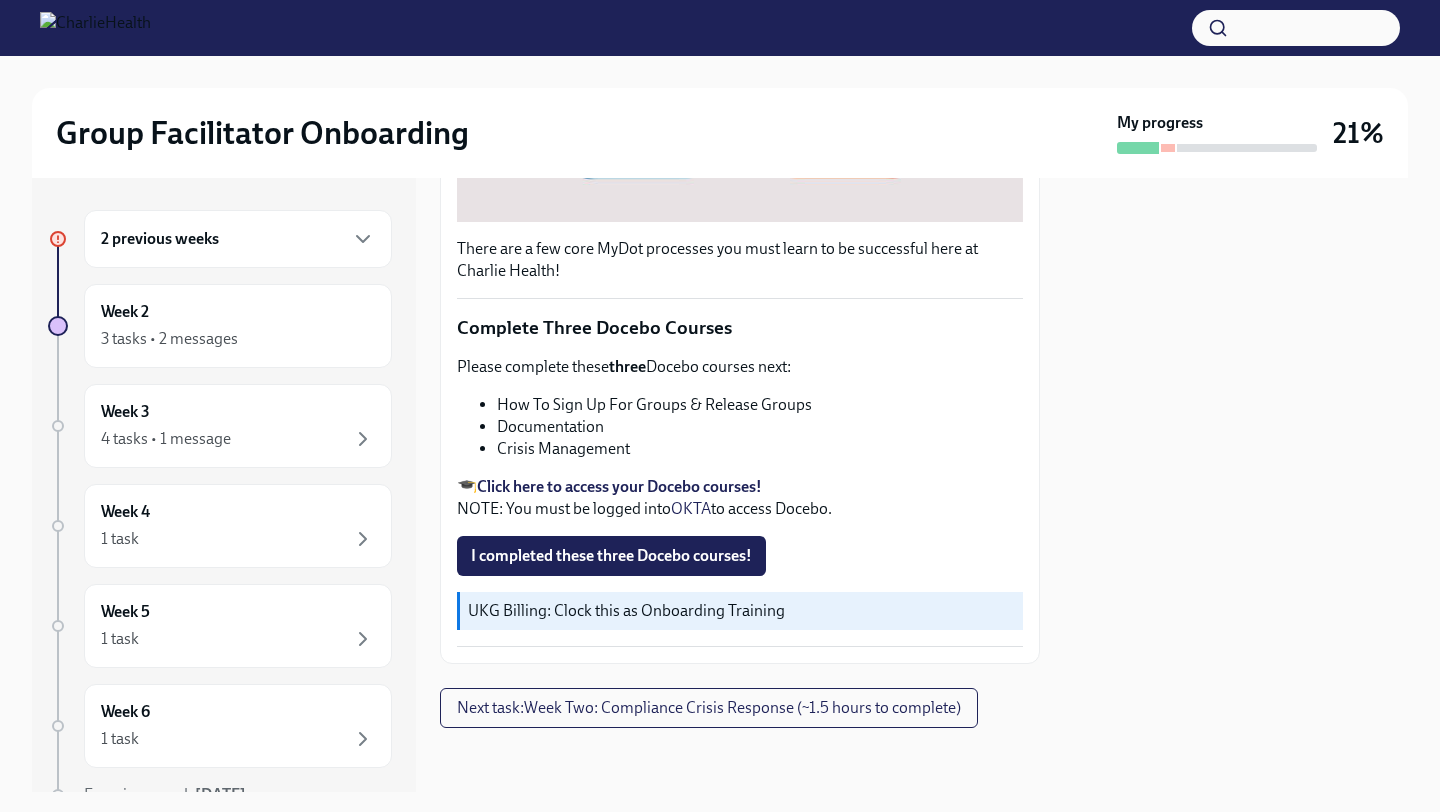 click on "I completed these three Docebo courses!" at bounding box center [611, 556] 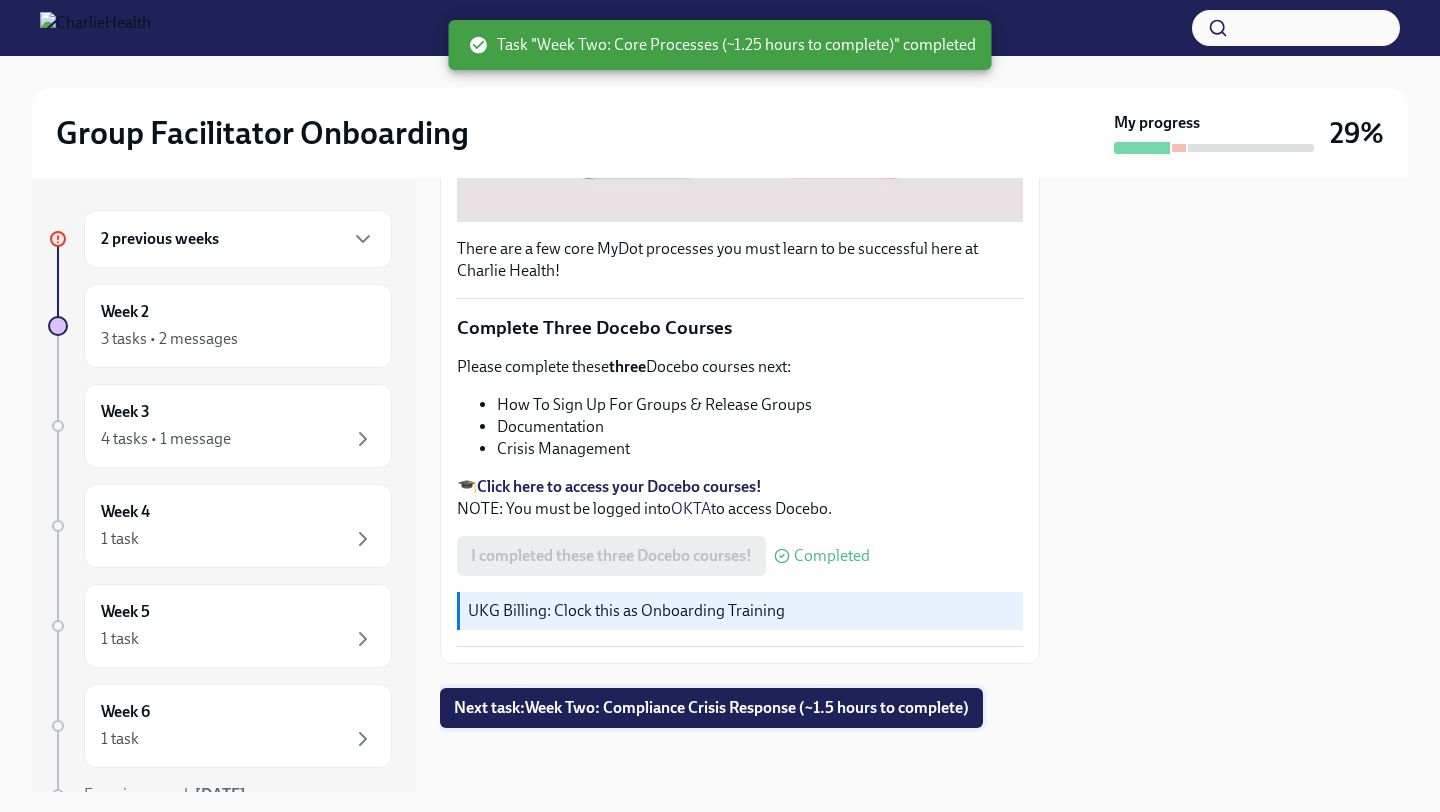 click on "Next task :  Week Two: Compliance Crisis Response (~1.5 hours to complete)" at bounding box center (711, 708) 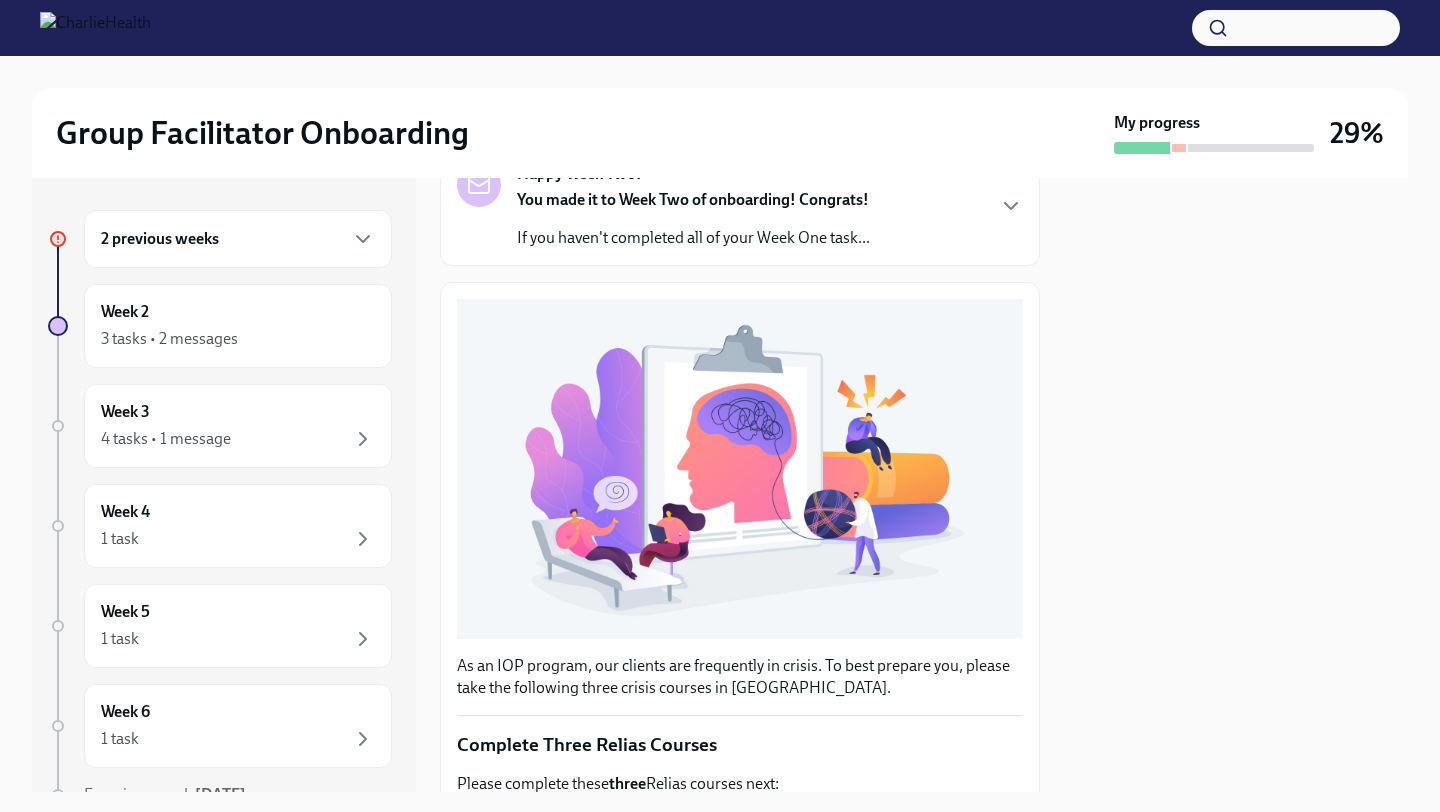 scroll, scrollTop: 0, scrollLeft: 0, axis: both 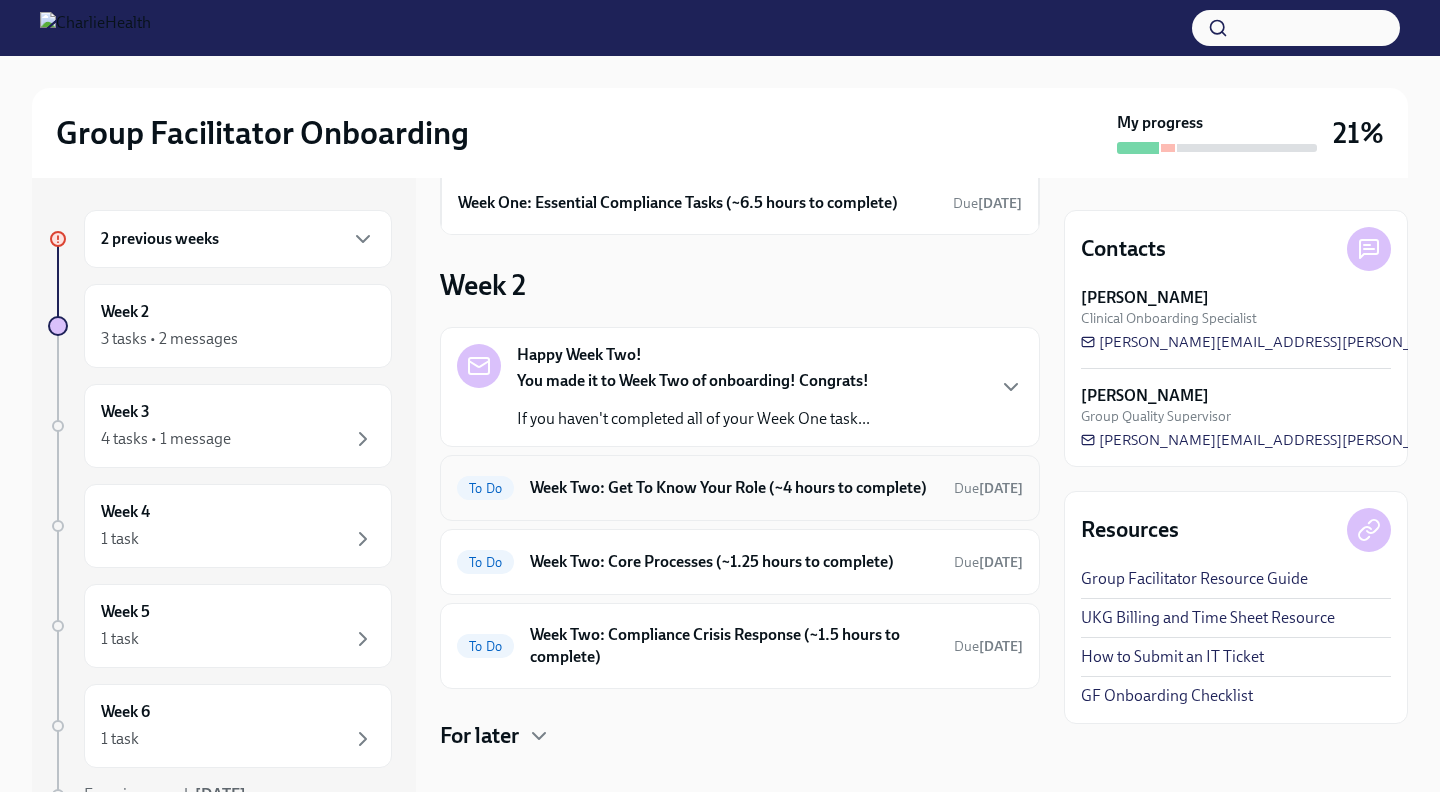 click on "To Do Week Two: Get To Know Your Role (~4 hours to complete) Due  in 6 days" at bounding box center [740, 488] 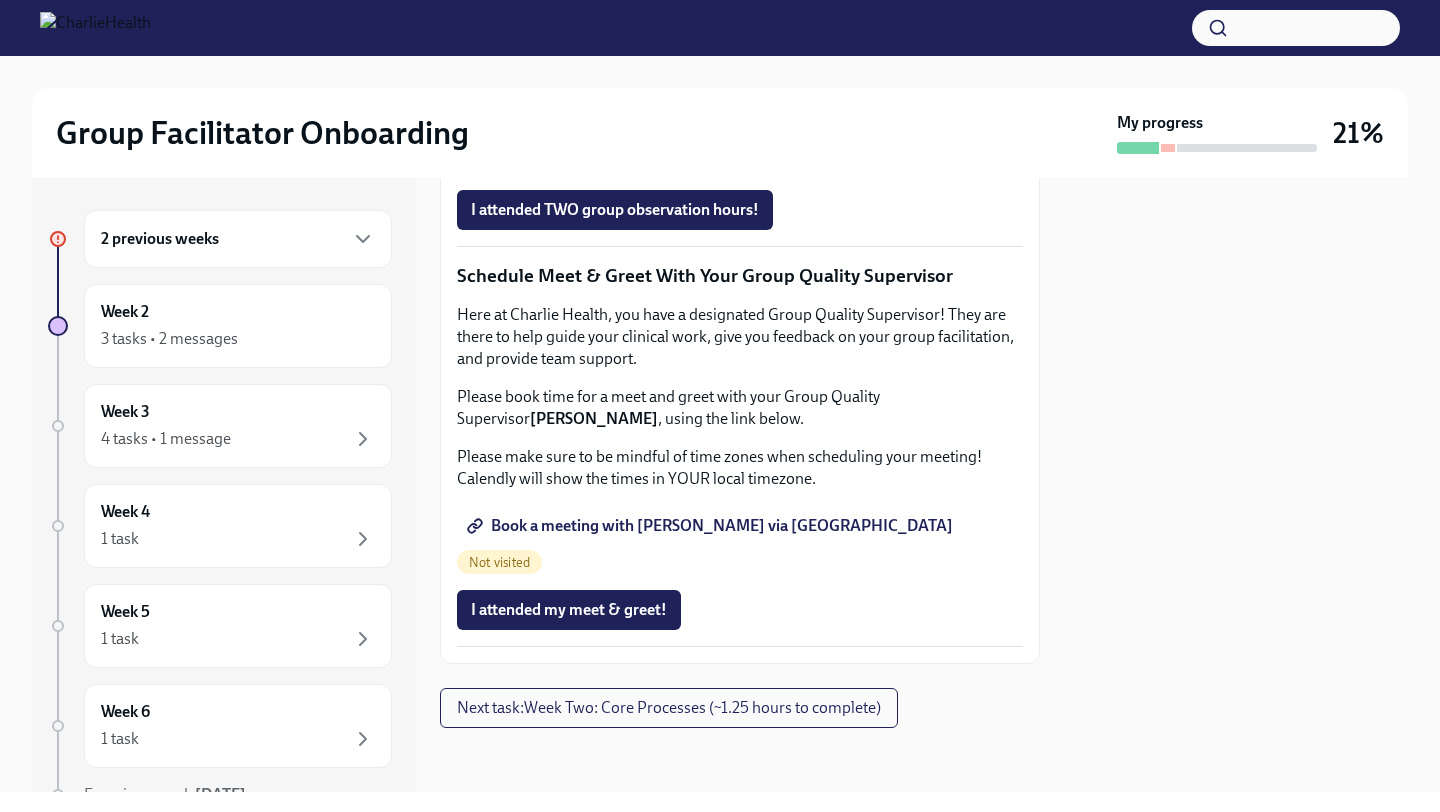 scroll, scrollTop: 1950, scrollLeft: 0, axis: vertical 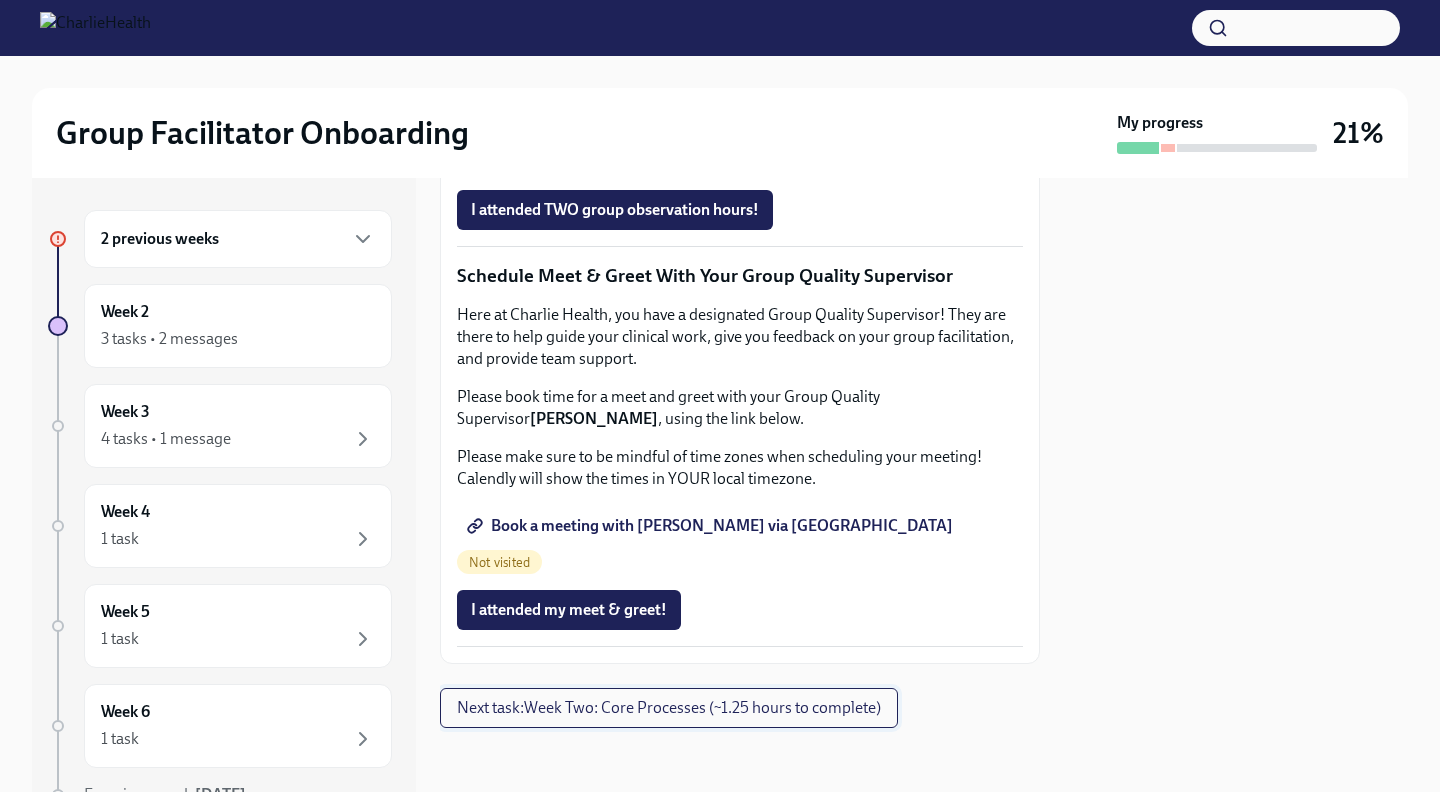click on "Next task :  Week Two: Core Processes (~1.25 hours to complete)" at bounding box center [669, 708] 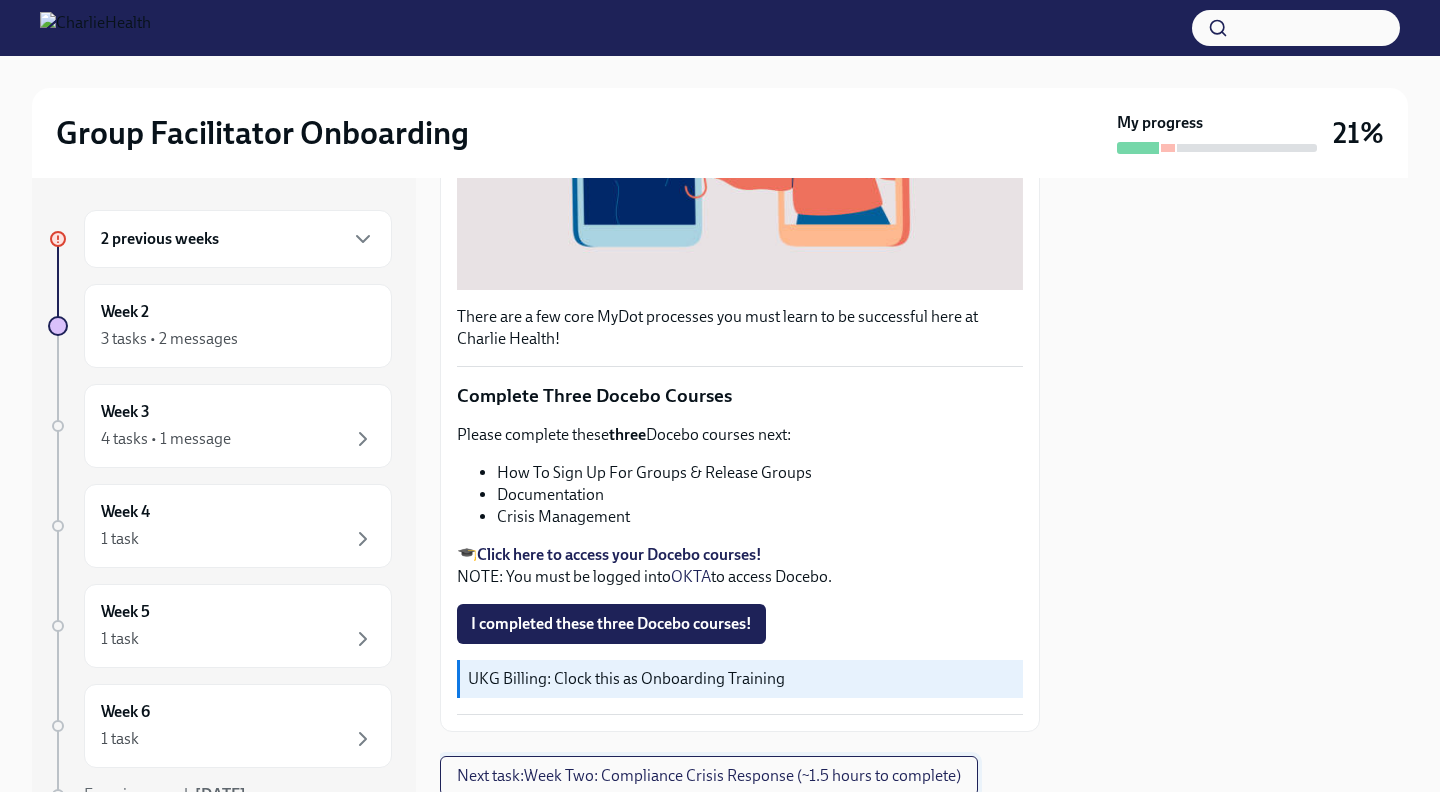 scroll, scrollTop: 635, scrollLeft: 0, axis: vertical 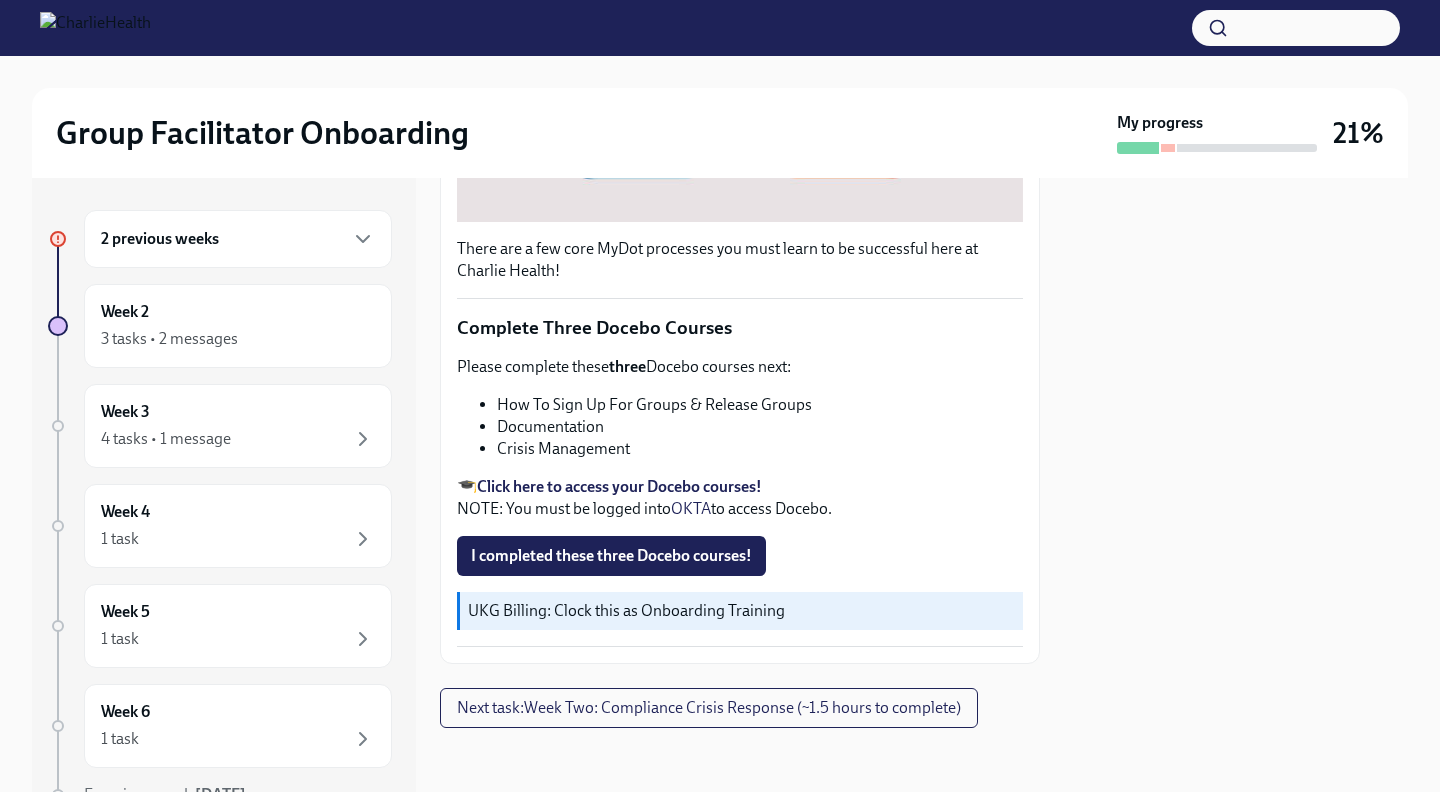 click on "Next task :  Week Two: Compliance Crisis Response (~1.5 hours to complete)" at bounding box center [709, 708] 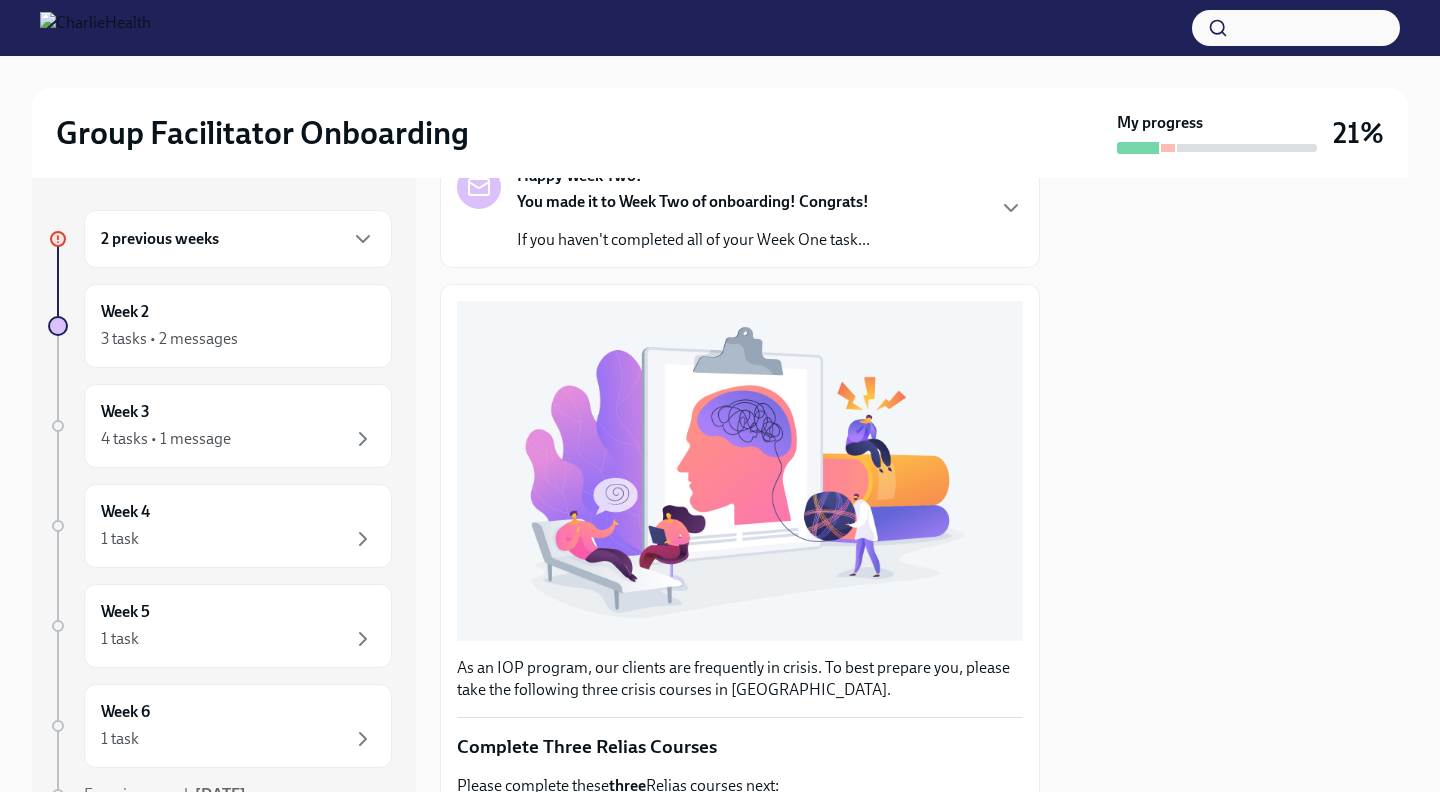 scroll, scrollTop: 0, scrollLeft: 0, axis: both 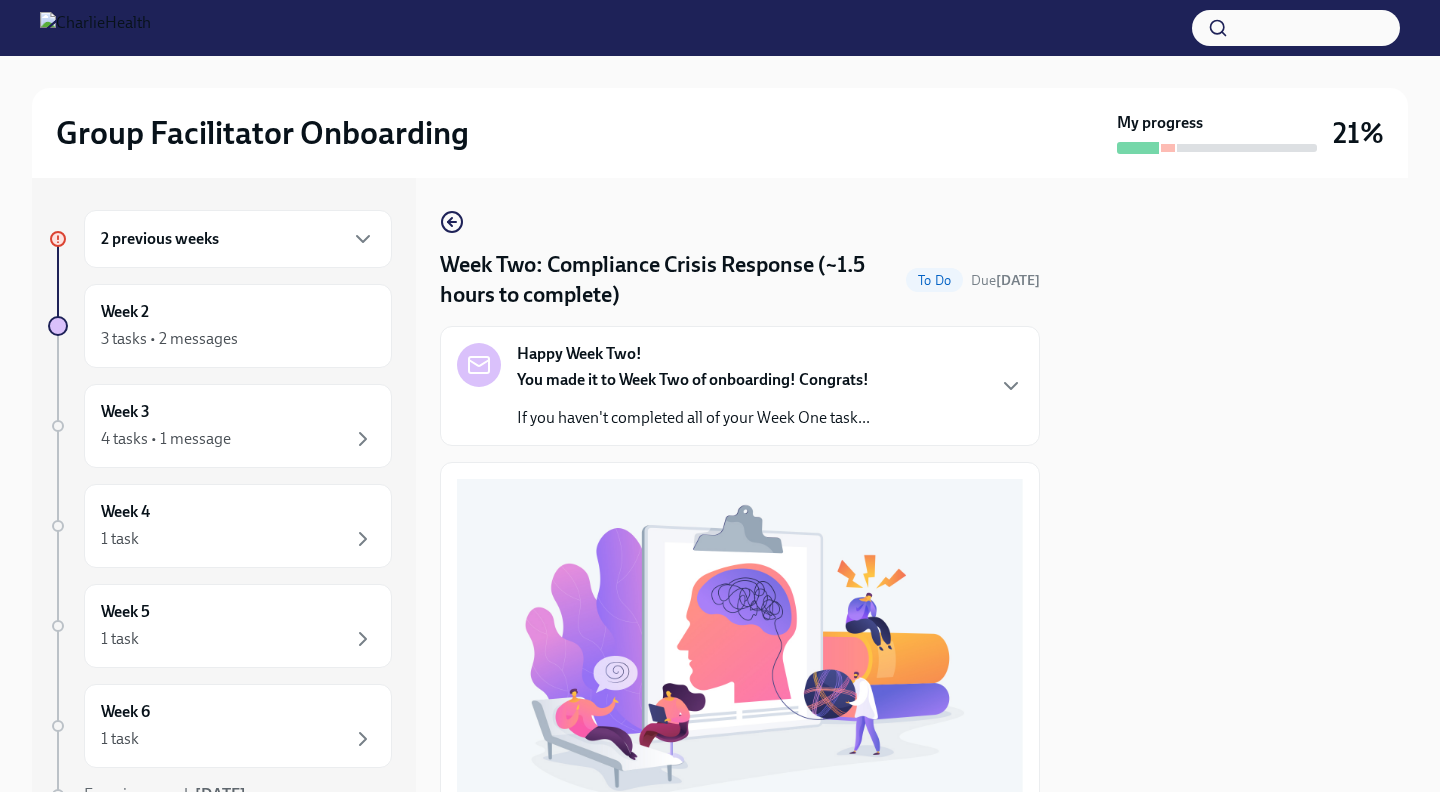 click on "Week Two: Compliance Crisis Response (~1.5 hours to complete) To Do Due  in 6 days Happy Week Two! You made it to Week Two of onboarding! Congrats!
If you haven't completed all of your Week One task... As an IOP program, our clients are frequently in crisis. To best prepare you, please take the following three crisis courses in Relias. Complete Three Relias Courses Please complete these  three  Relias courses next:
De-Escalation Techniques
Use of Crisis Intervention Techniques
Assessing & Screening for Suicide Risk
🎓  Find your Relias trainings here
Username: kamone.hyman@charliehealth.com
Password: ch1234 I completed these three Relias courses! UKG Billing: Clock this as Compliance Task" at bounding box center [740, 746] 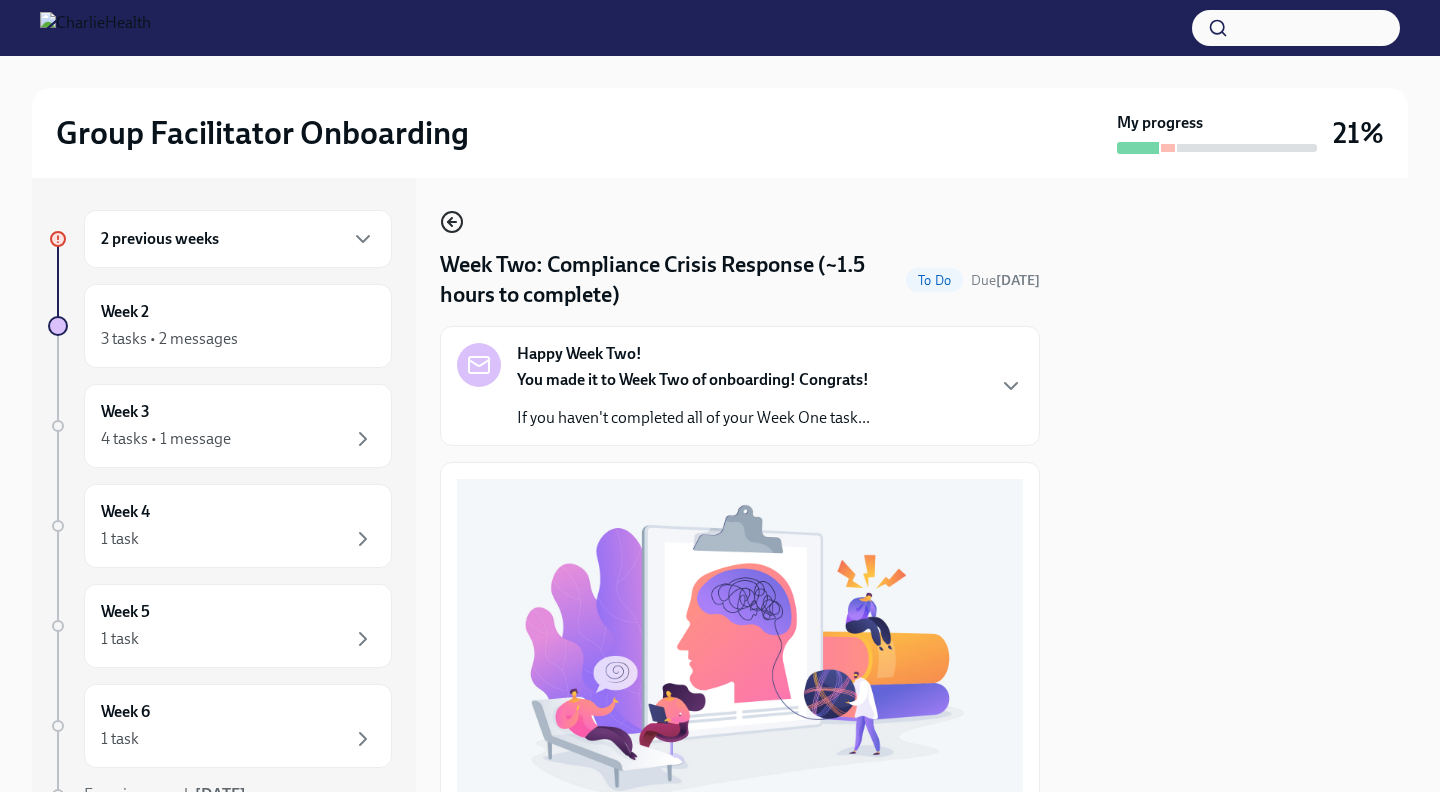 click 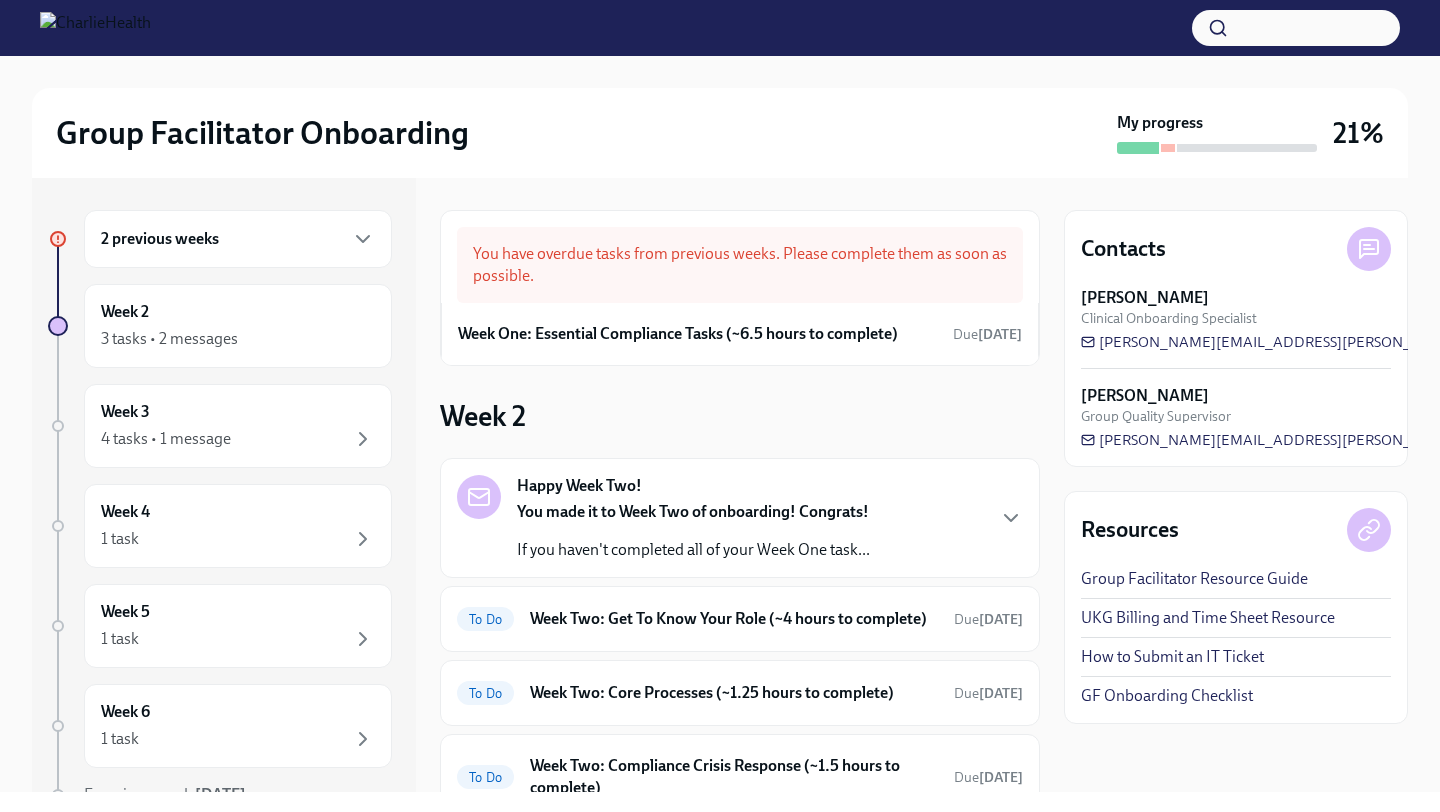 scroll, scrollTop: 174, scrollLeft: 0, axis: vertical 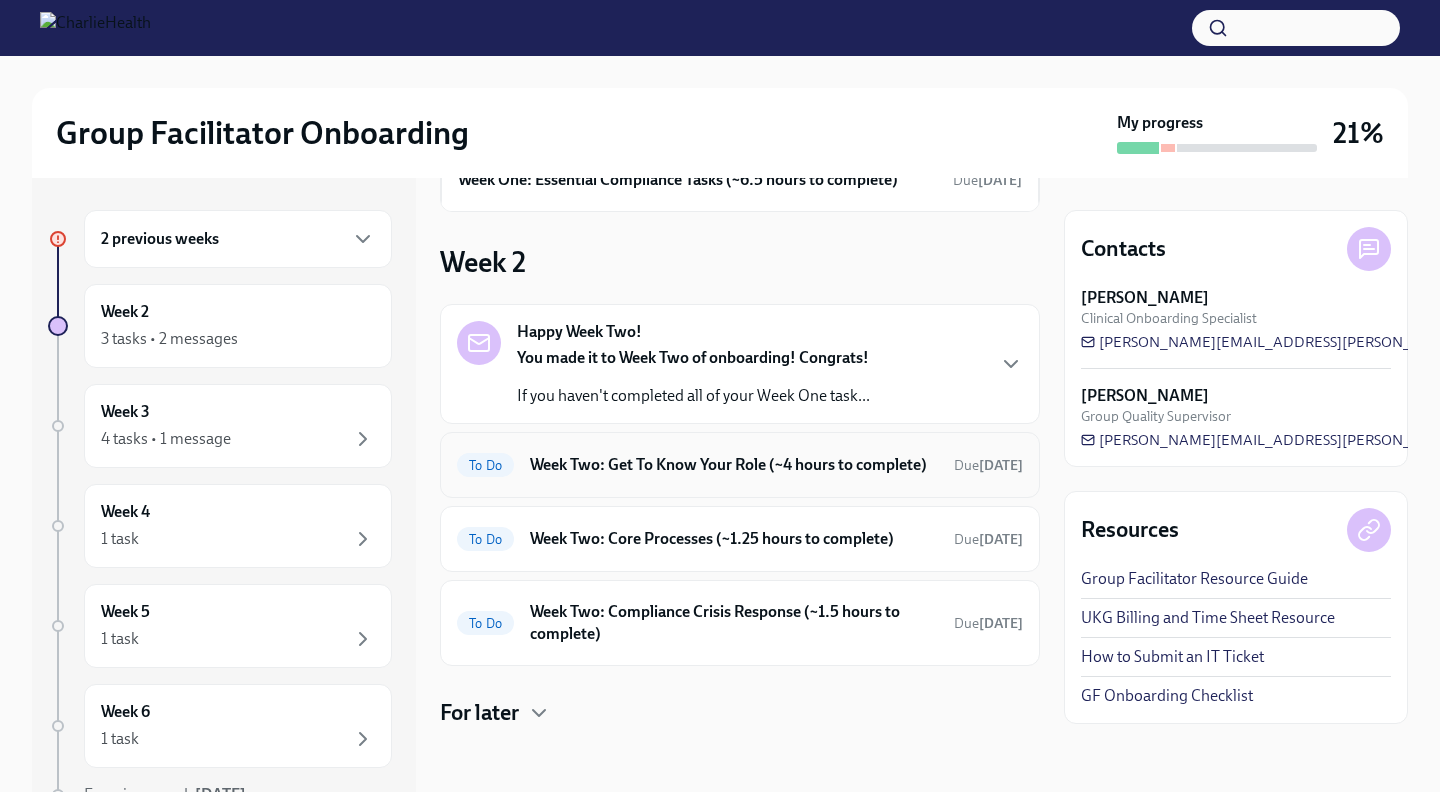 click on "Week Two: Get To Know Your Role (~4 hours to complete)" at bounding box center [734, 465] 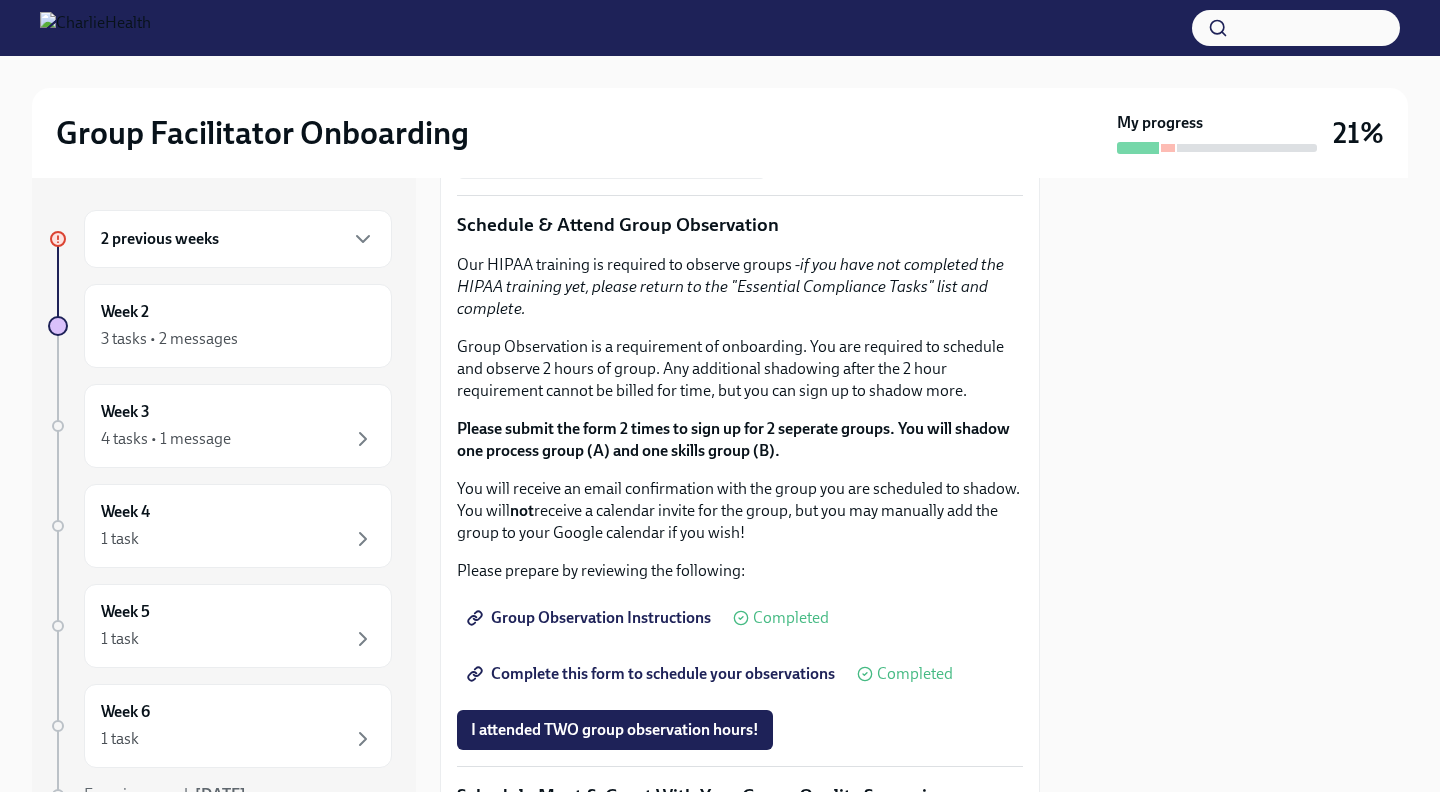 scroll, scrollTop: 1063, scrollLeft: 0, axis: vertical 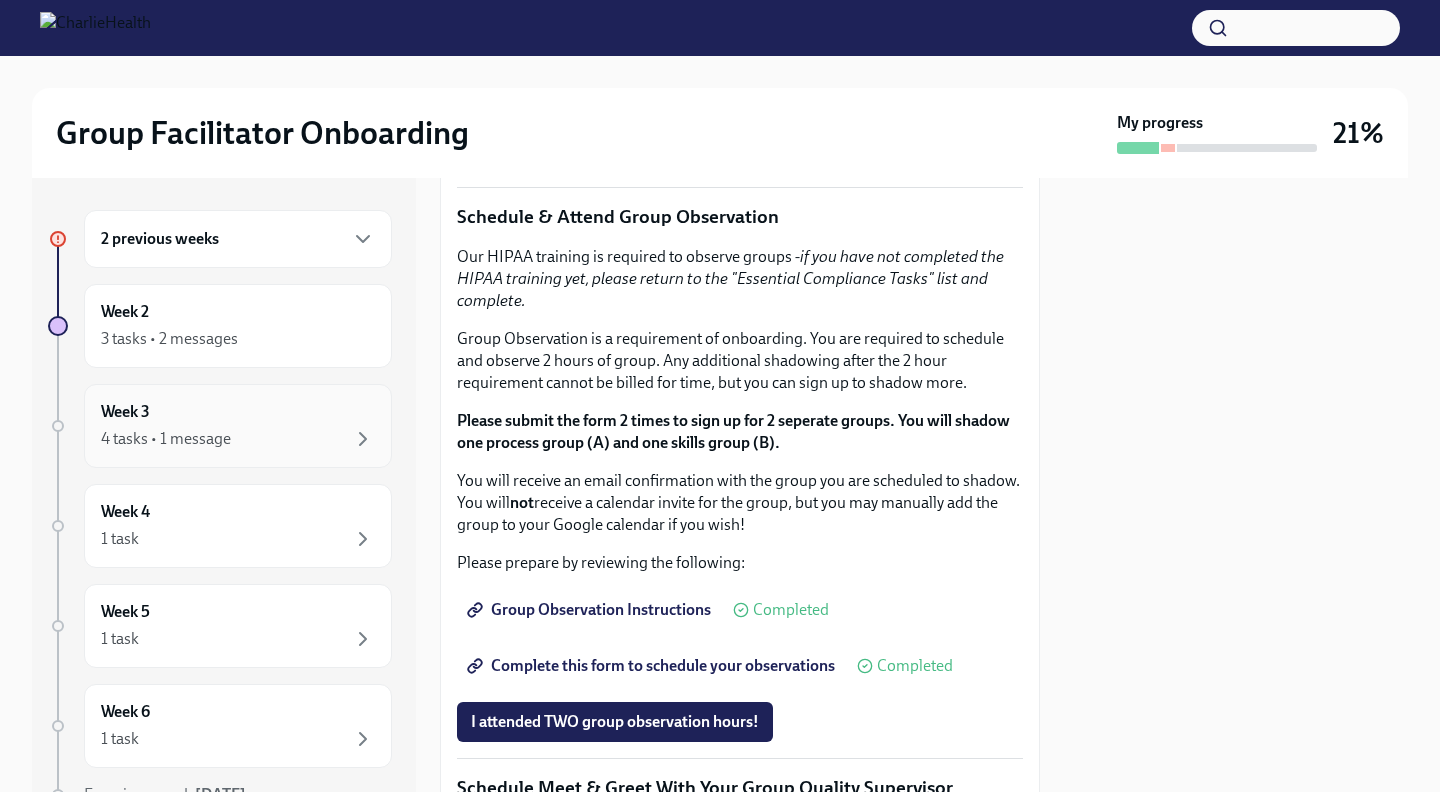 click on "4 tasks • 1 message" at bounding box center [238, 439] 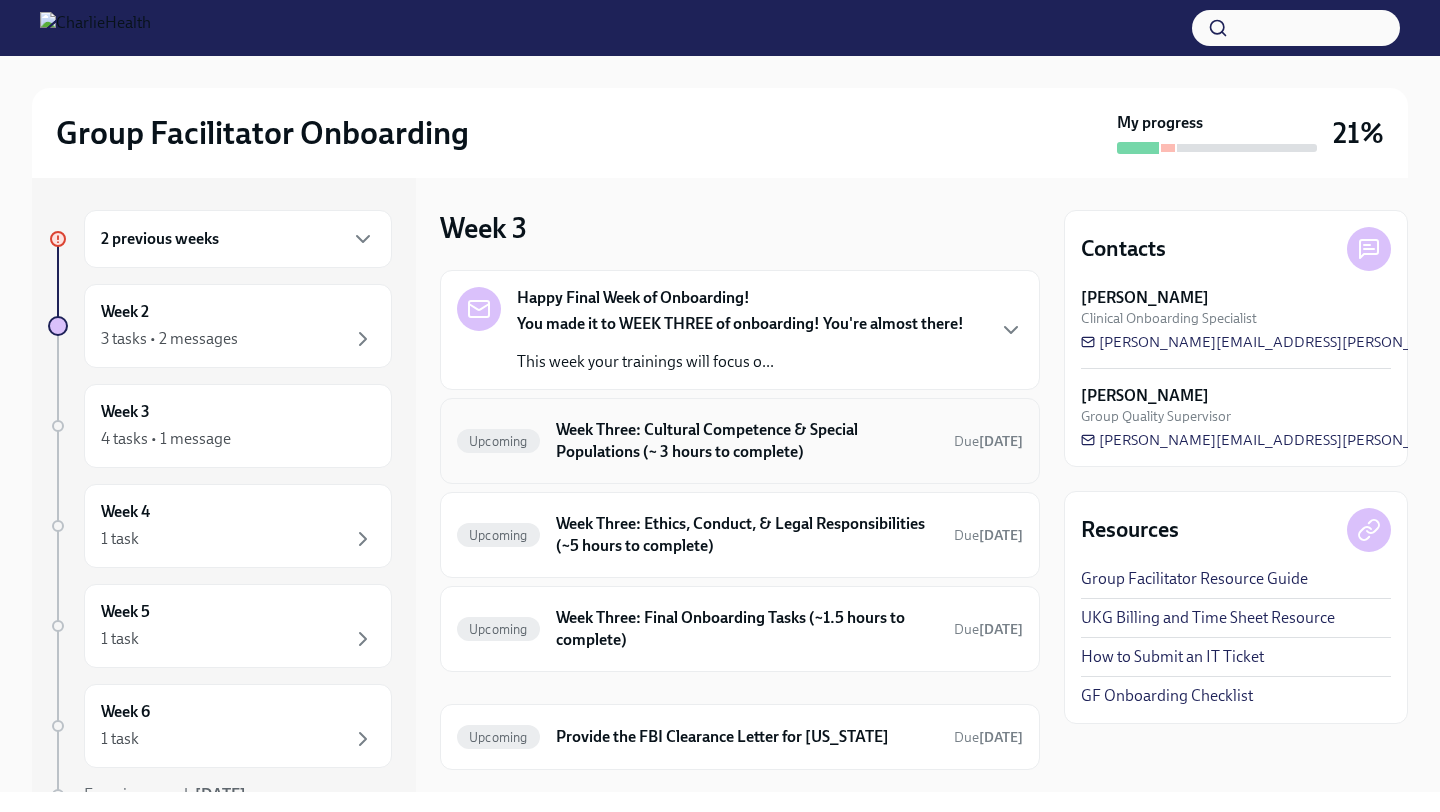 scroll, scrollTop: 42, scrollLeft: 0, axis: vertical 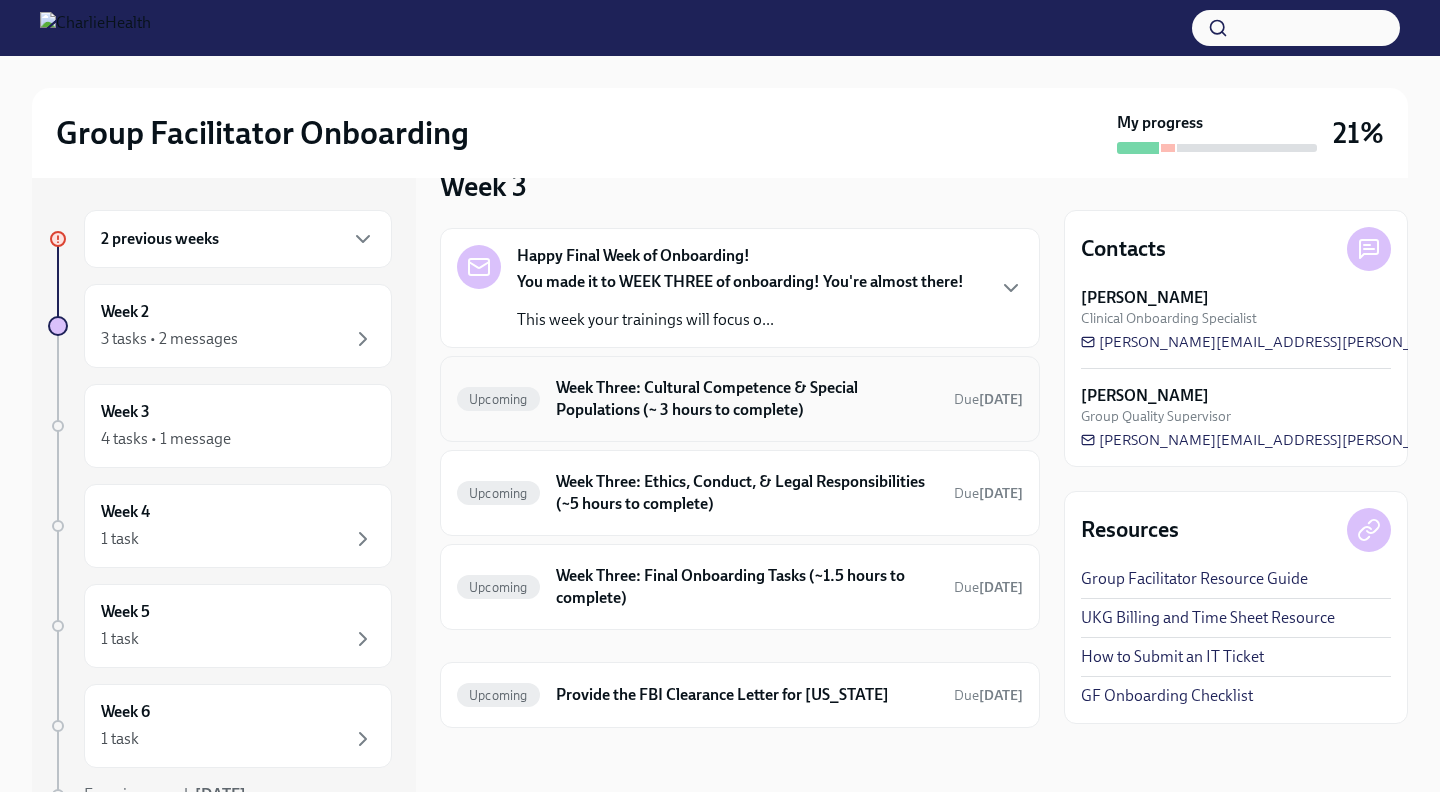 click on "Week Three: Cultural Competence & Special Populations (~ 3 hours to complete)" at bounding box center (747, 399) 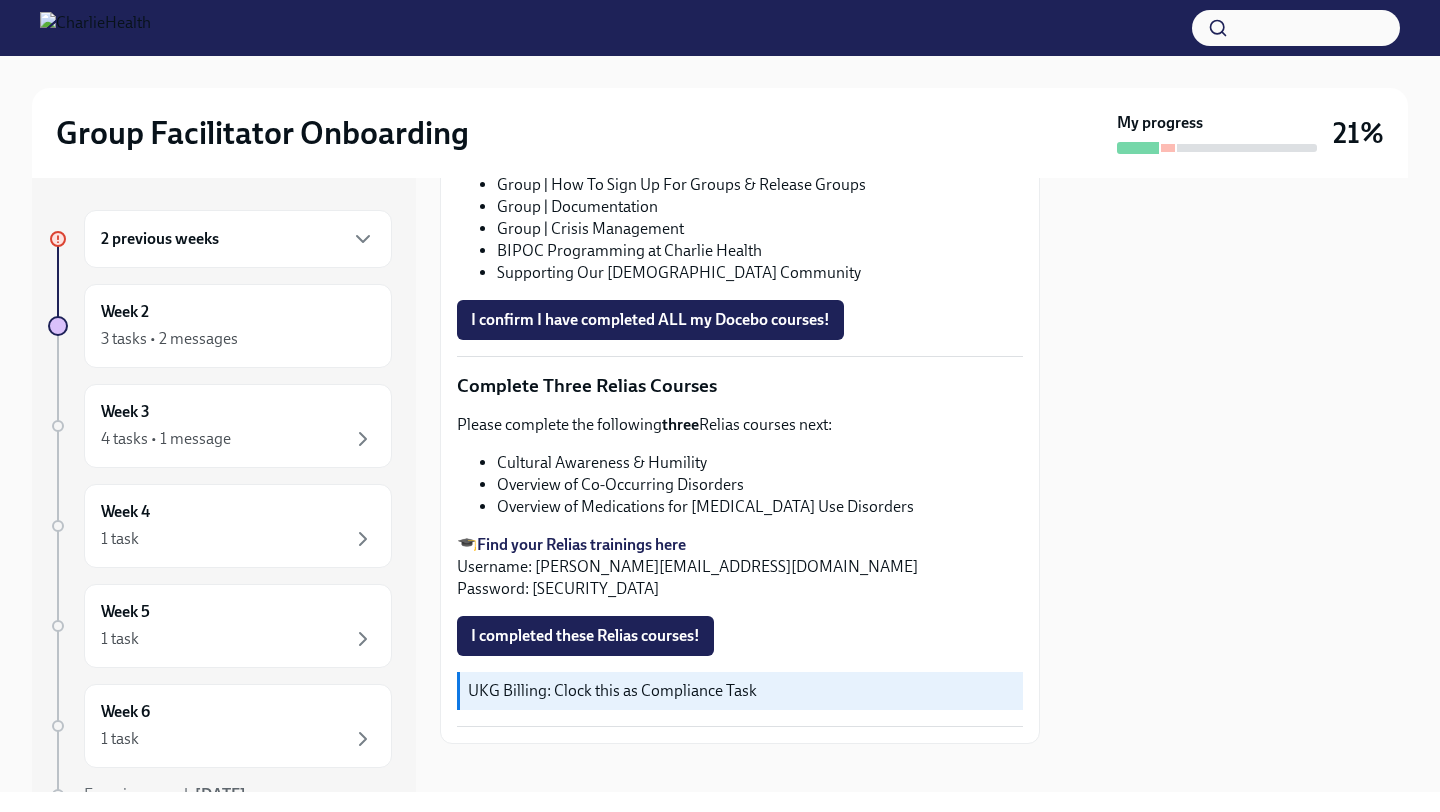 scroll, scrollTop: 1387, scrollLeft: 0, axis: vertical 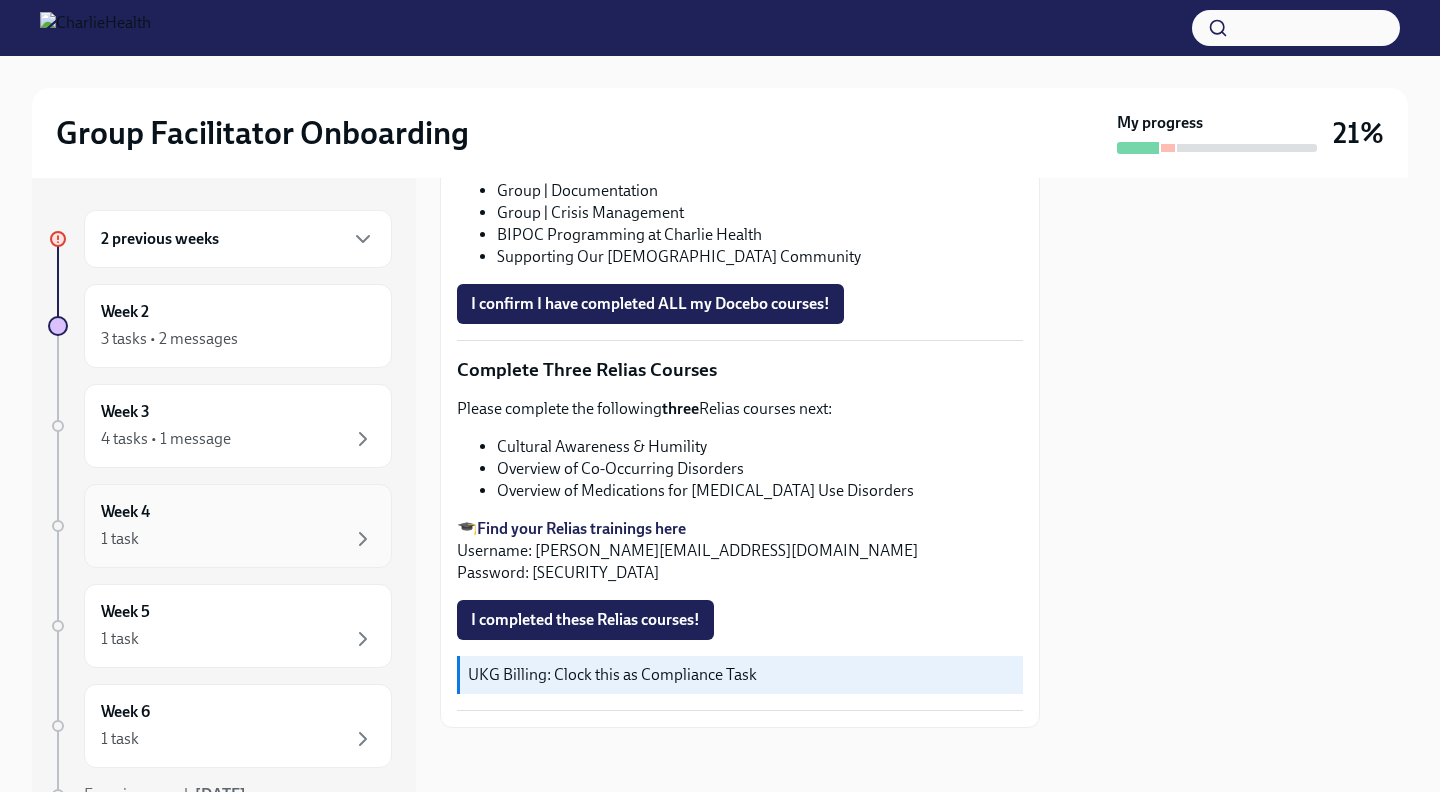 click on "1 task" at bounding box center [238, 539] 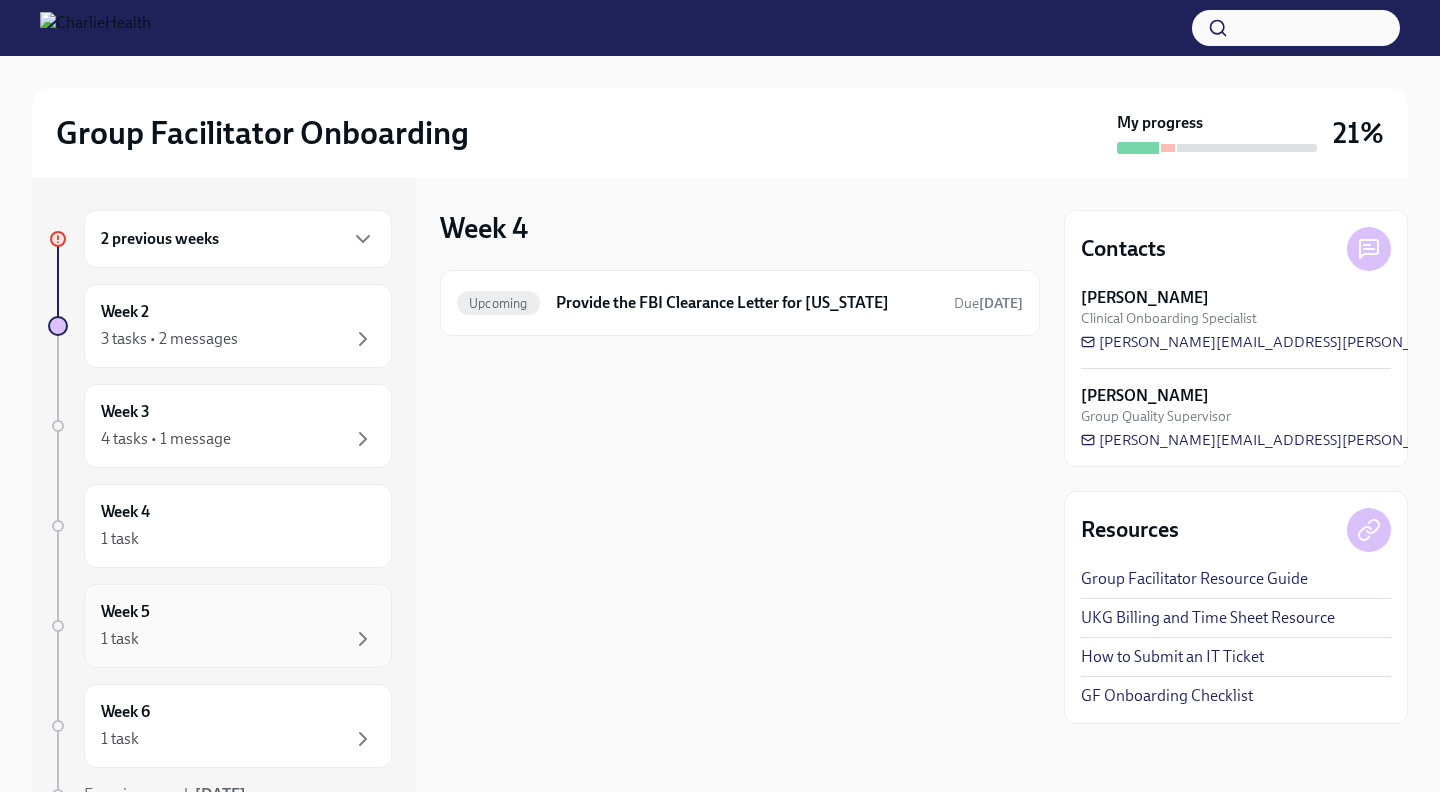 click on "Week 5 1 task" at bounding box center [238, 626] 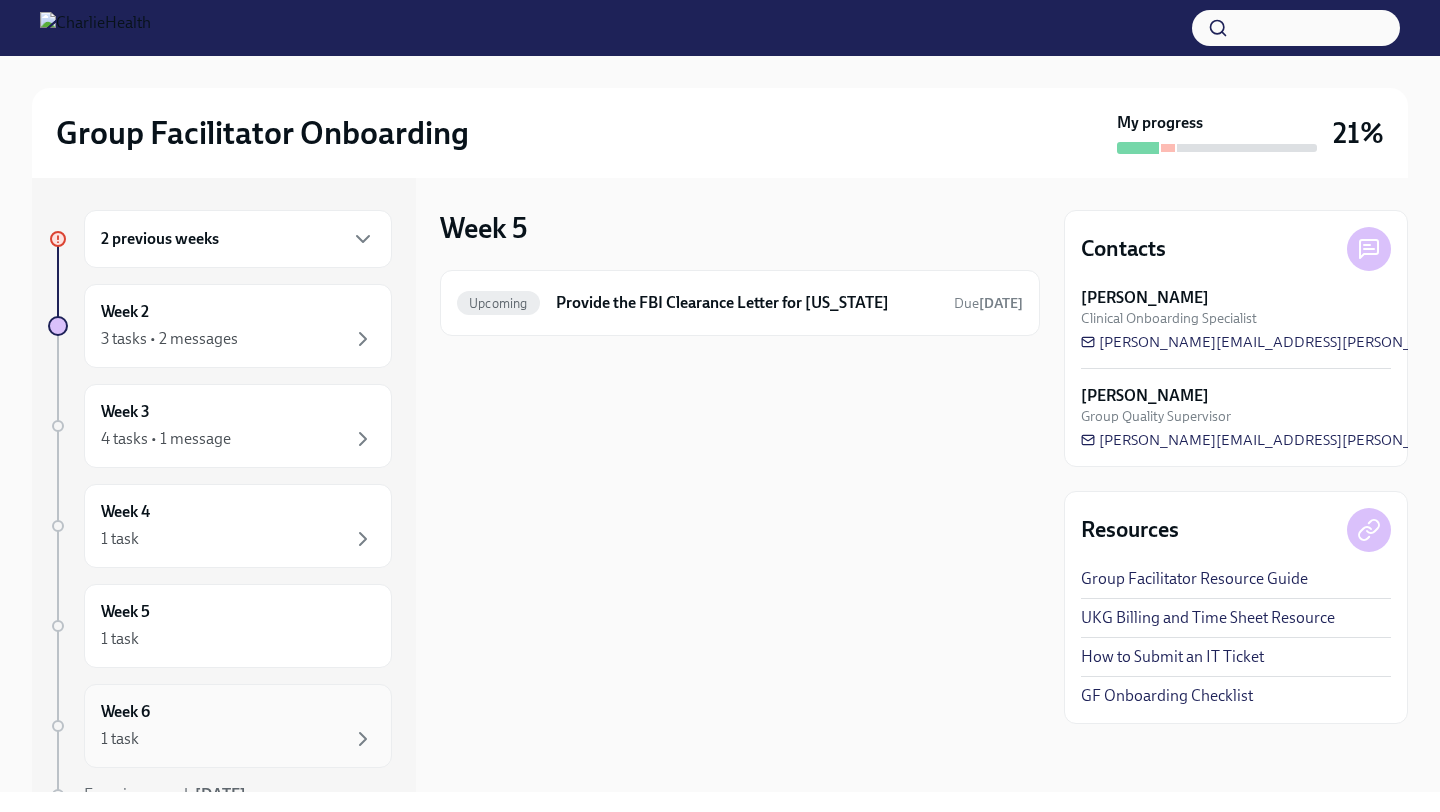 click on "1 task" at bounding box center (238, 739) 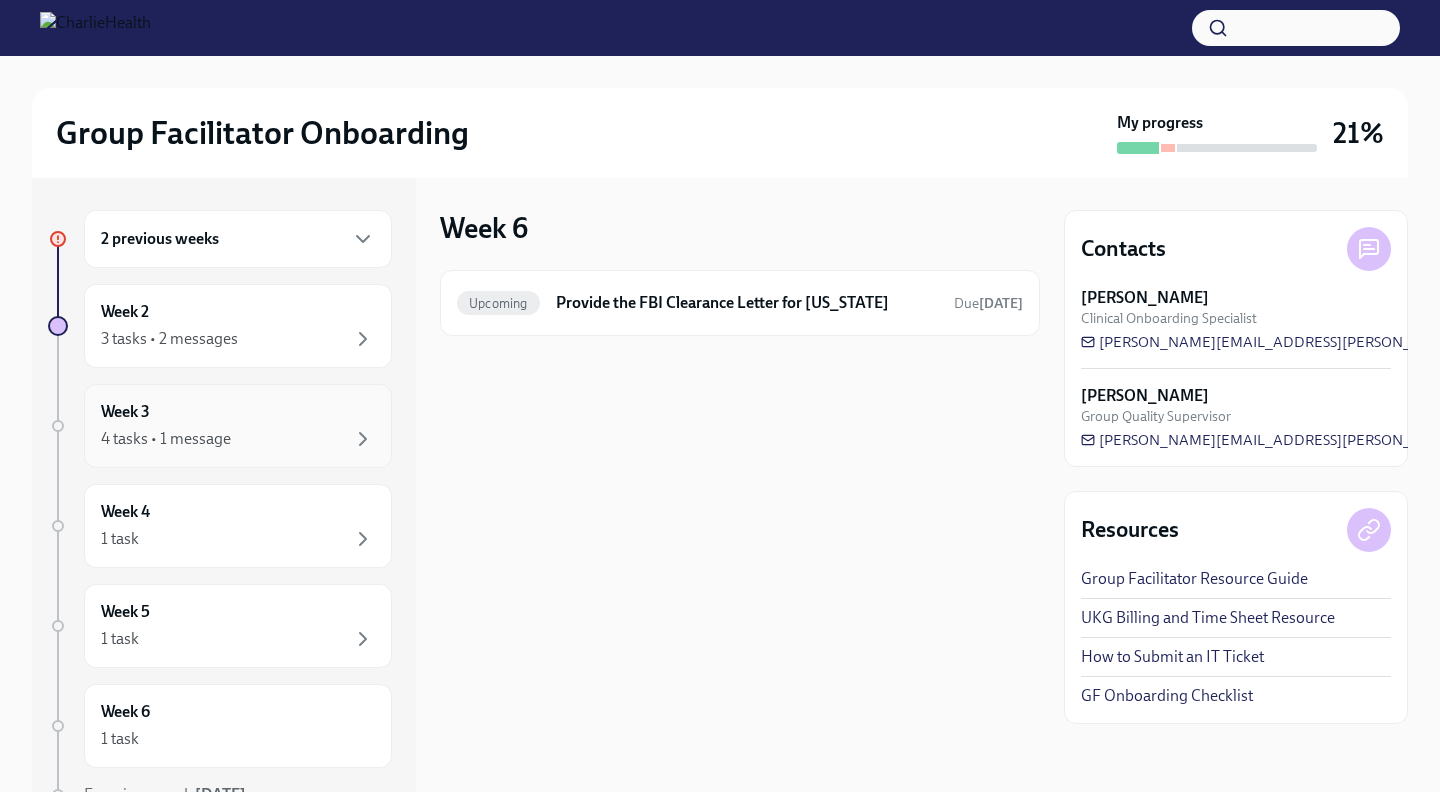 click on "Week 3 4 tasks • 1 message" at bounding box center [238, 426] 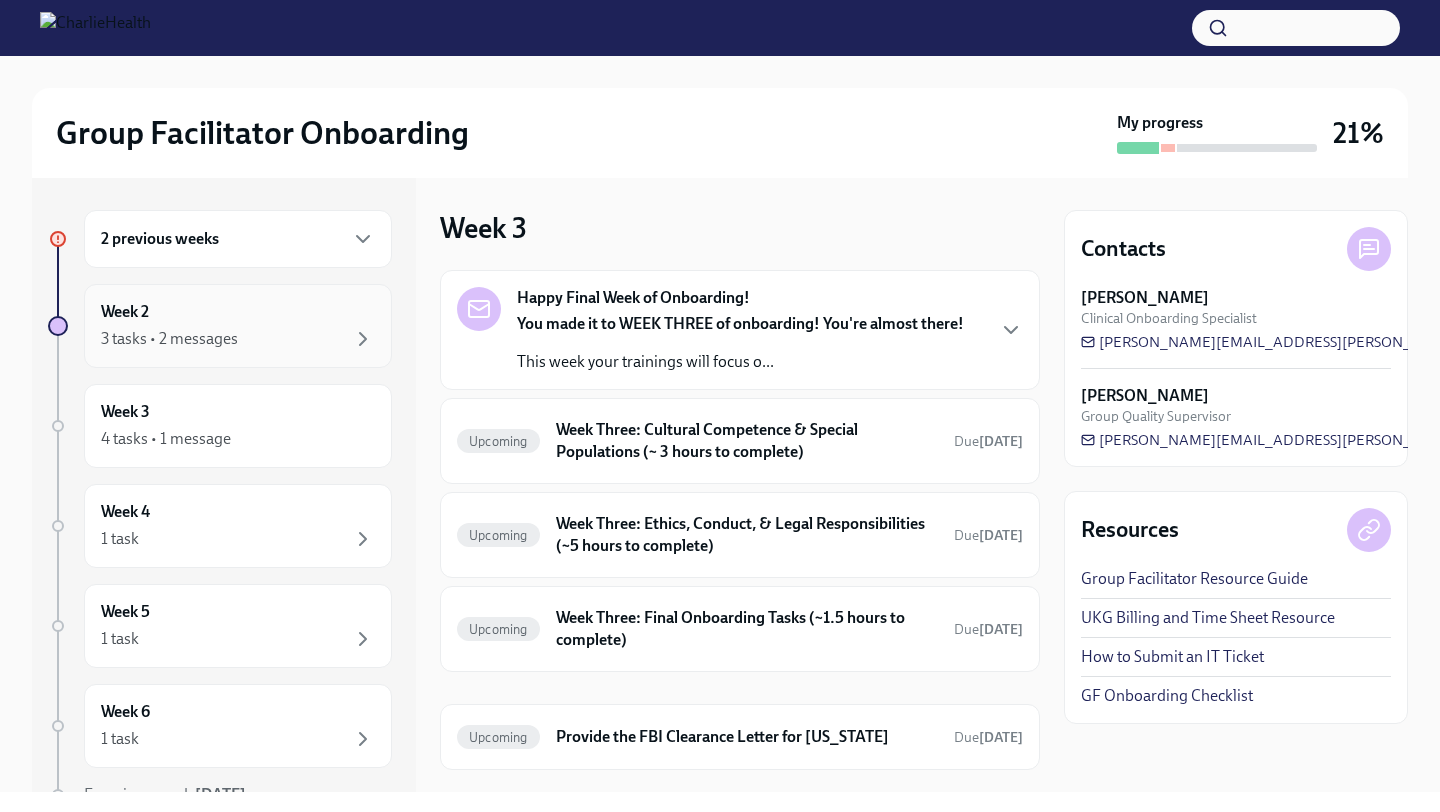 click on "Week 2 3 tasks • 2 messages" at bounding box center [238, 326] 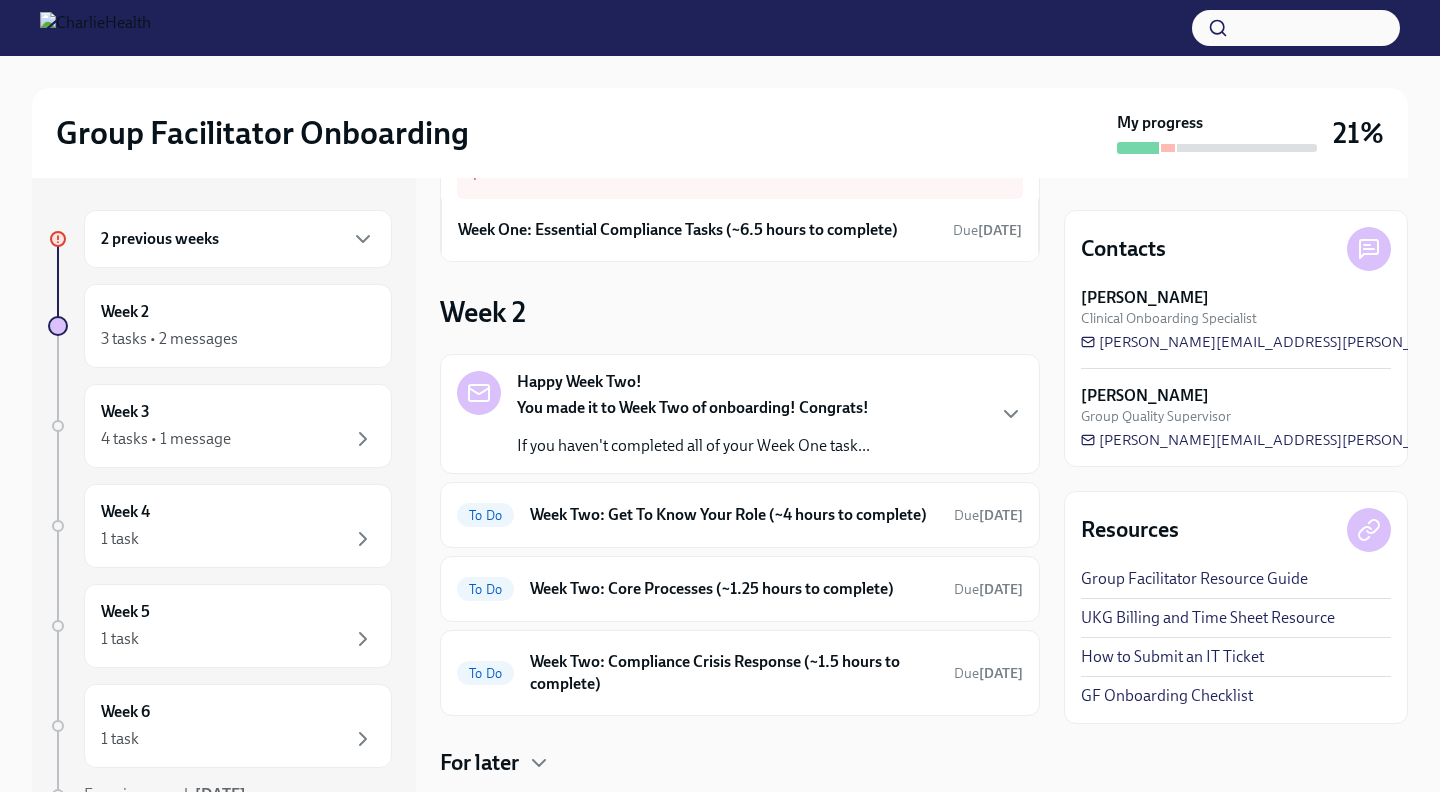 scroll, scrollTop: 174, scrollLeft: 0, axis: vertical 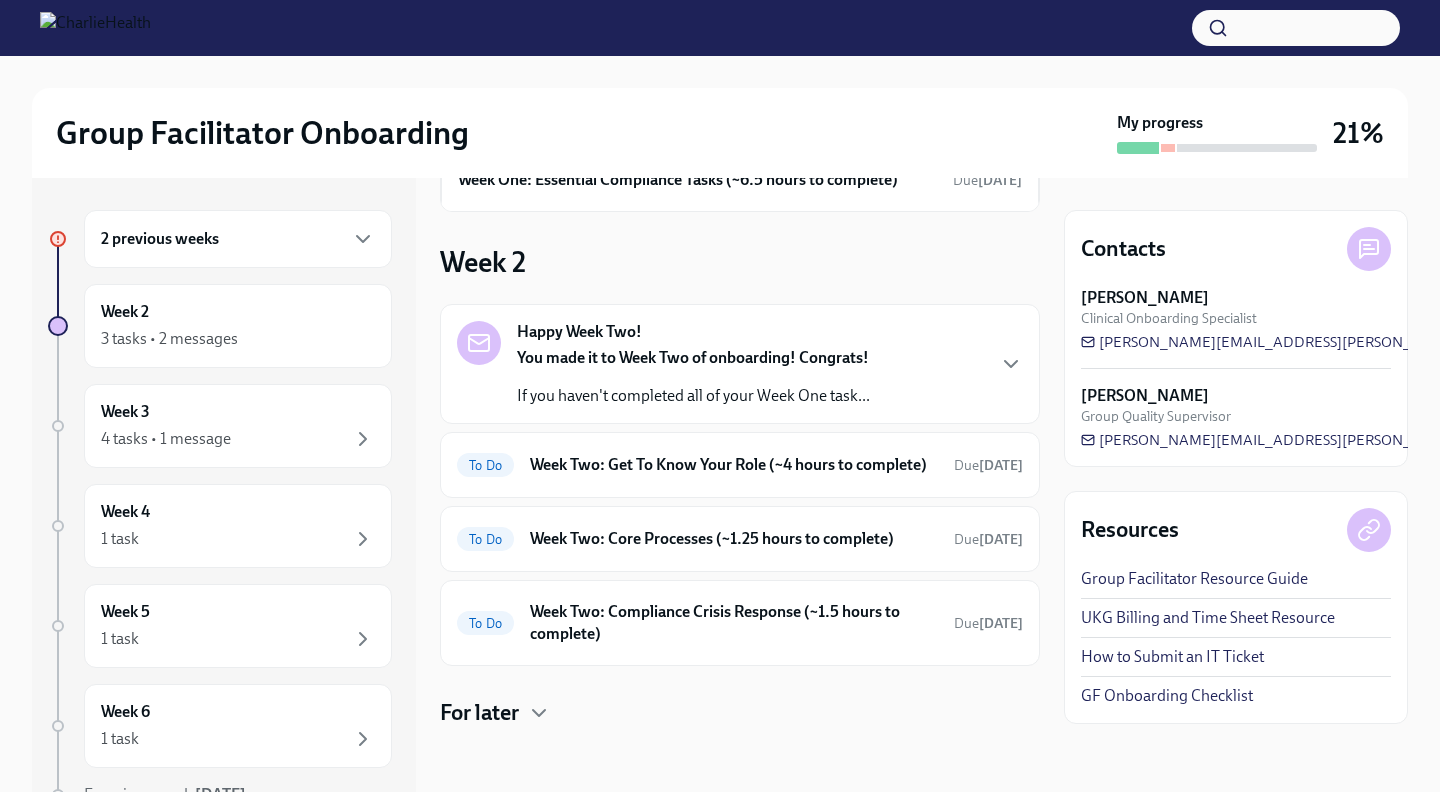 click on "To Do Week Two: Get To Know Your Role (~4 hours to complete) Due  [DATE]" at bounding box center (740, 465) 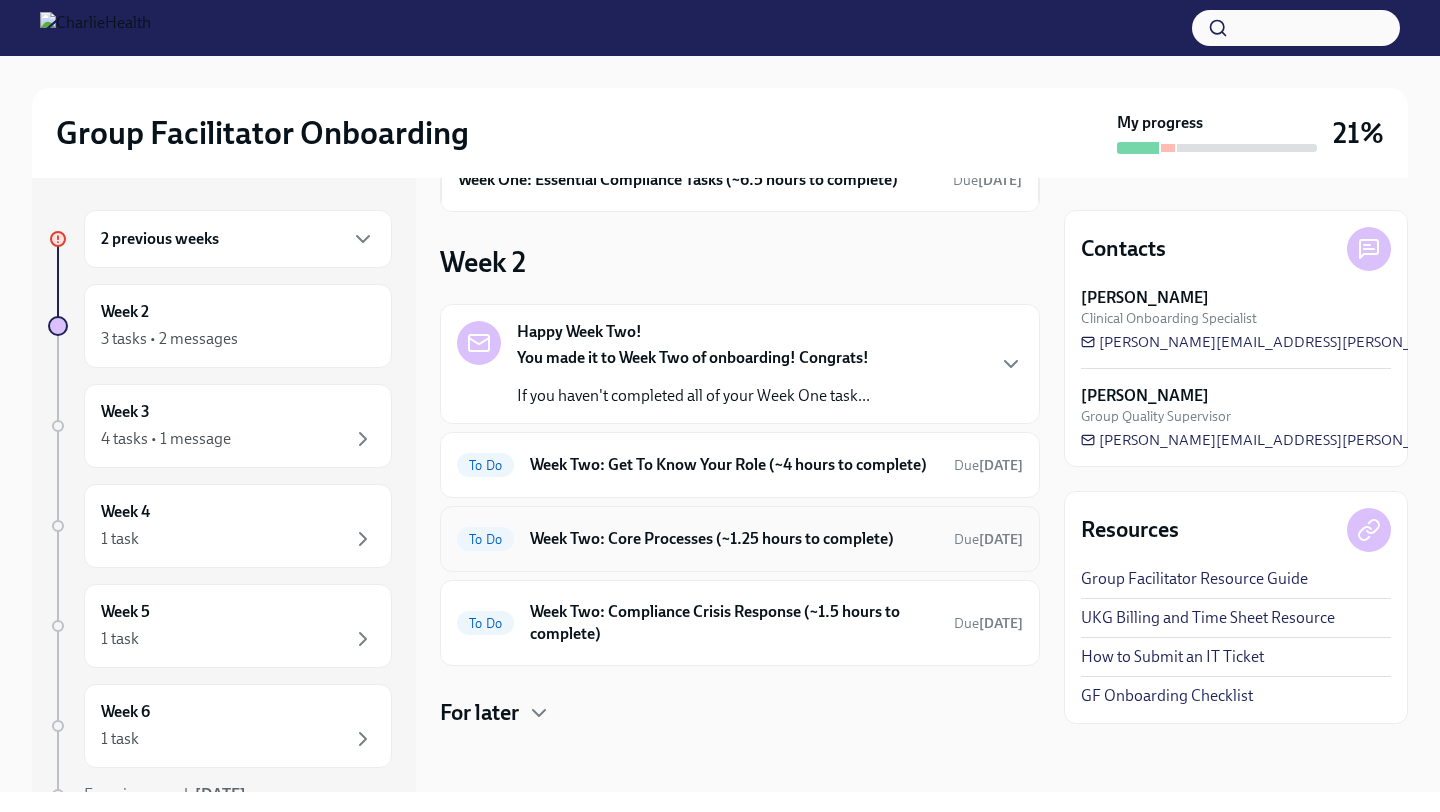 click on "To Do Week Two: Core Processes (~1.25 hours to complete) Due  in 6 days" at bounding box center (740, 539) 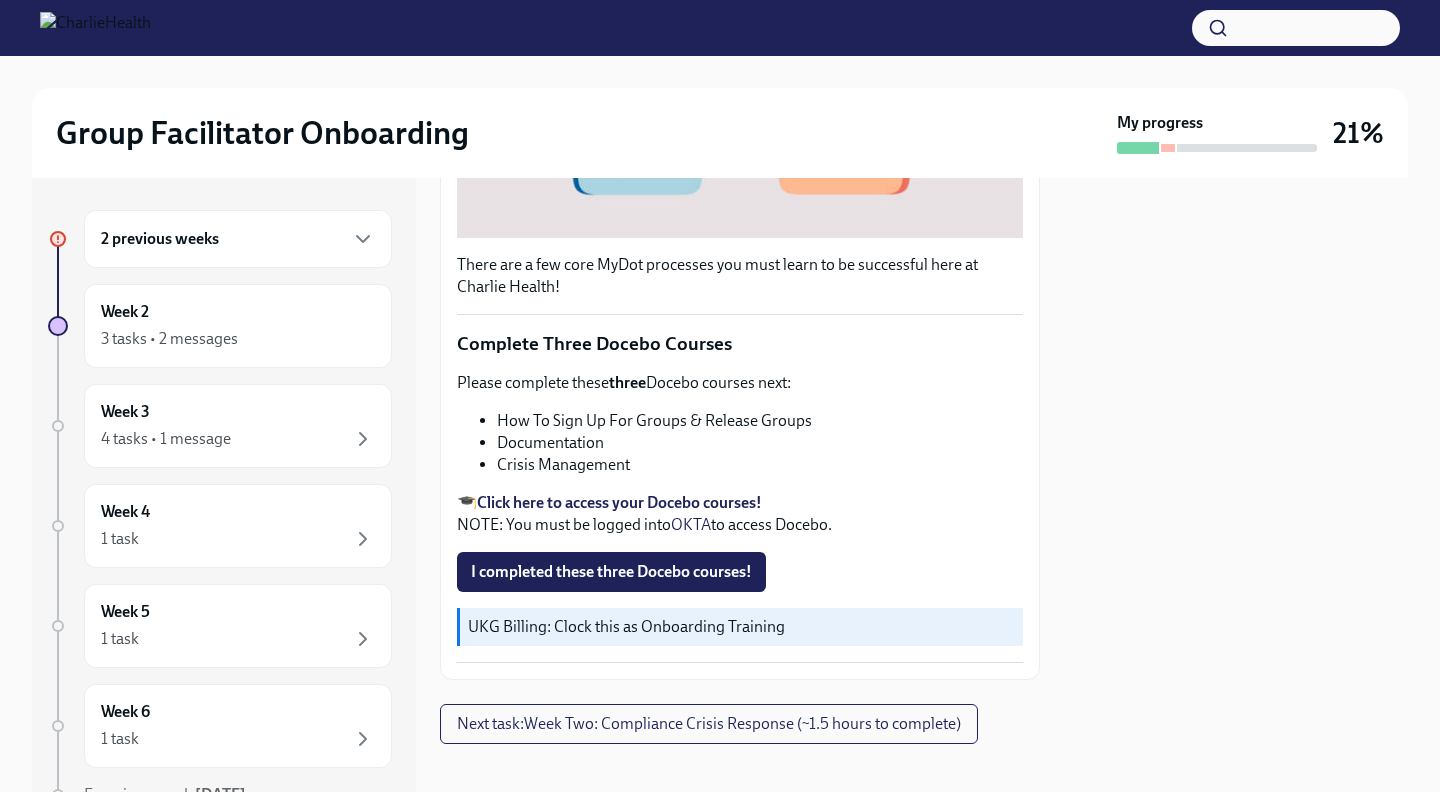 scroll, scrollTop: 635, scrollLeft: 0, axis: vertical 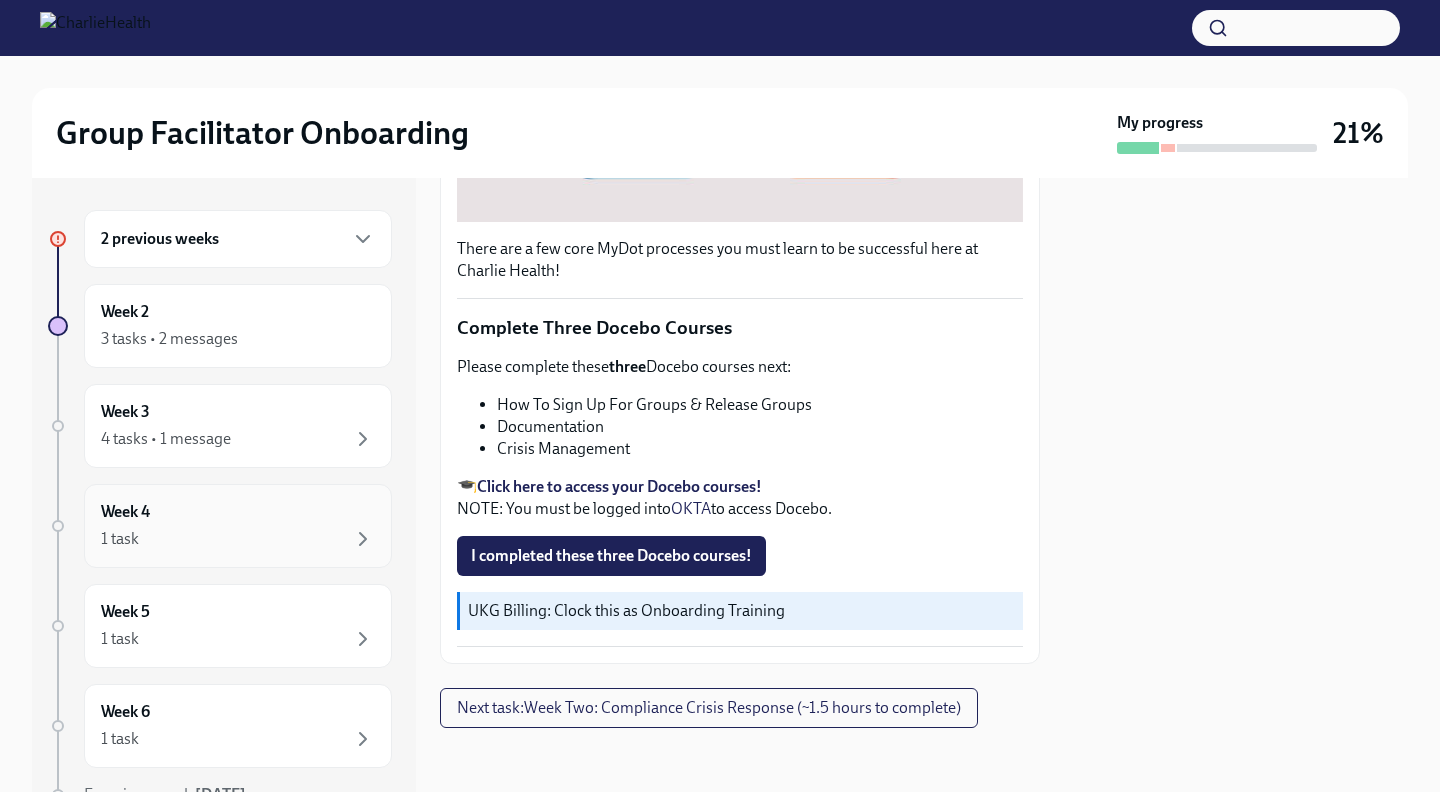 click on "Week 4 1 task" at bounding box center [238, 526] 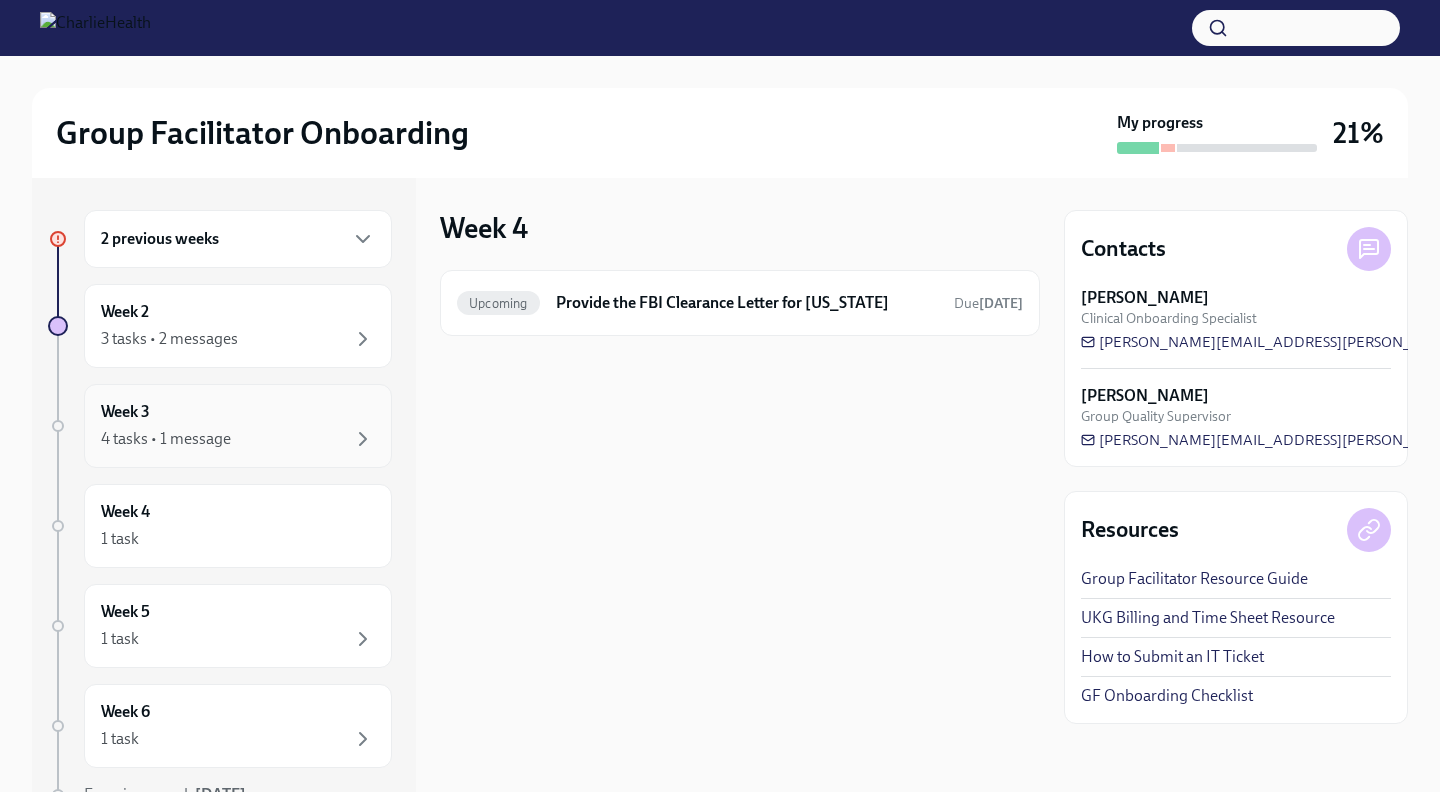 click on "Week 3 4 tasks • 1 message" at bounding box center [238, 426] 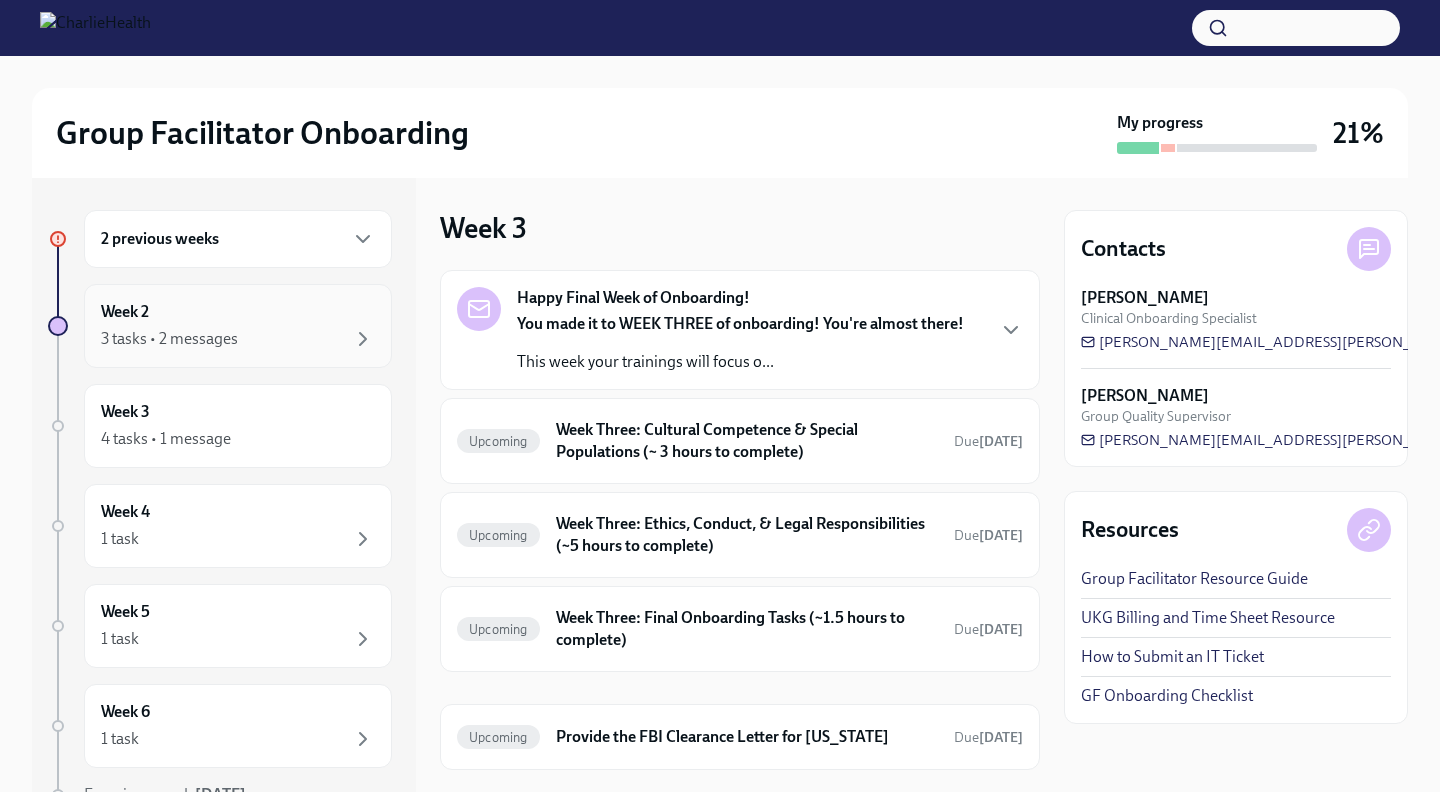 click on "3 tasks • 2 messages" 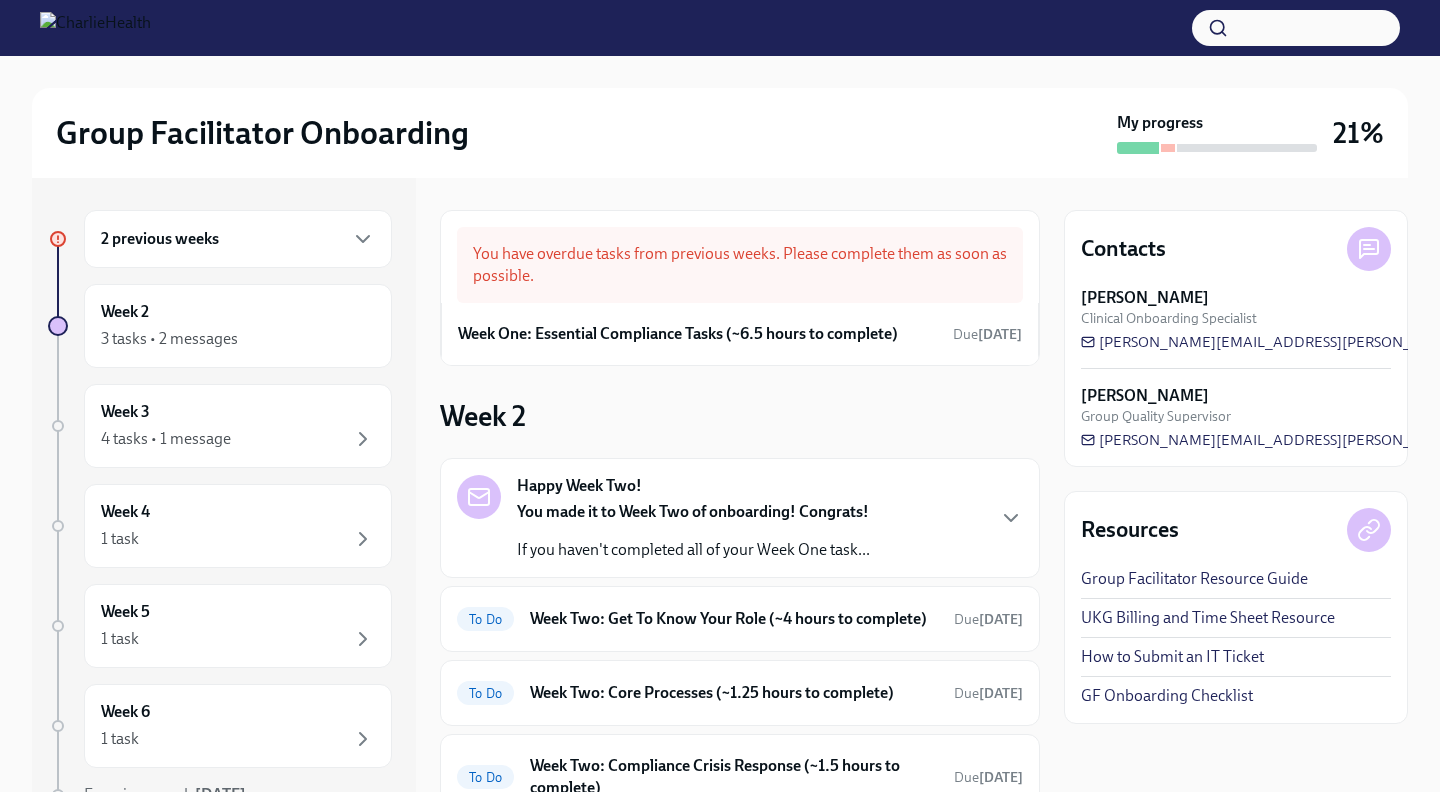 scroll, scrollTop: 174, scrollLeft: 0, axis: vertical 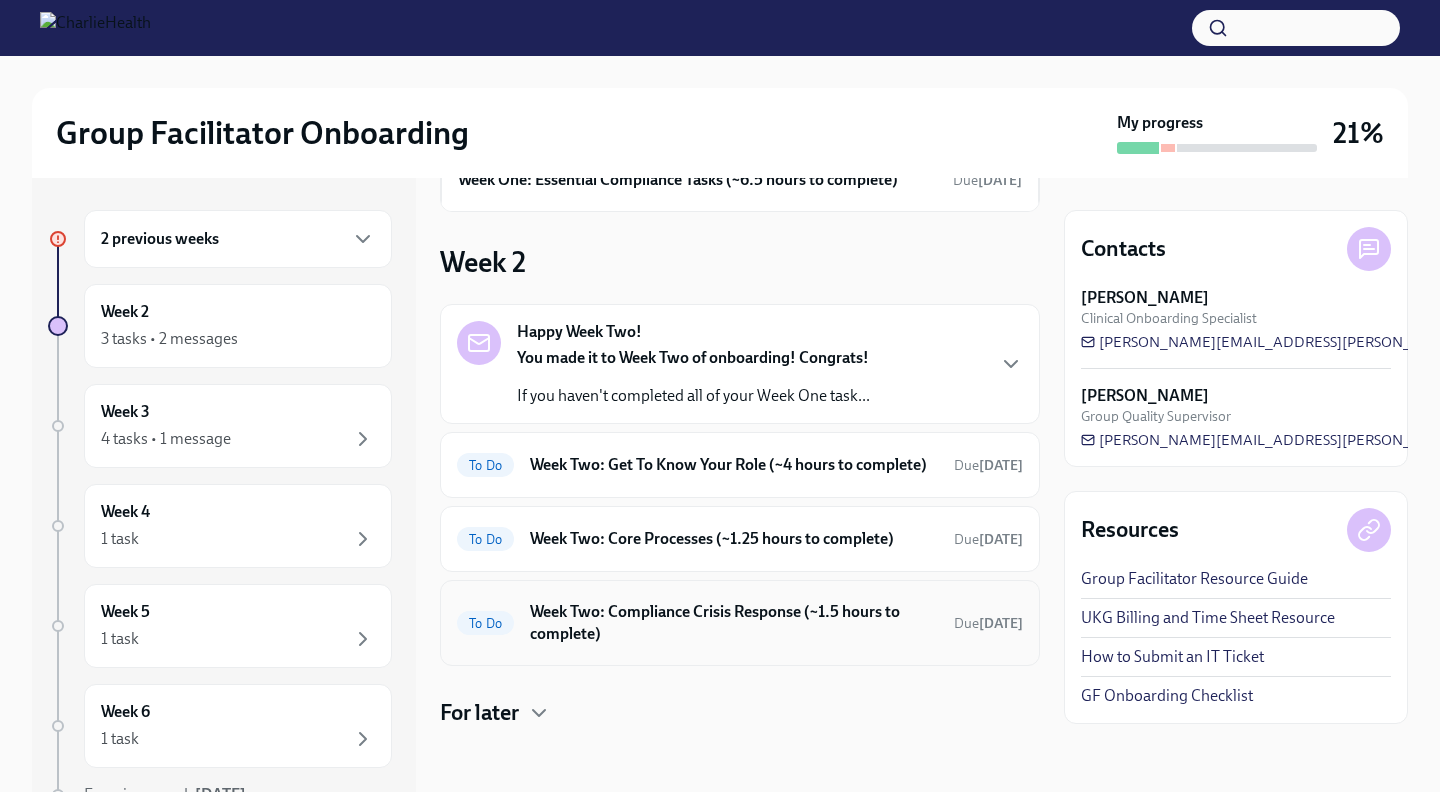 click on "Week Two: Compliance Crisis Response (~1.5 hours to complete)" 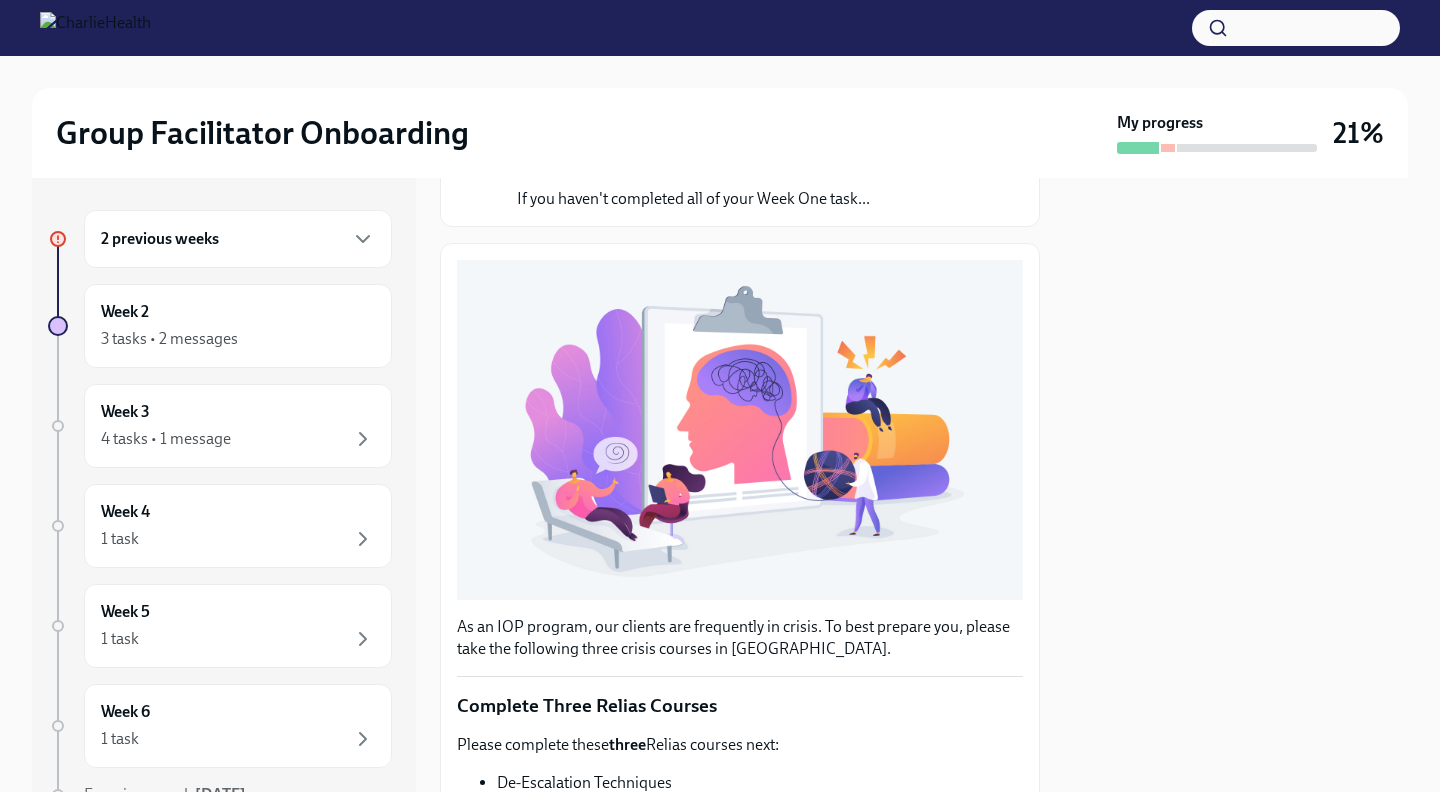 scroll, scrollTop: 0, scrollLeft: 0, axis: both 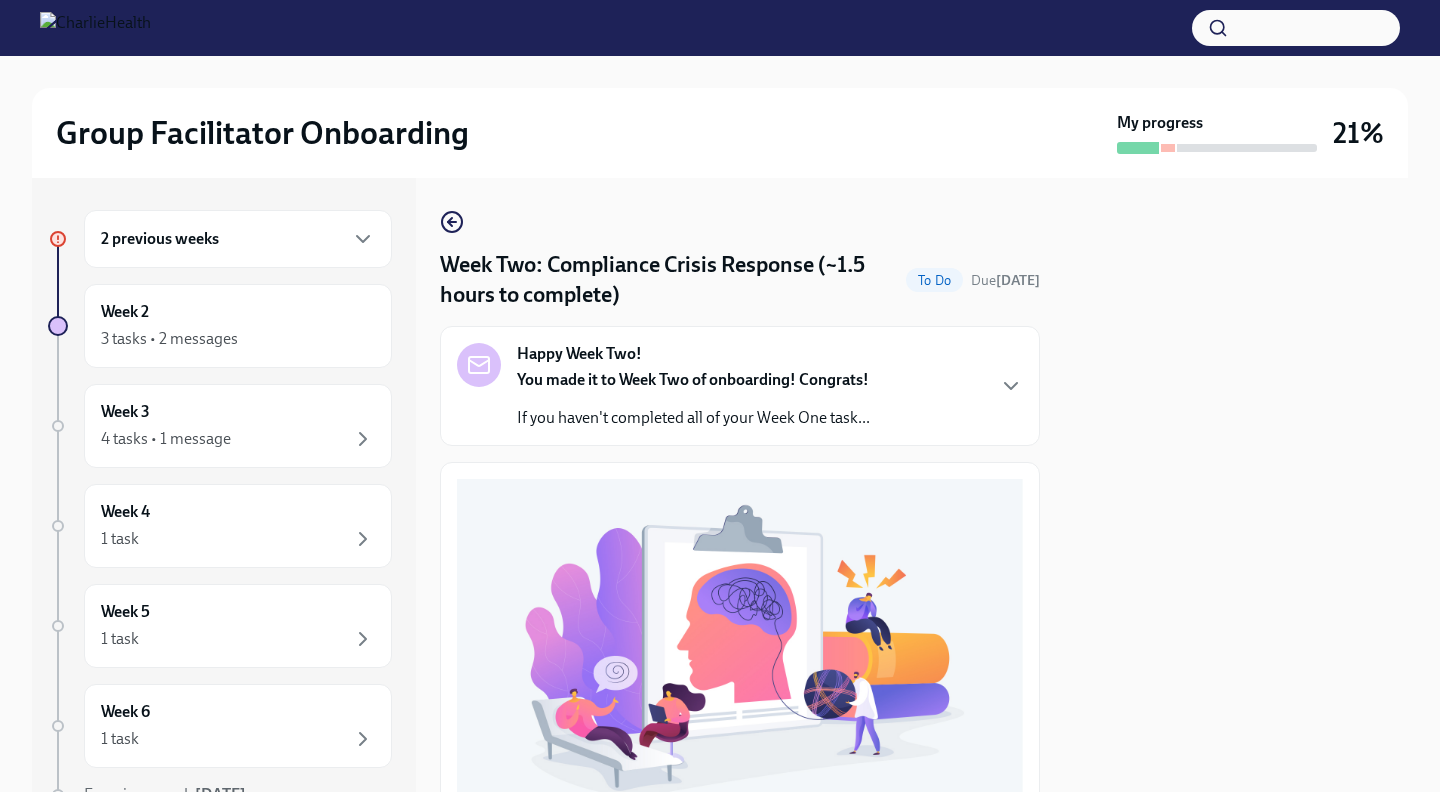 click on "Happy Week Two! You made it to Week Two of onboarding! Congrats!
If you haven't completed all of your Week One task..." 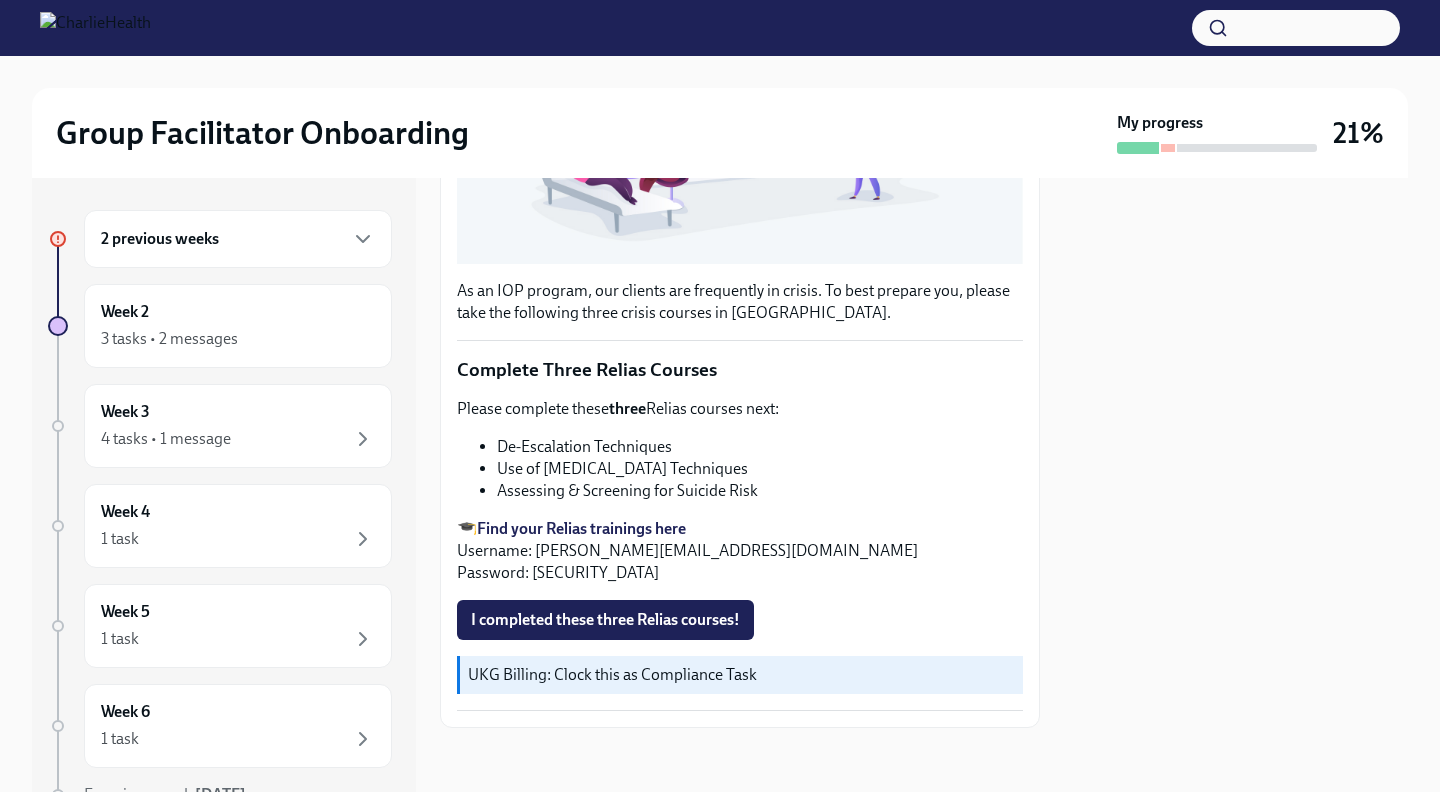 scroll, scrollTop: 1219, scrollLeft: 0, axis: vertical 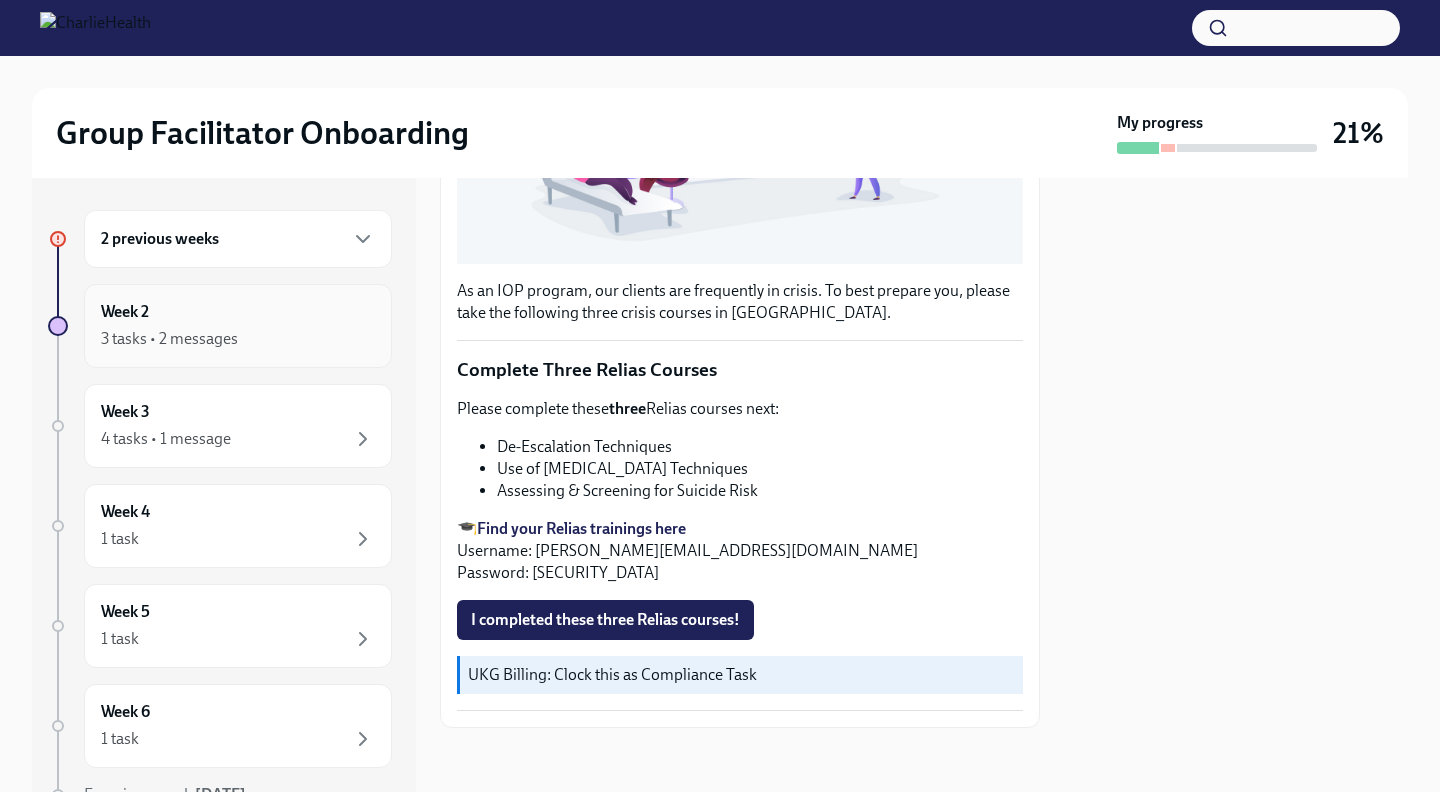 click on "Week 2 3 tasks • 2 messages" 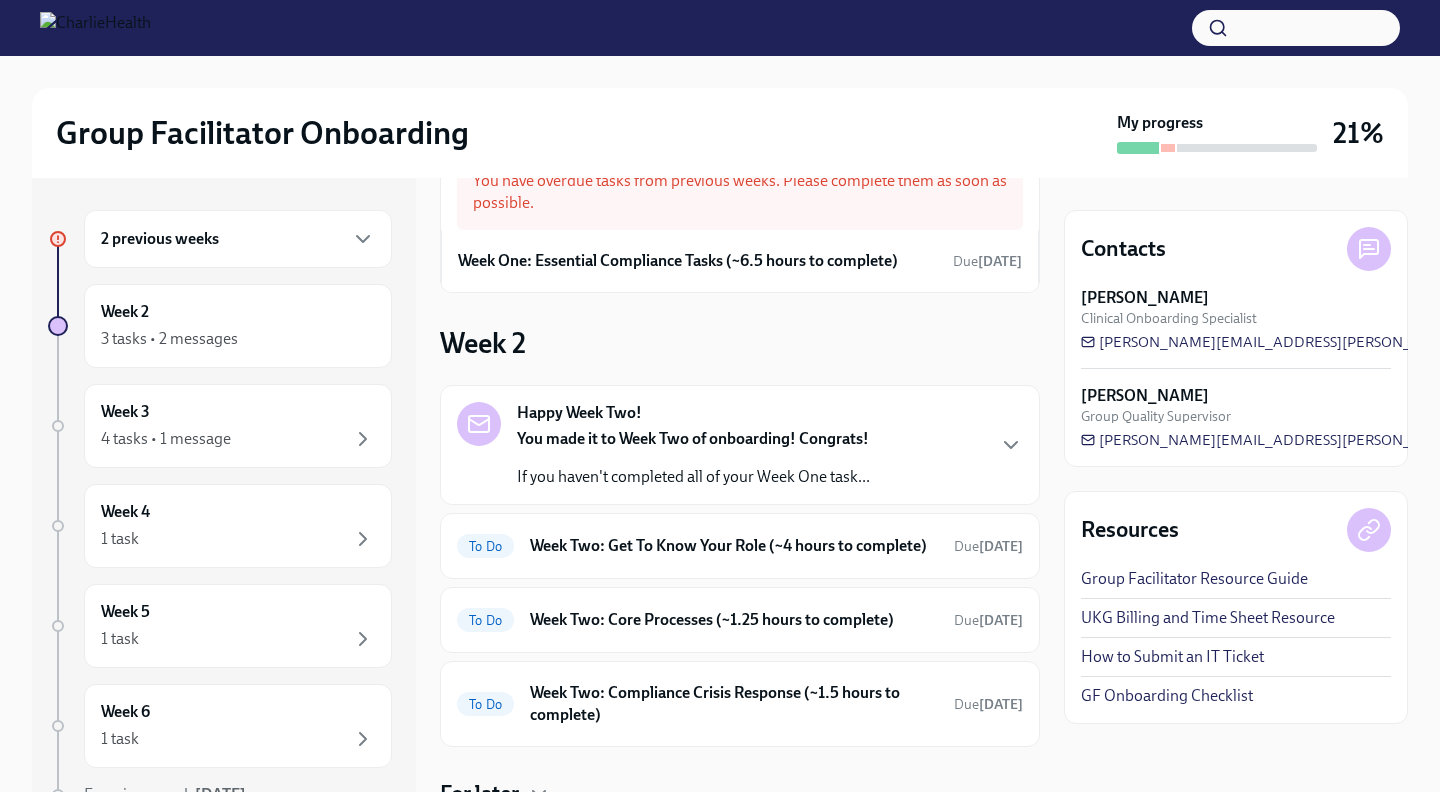 scroll, scrollTop: 75, scrollLeft: 0, axis: vertical 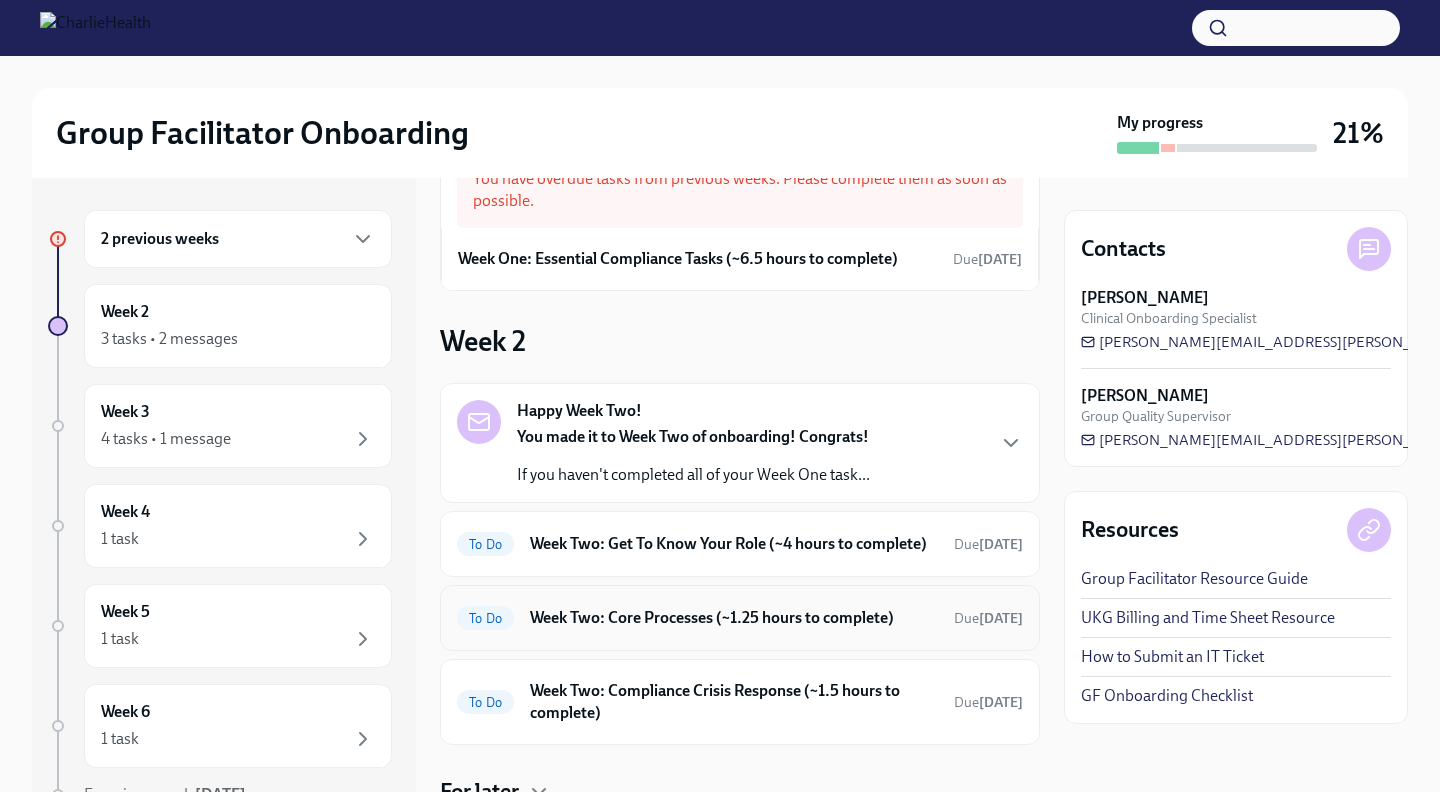 click on "Week Two: Core Processes (~1.25 hours to complete)" 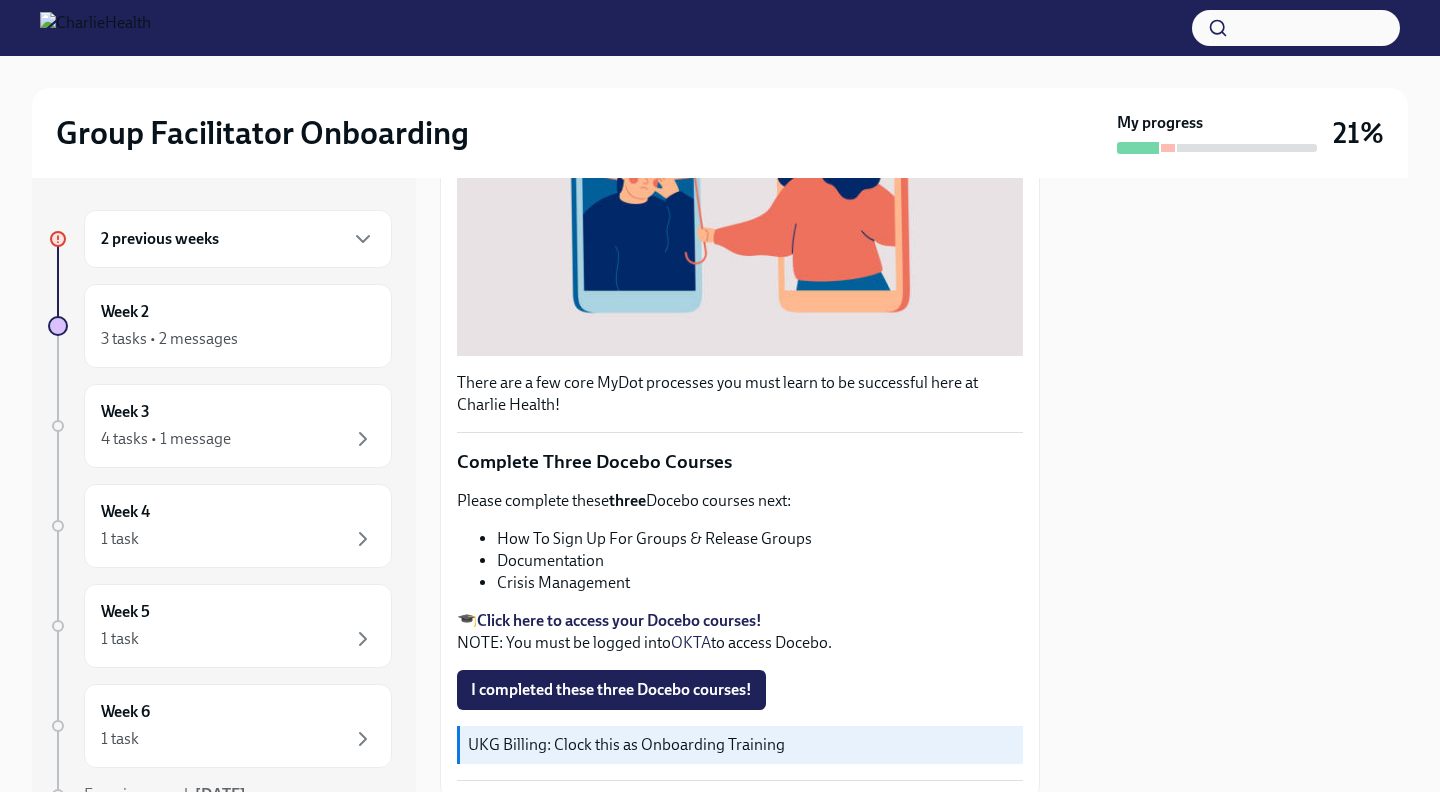 scroll, scrollTop: 487, scrollLeft: 0, axis: vertical 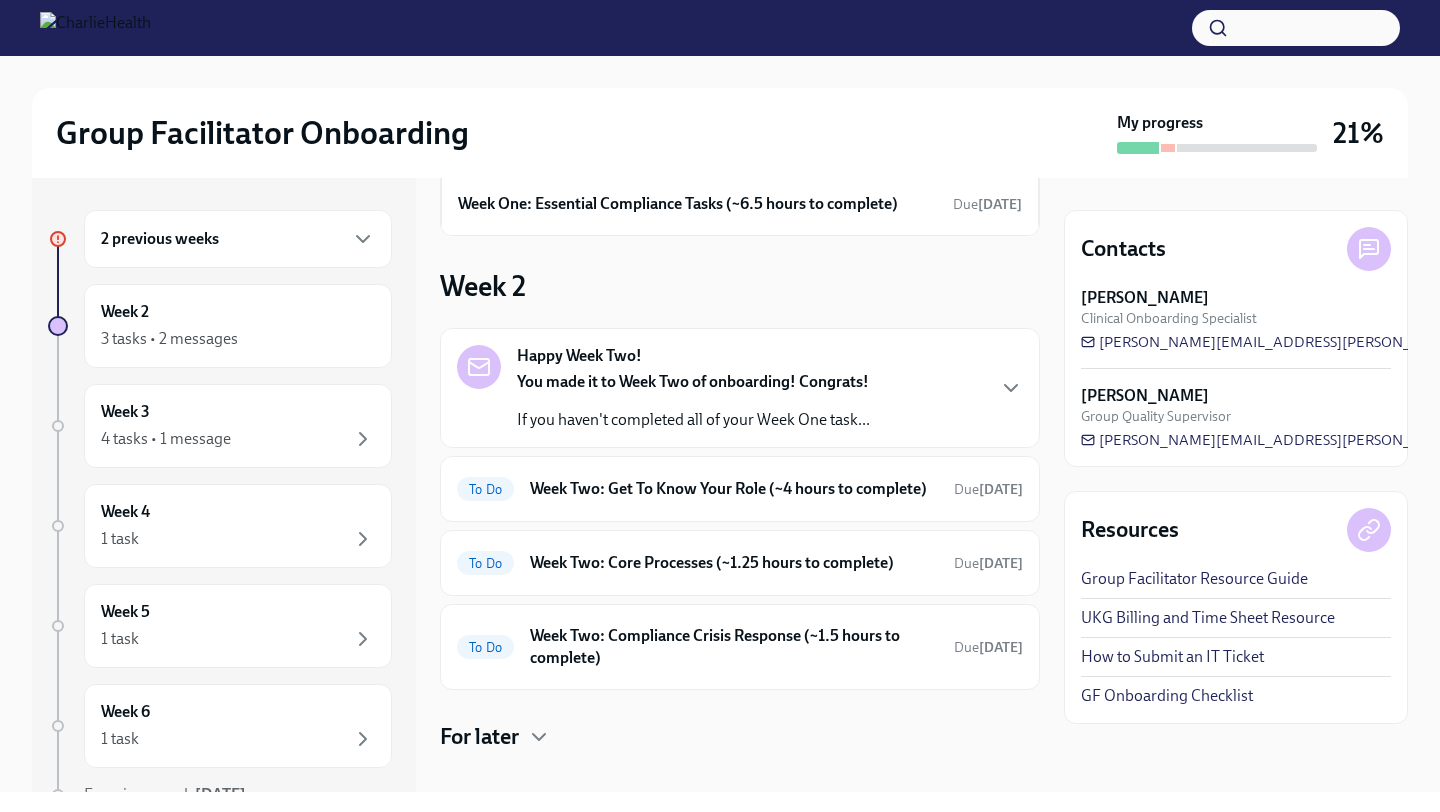 click on "2 previous weeks Week 2 3 tasks • 2 messages Week 3 4 tasks • 1 message Week 4 1 task Week 5 1 task Week 6 1 task Experience ends  [DATE]" at bounding box center (224, 485) 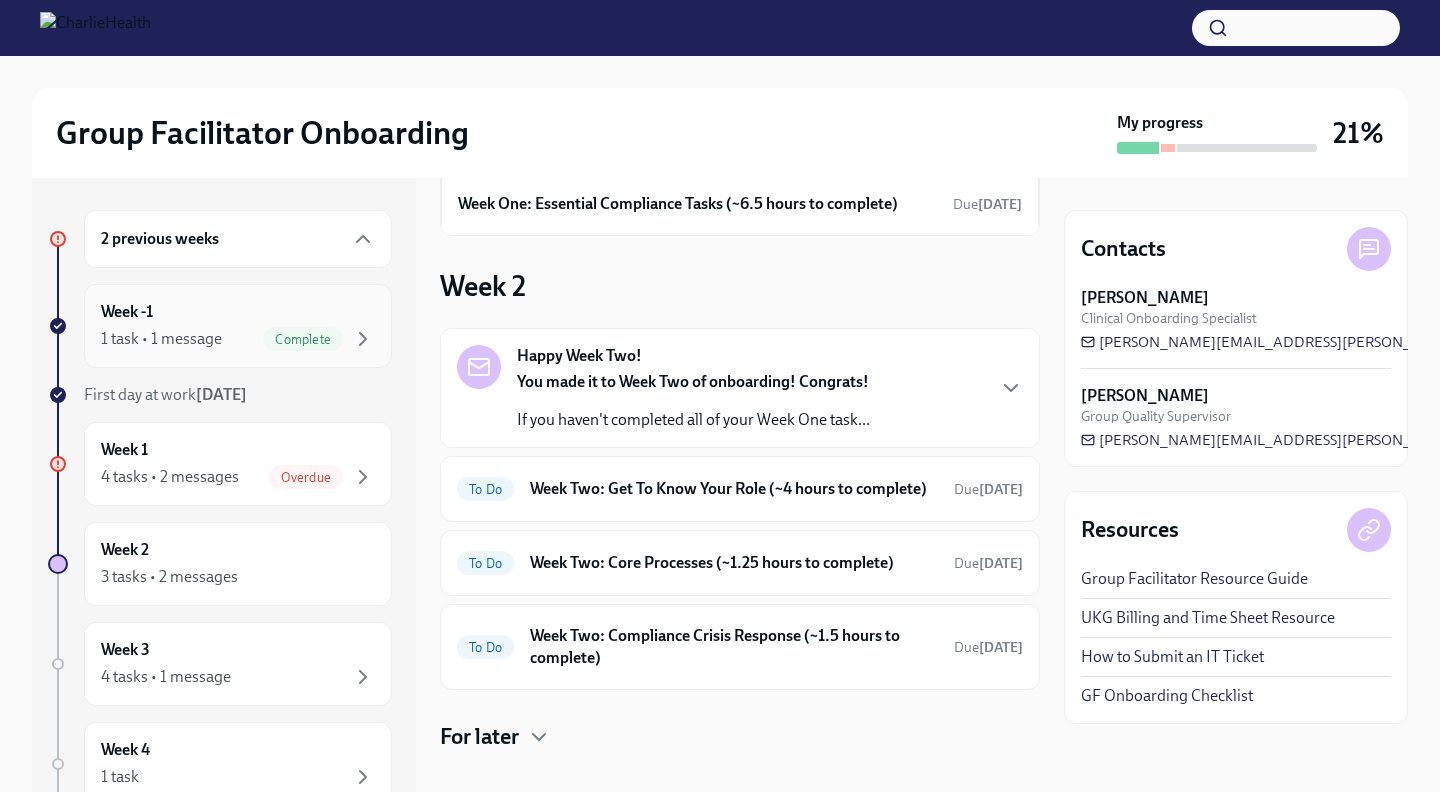 click on "1 task • 1 message Complete" at bounding box center [238, 339] 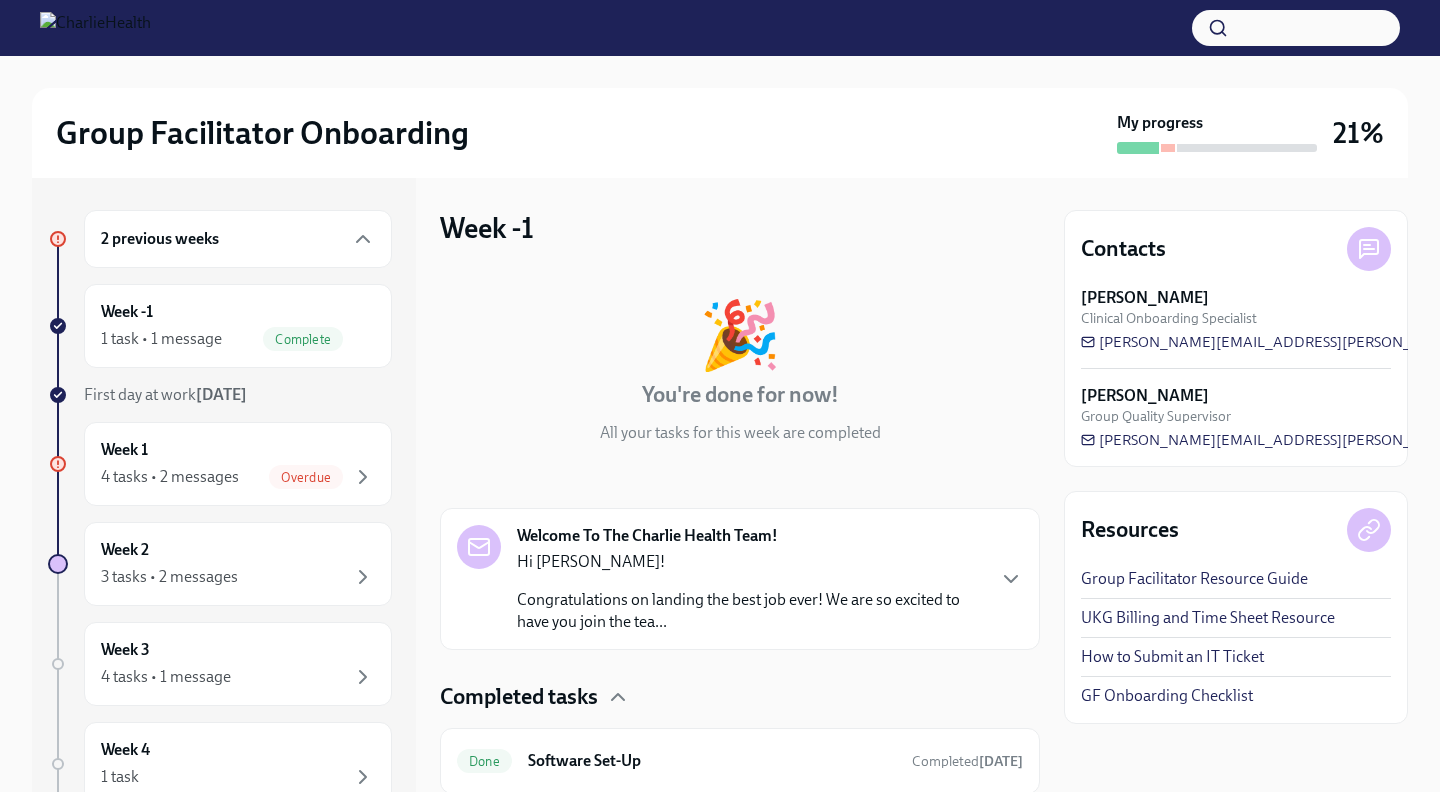 scroll, scrollTop: 66, scrollLeft: 0, axis: vertical 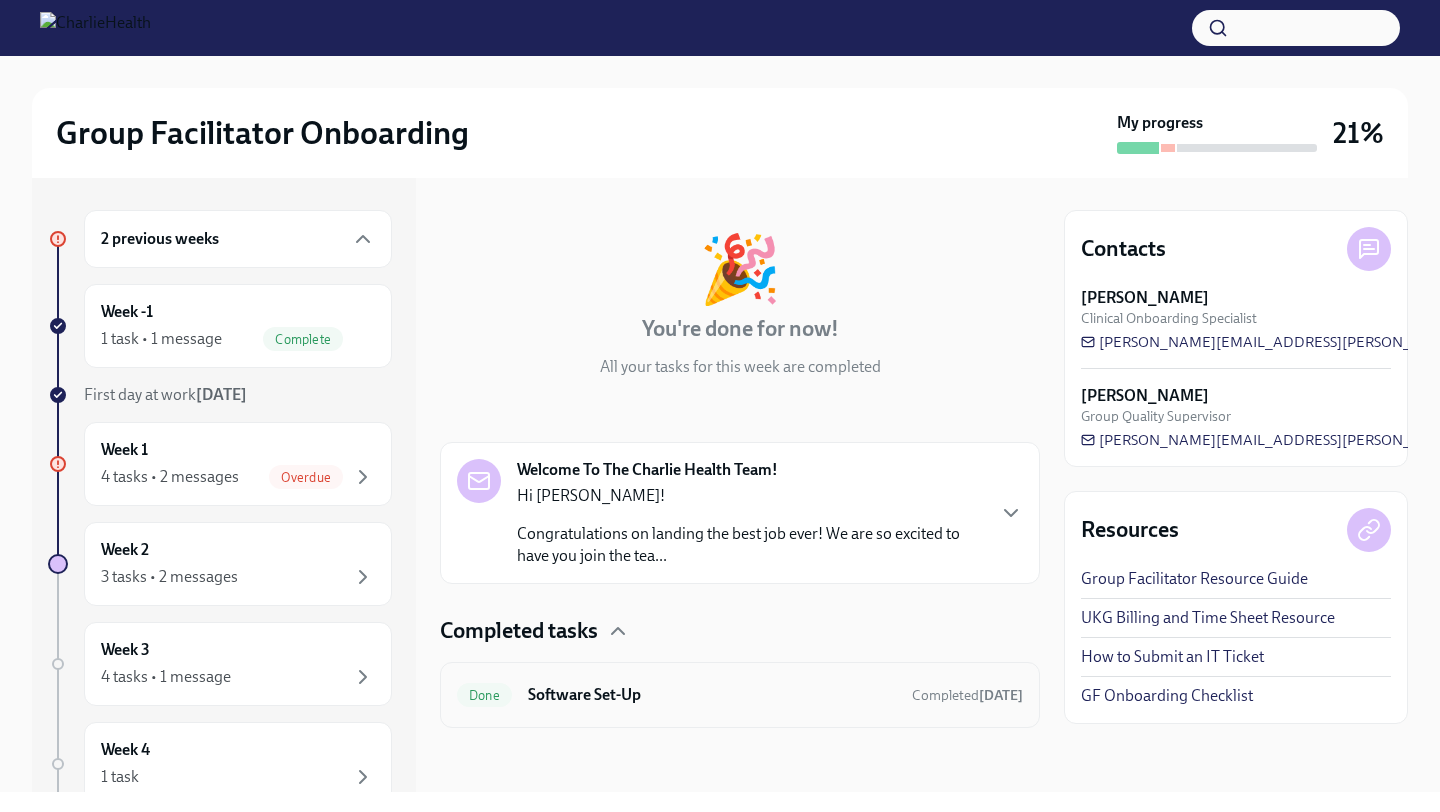 click on "Done Software Set-Up Completed  [DATE]" at bounding box center (740, 695) 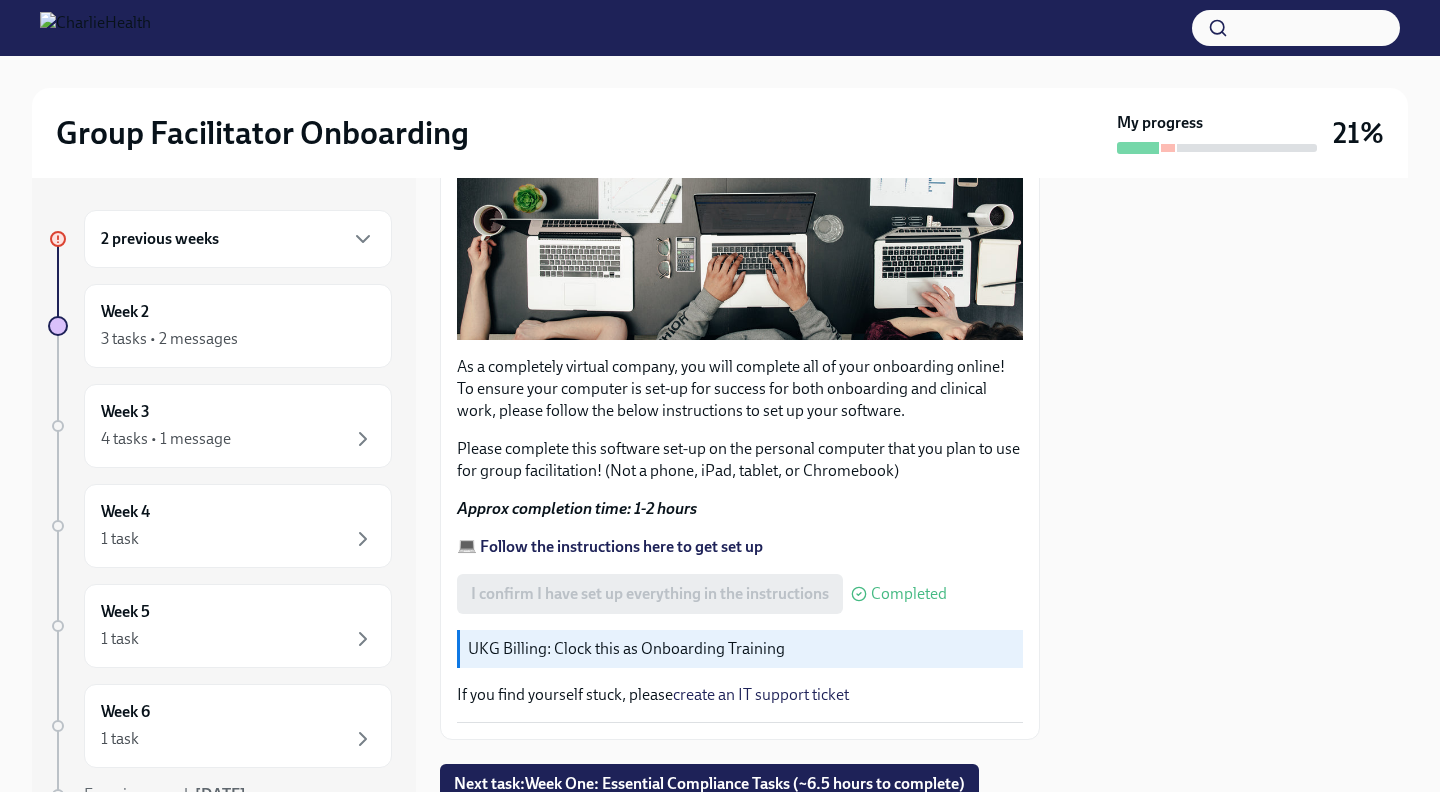 scroll, scrollTop: 542, scrollLeft: 0, axis: vertical 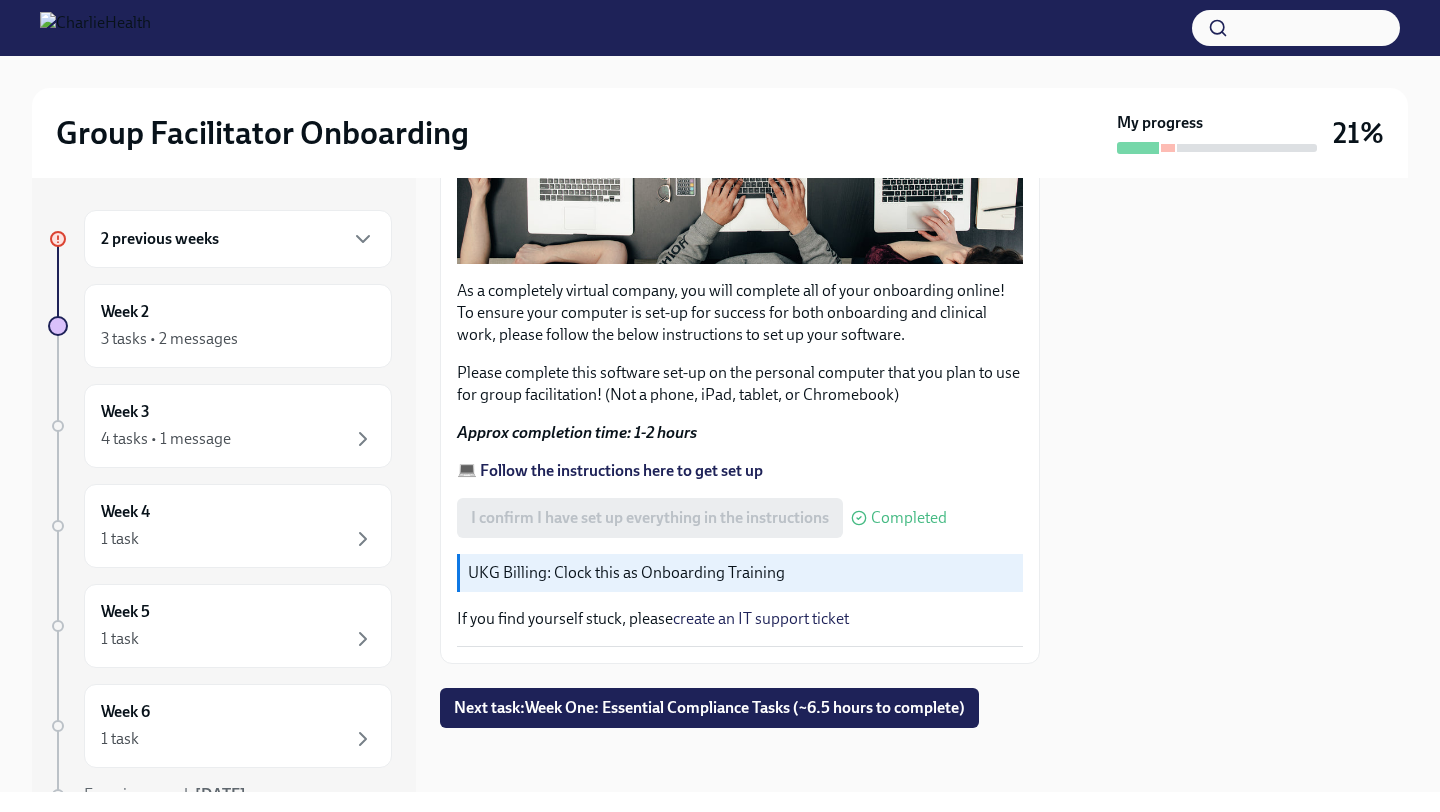 click on "💻 Follow the instructions here to get set up" at bounding box center (610, 470) 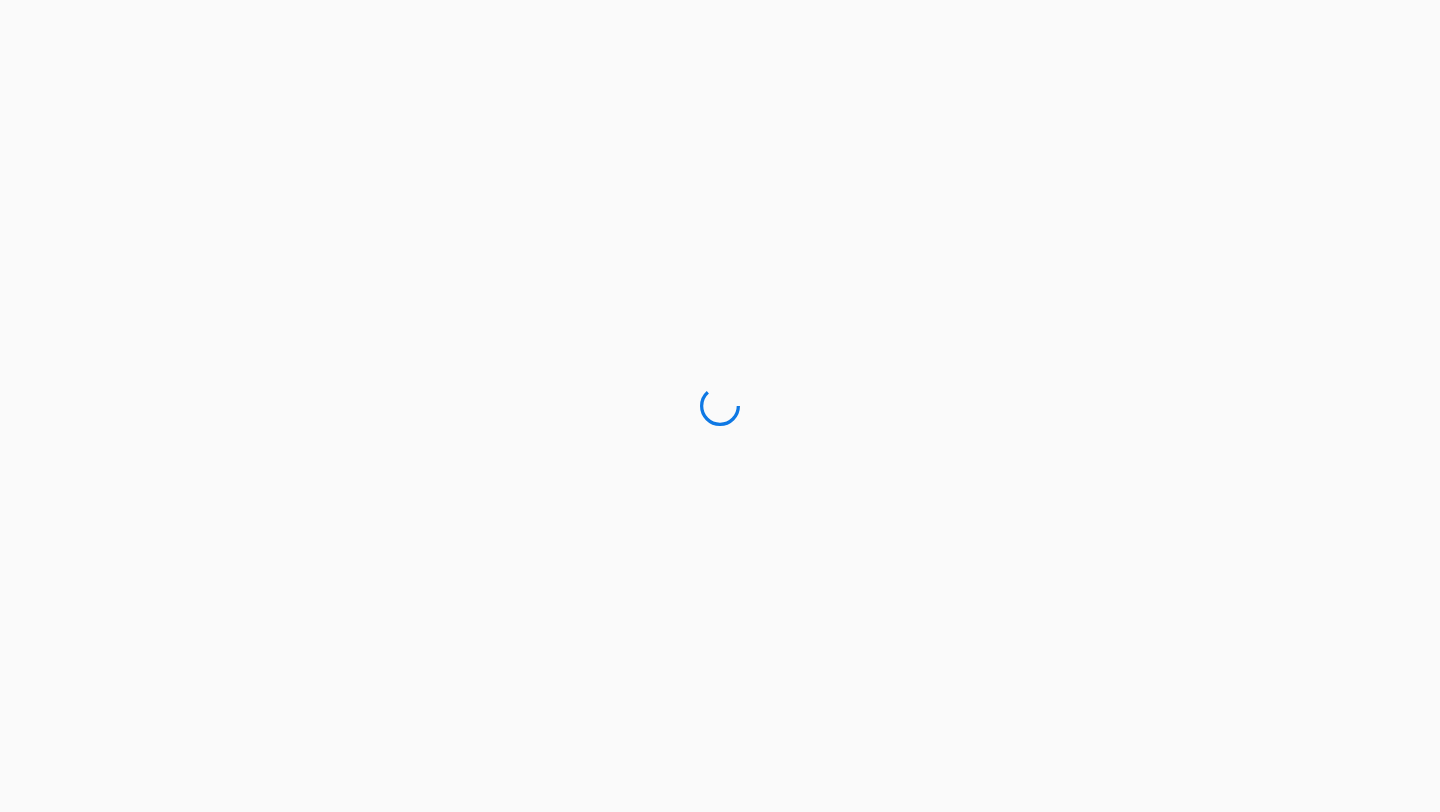 scroll, scrollTop: 0, scrollLeft: 0, axis: both 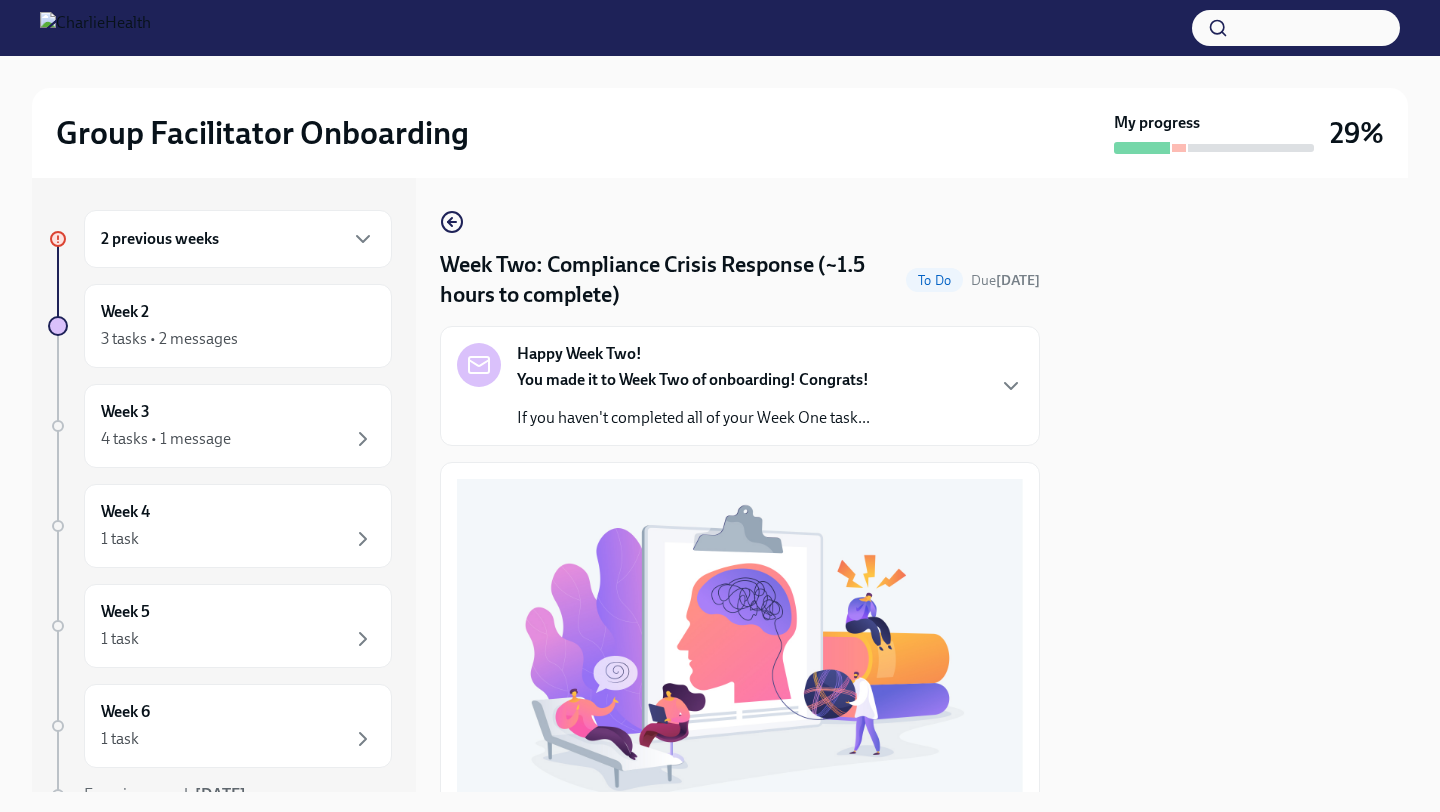 click on "2 previous weeks" at bounding box center (238, 239) 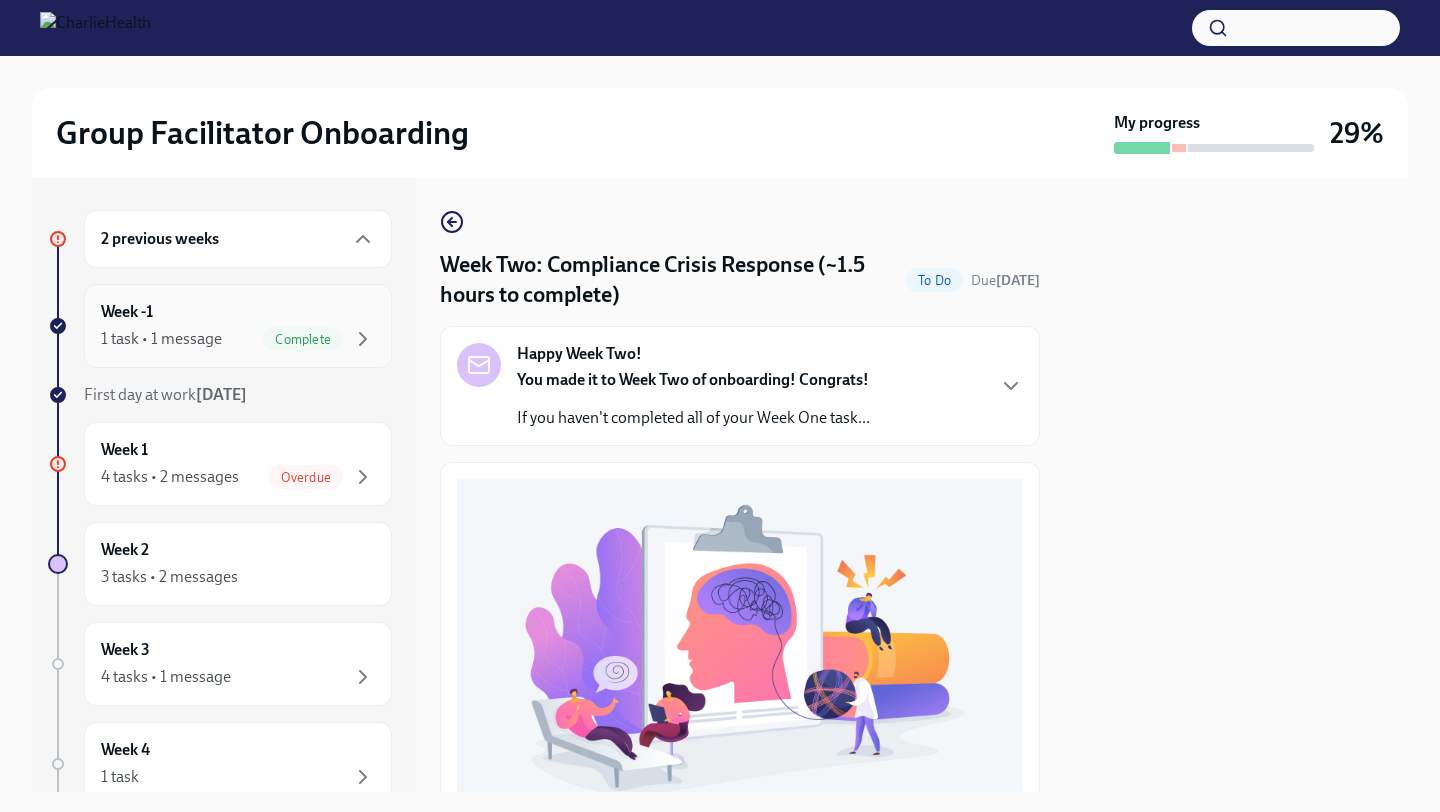 click on "Week -1 1 task • 1 message Complete" at bounding box center [238, 326] 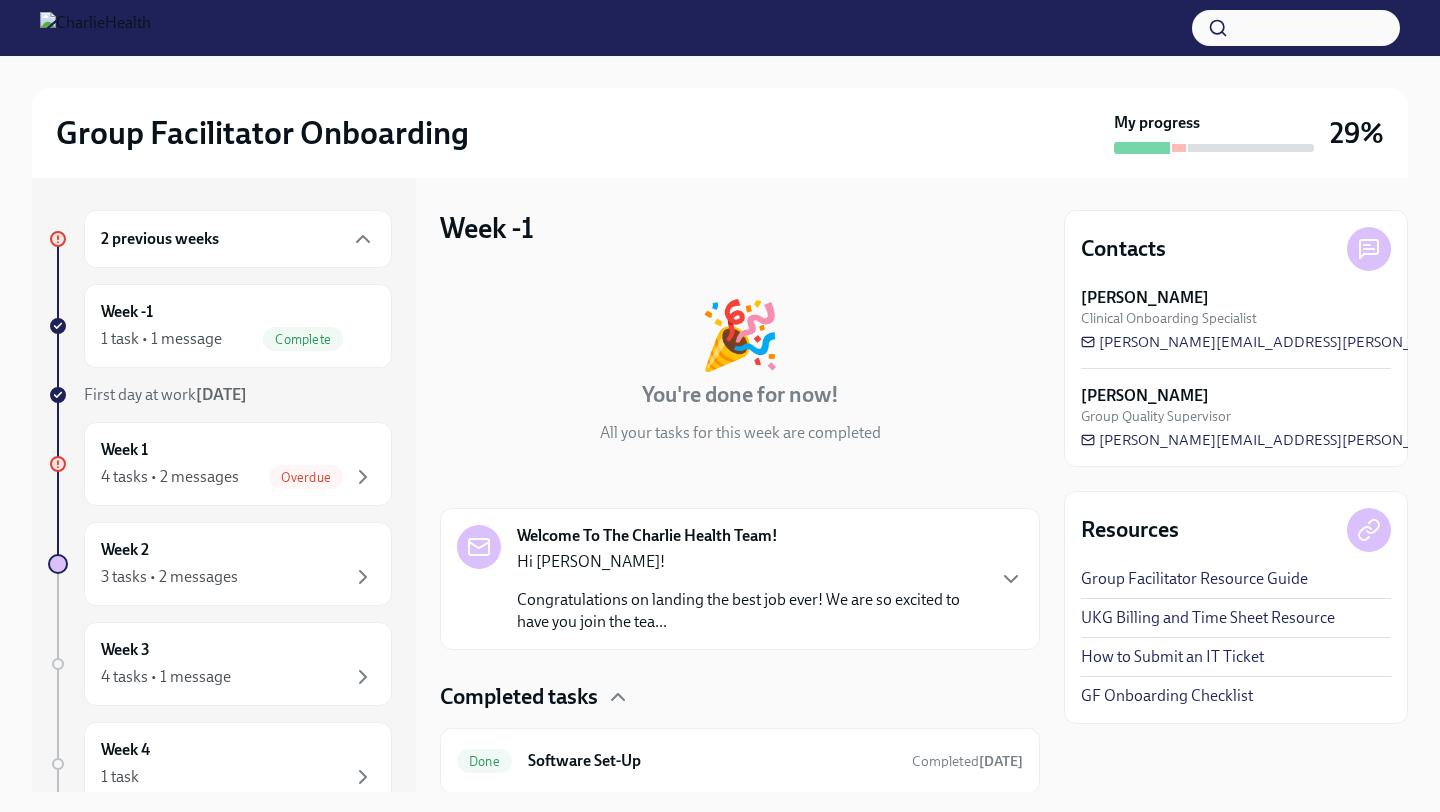 scroll, scrollTop: 66, scrollLeft: 0, axis: vertical 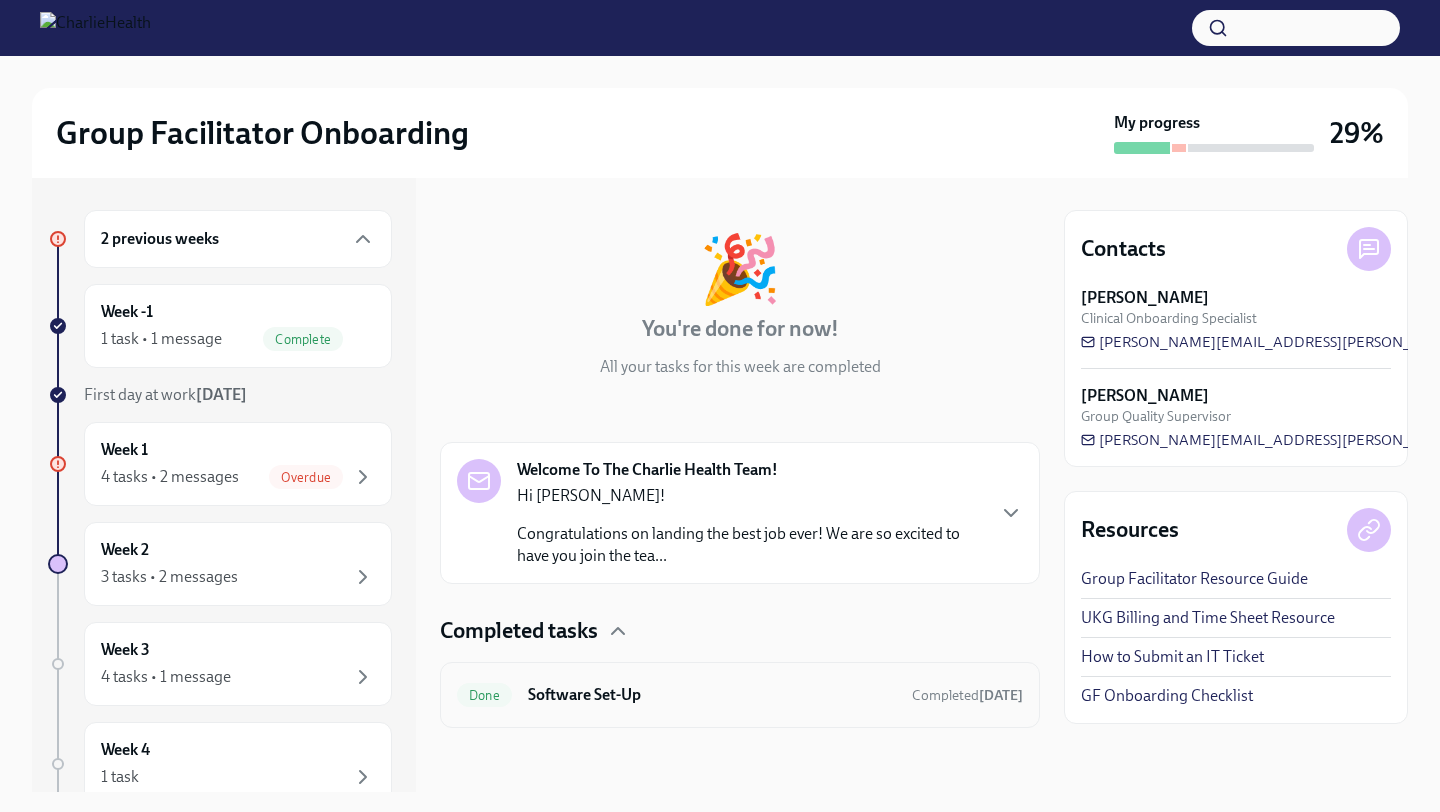 click on "Done Software Set-Up Completed  [DATE]" at bounding box center (740, 695) 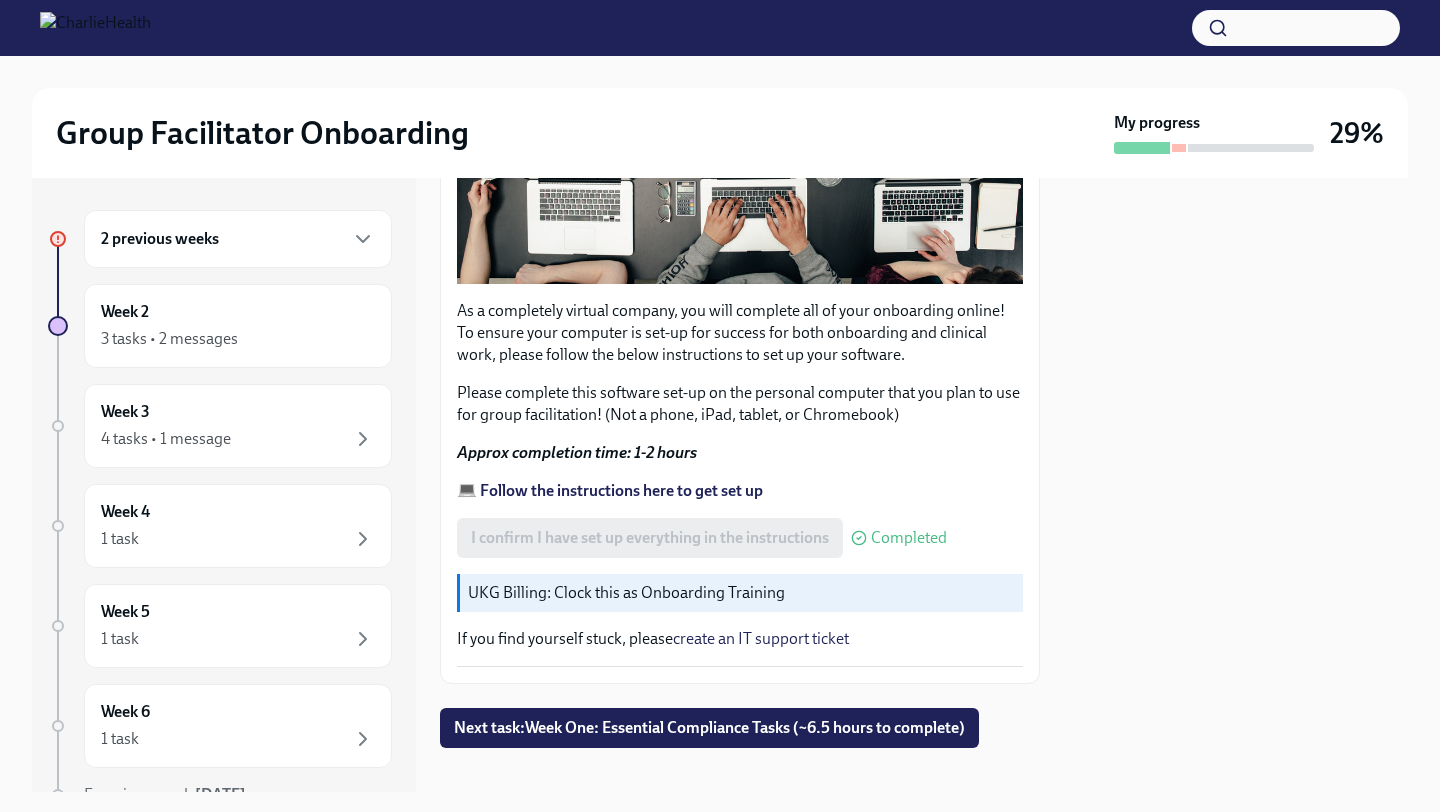 scroll, scrollTop: 542, scrollLeft: 0, axis: vertical 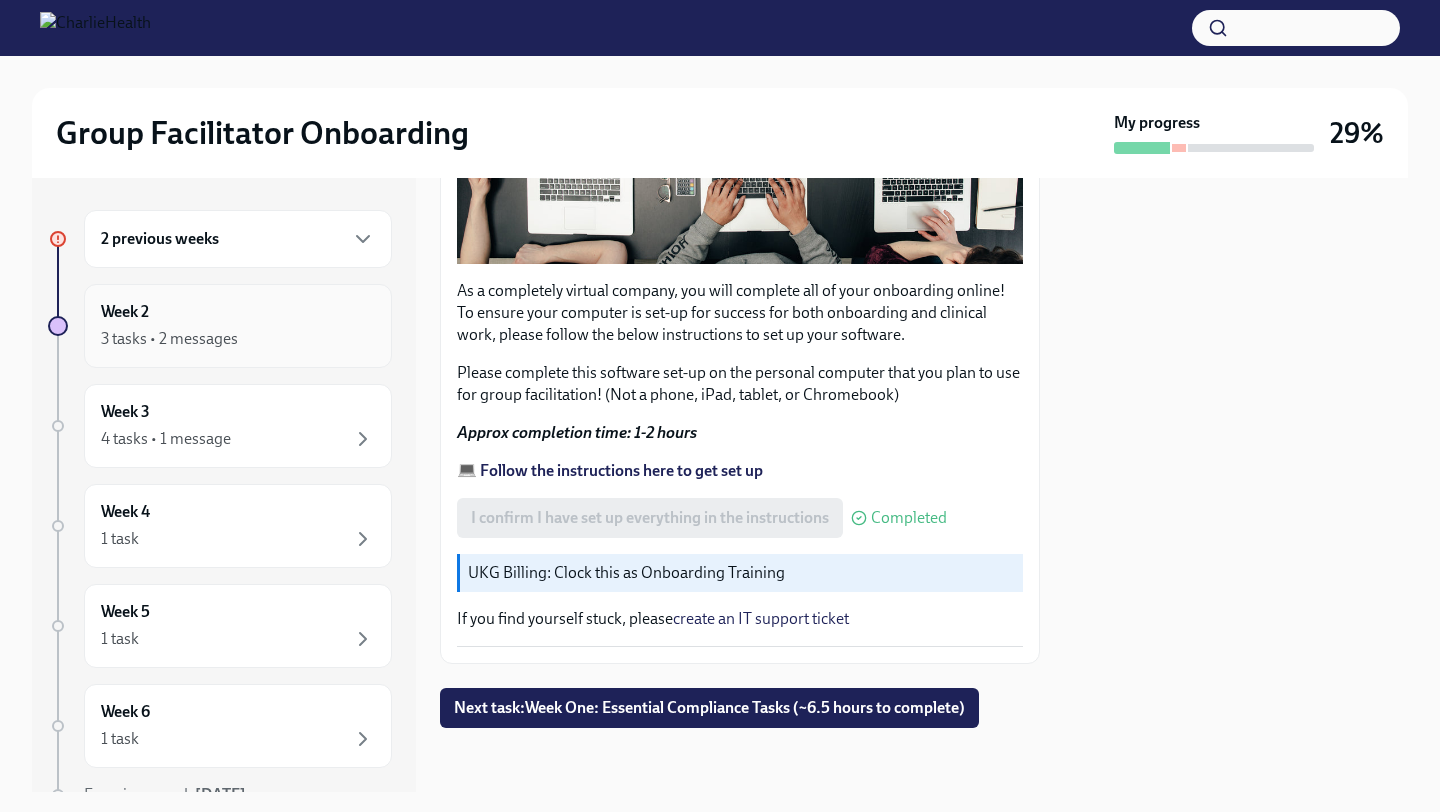 click on "3 tasks • 2 messages" at bounding box center (238, 339) 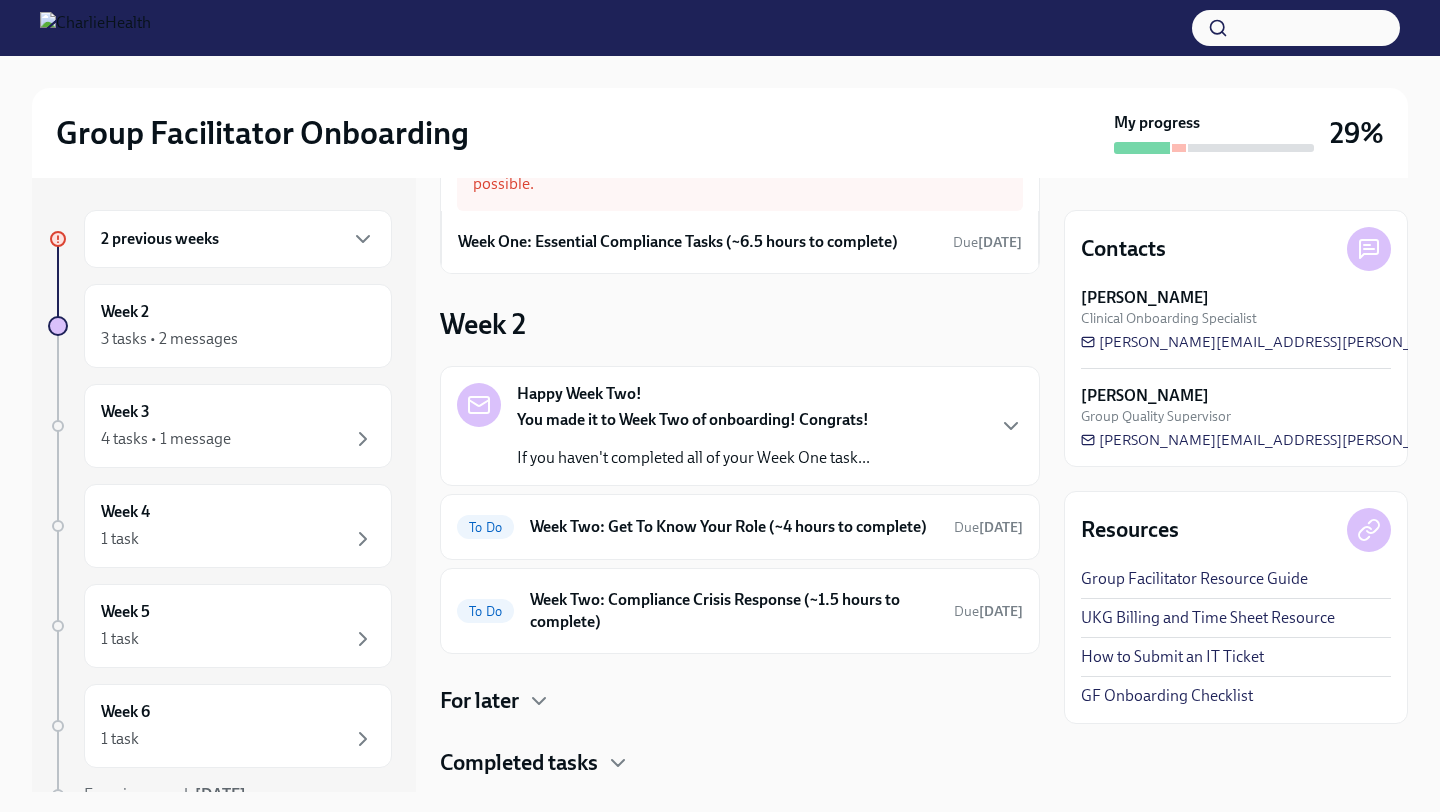 scroll, scrollTop: 0, scrollLeft: 0, axis: both 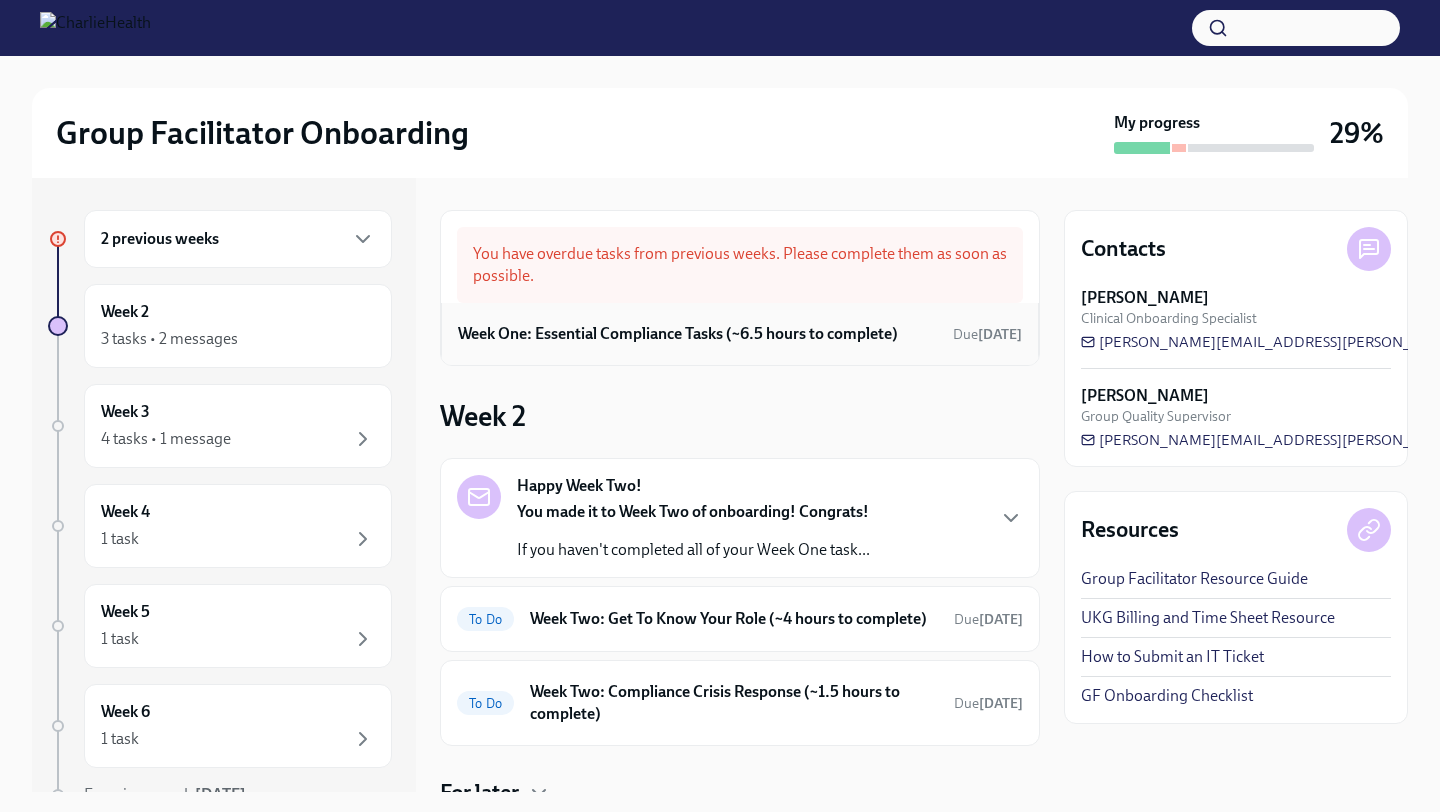click on "Week One: Essential Compliance Tasks (~6.5 hours to complete)" at bounding box center [678, 334] 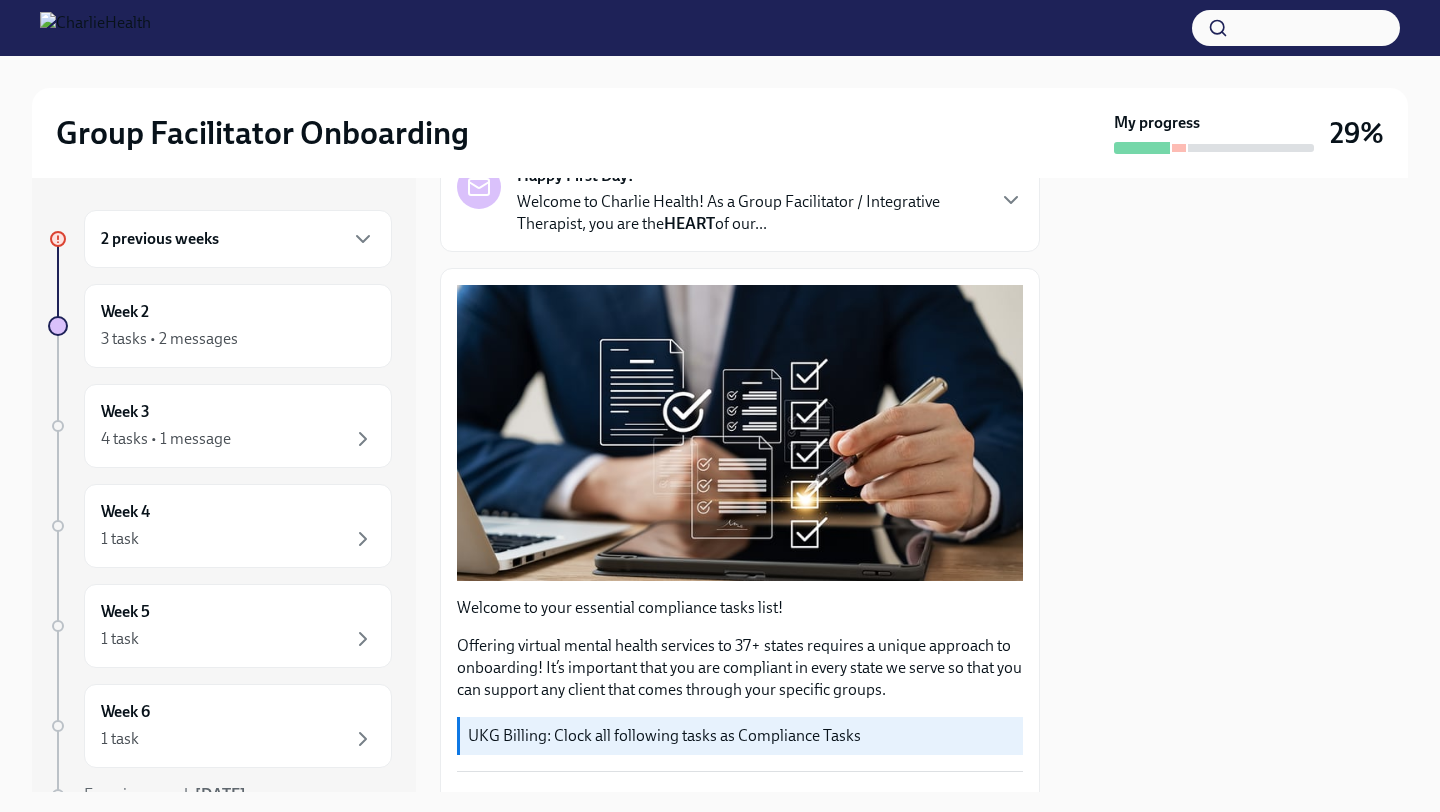 scroll, scrollTop: 0, scrollLeft: 0, axis: both 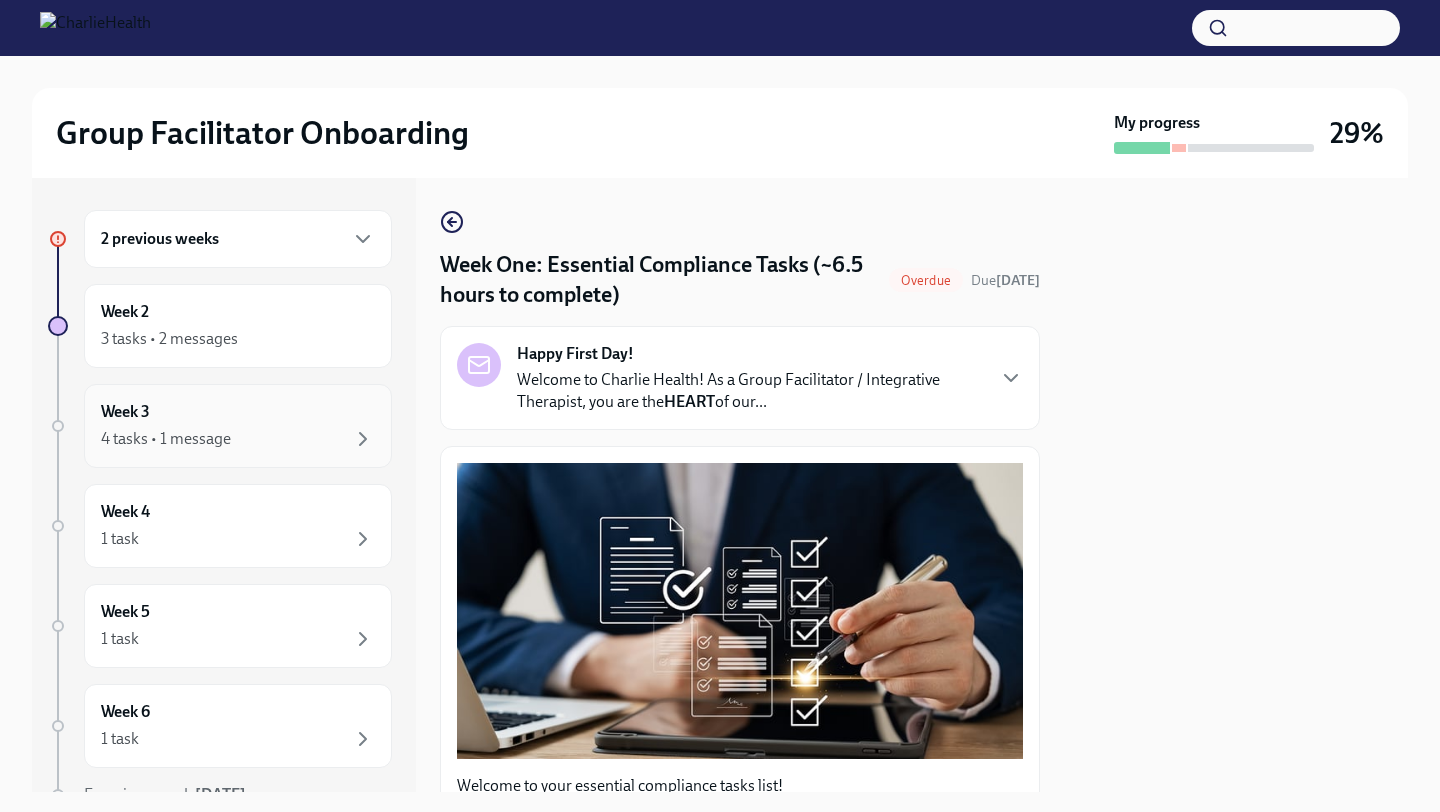 click on "Week 3 4 tasks • 1 message" at bounding box center [238, 426] 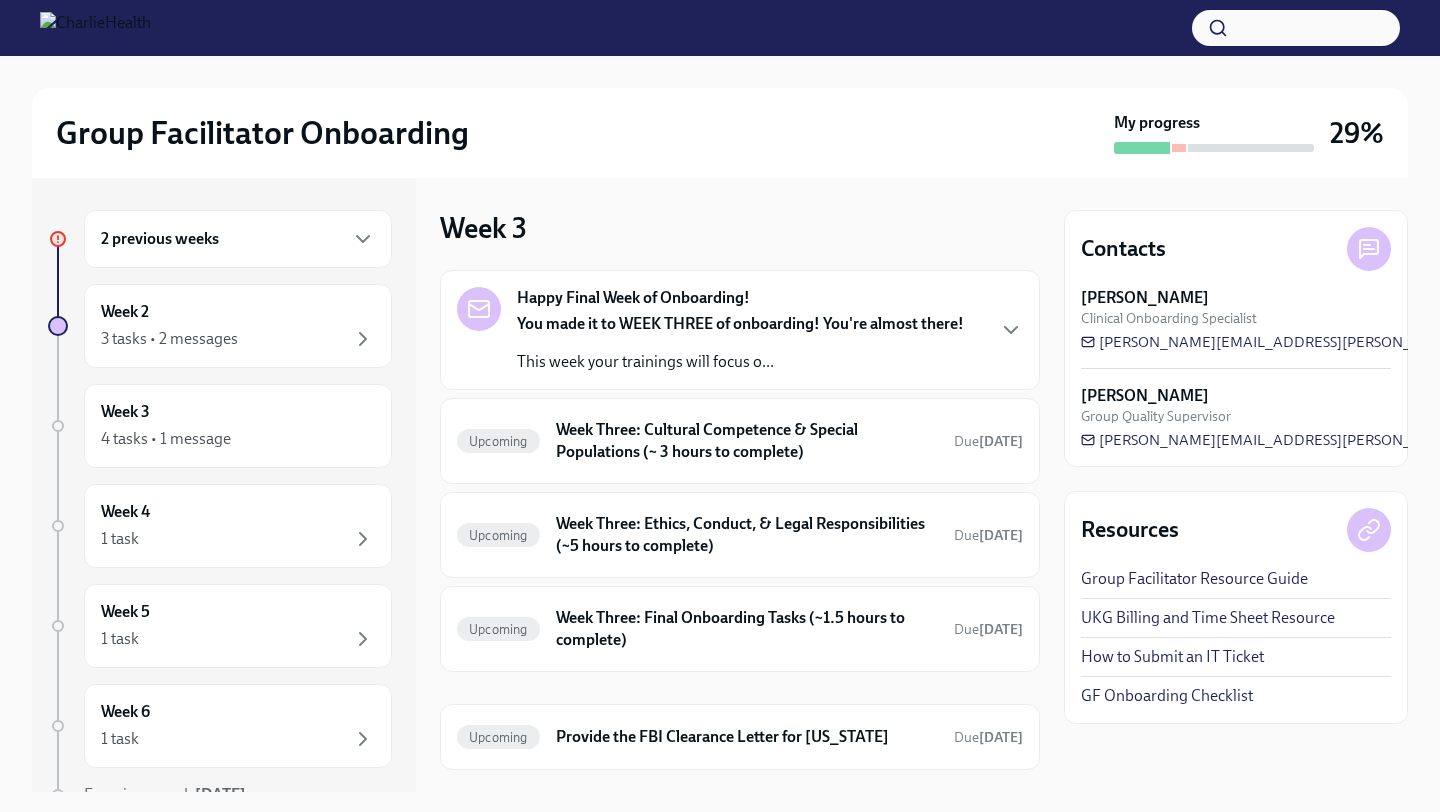 scroll, scrollTop: 42, scrollLeft: 0, axis: vertical 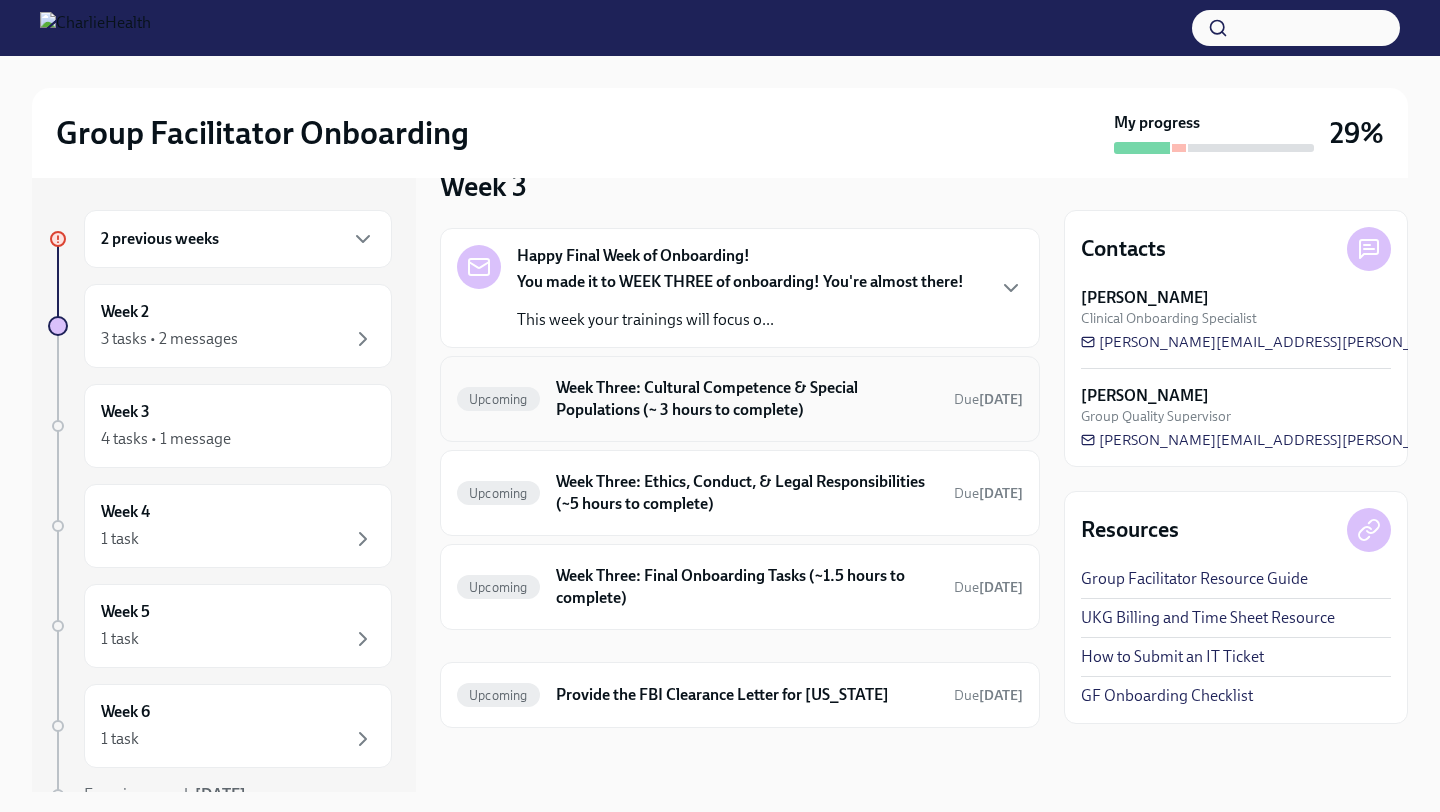 click on "Week Three: Cultural Competence & Special Populations (~ 3 hours to complete)" at bounding box center [747, 399] 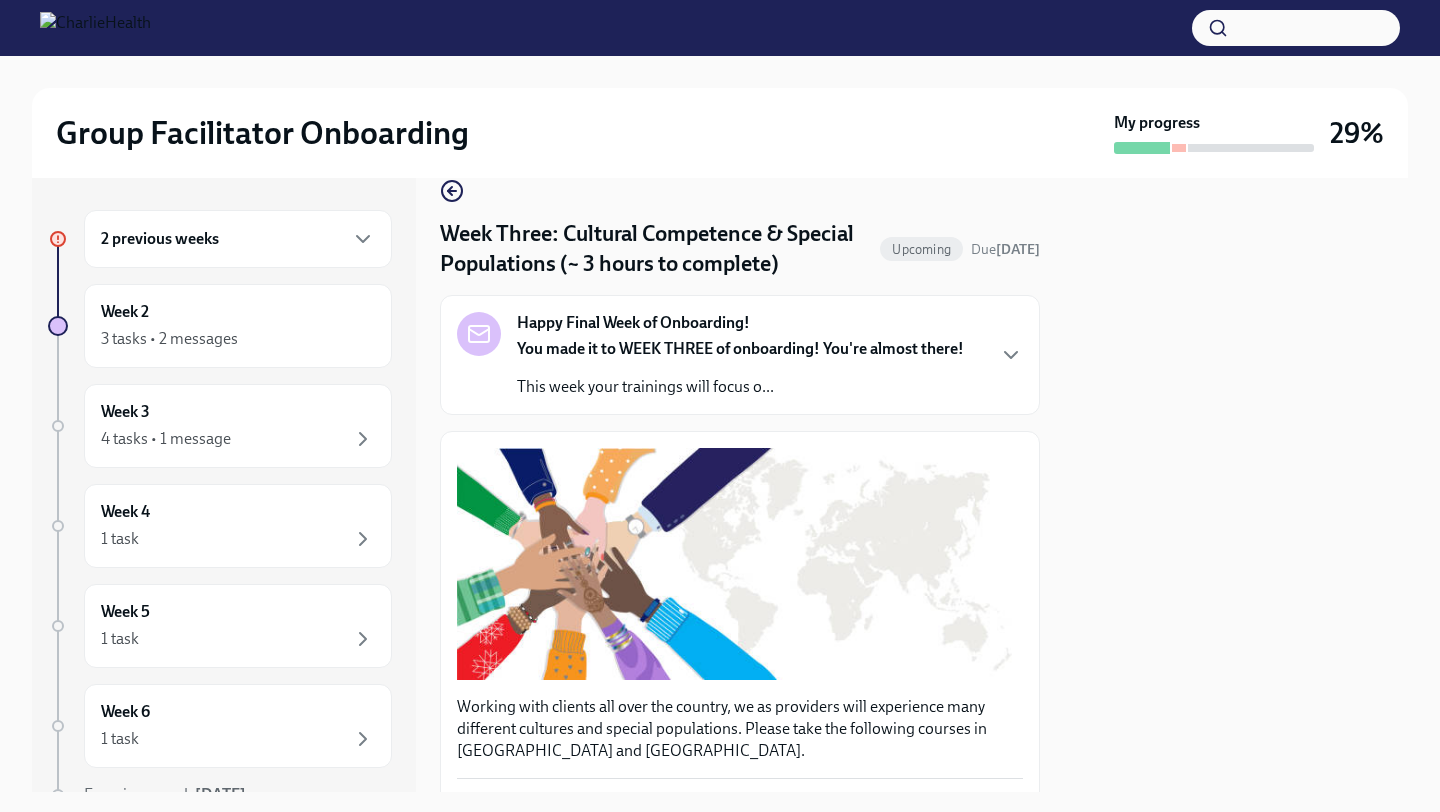 scroll, scrollTop: 0, scrollLeft: 0, axis: both 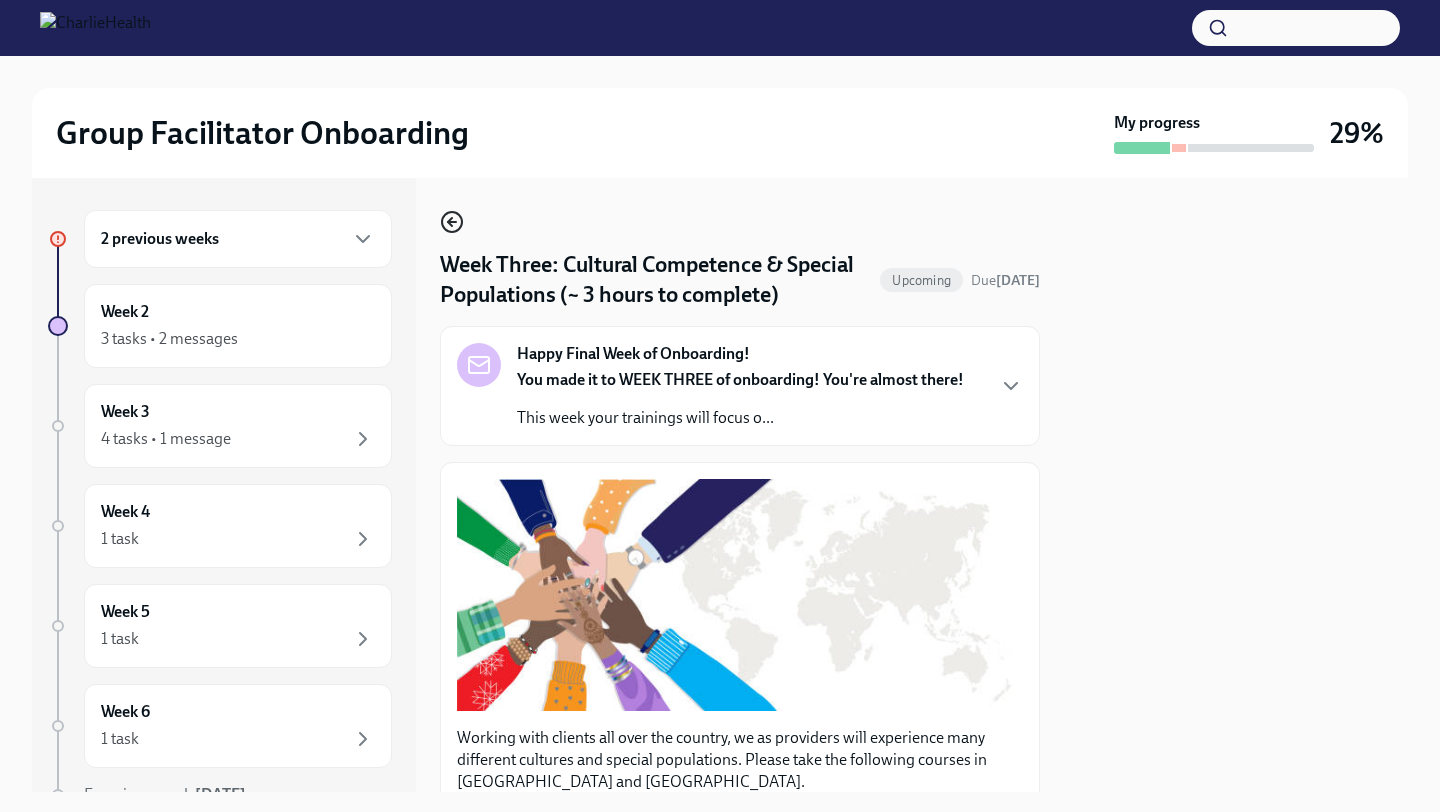 click 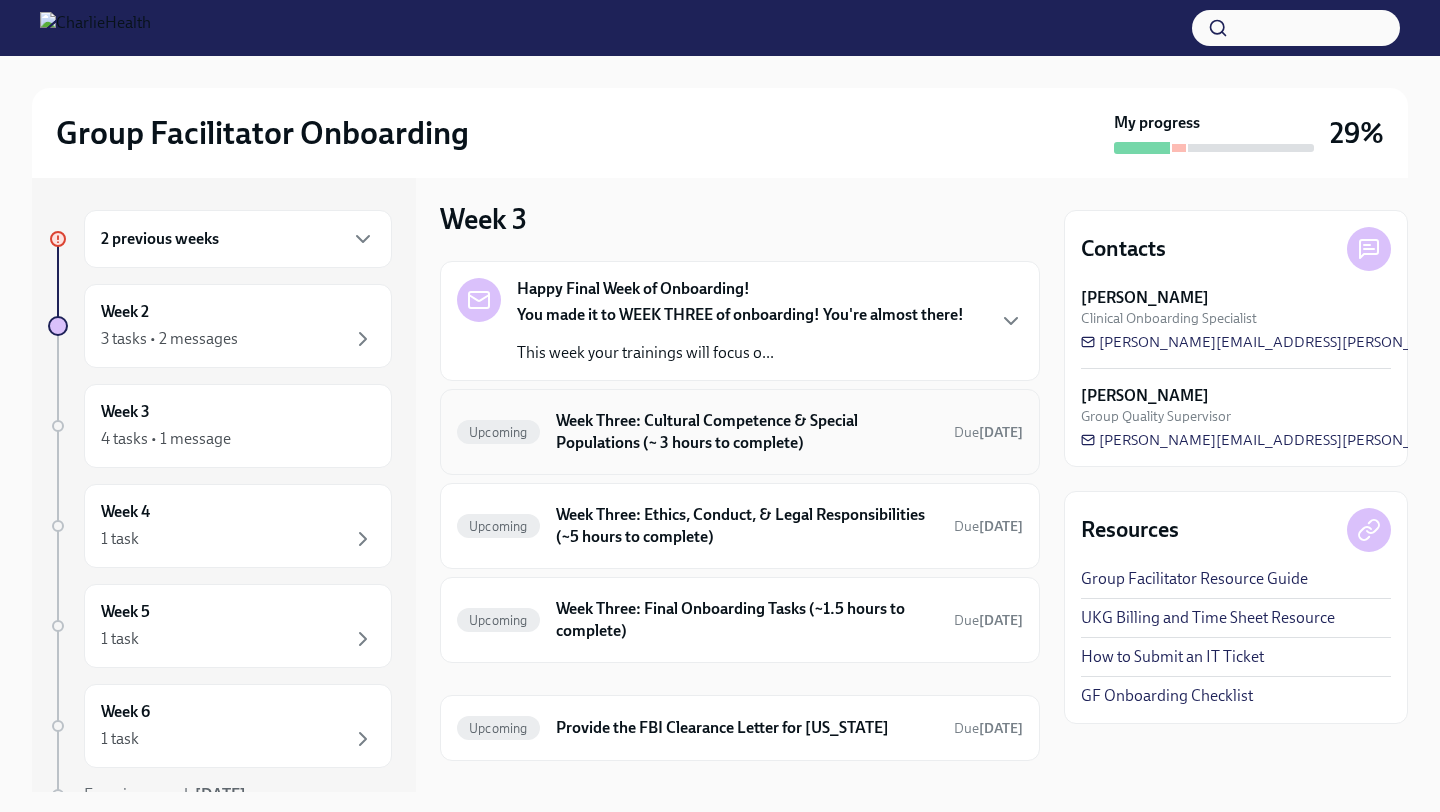 scroll, scrollTop: 42, scrollLeft: 0, axis: vertical 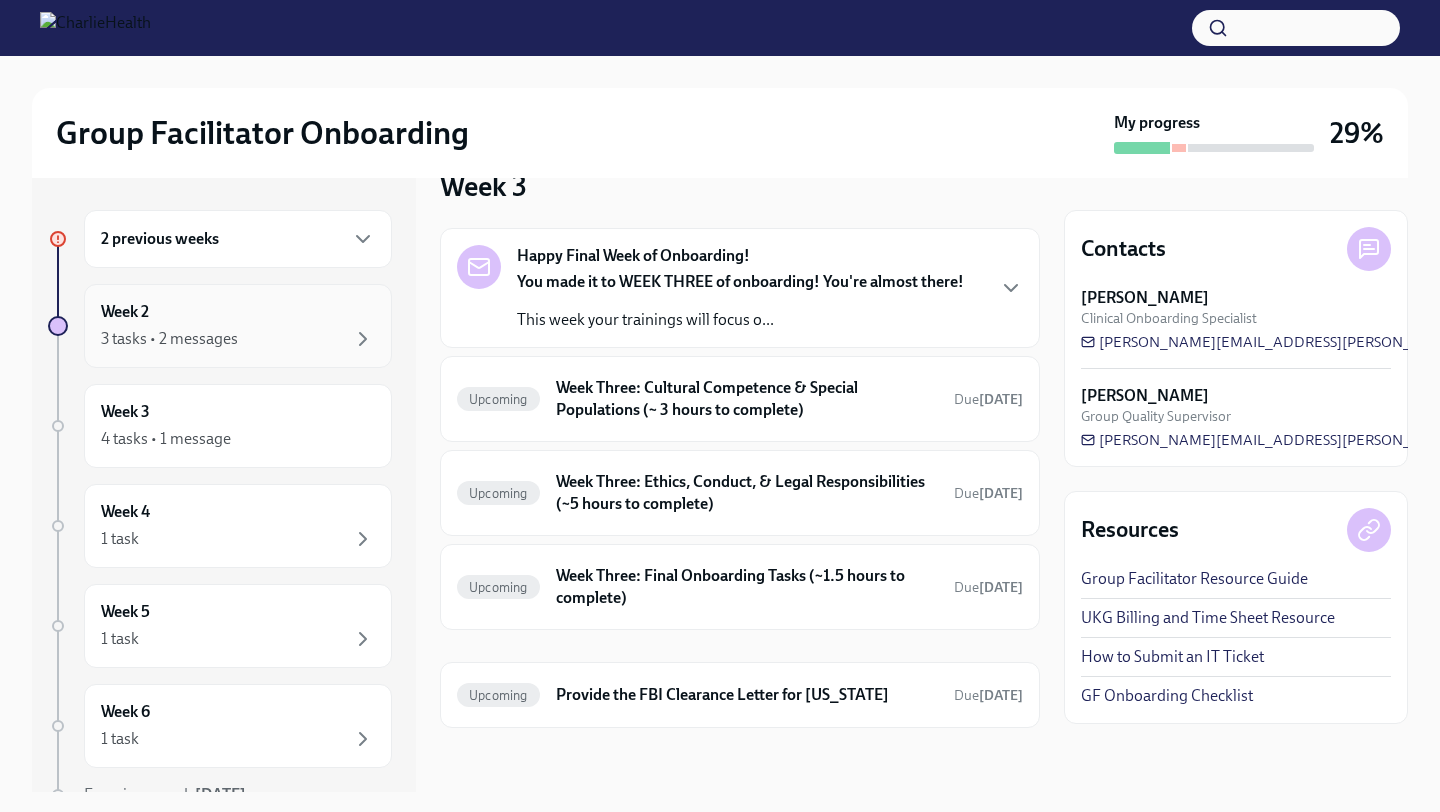click on "Week 2 3 tasks • 2 messages" at bounding box center [238, 326] 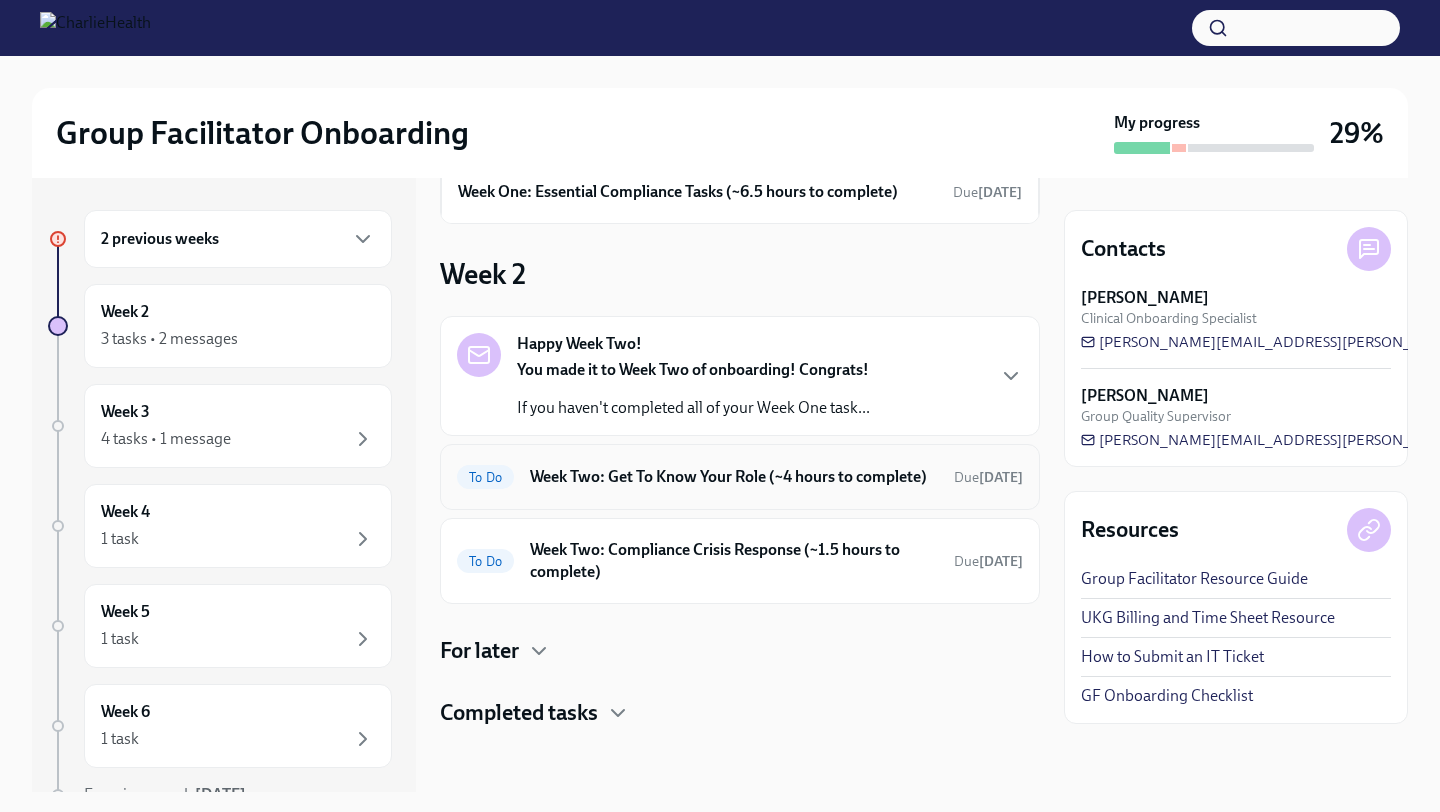 scroll, scrollTop: 162, scrollLeft: 0, axis: vertical 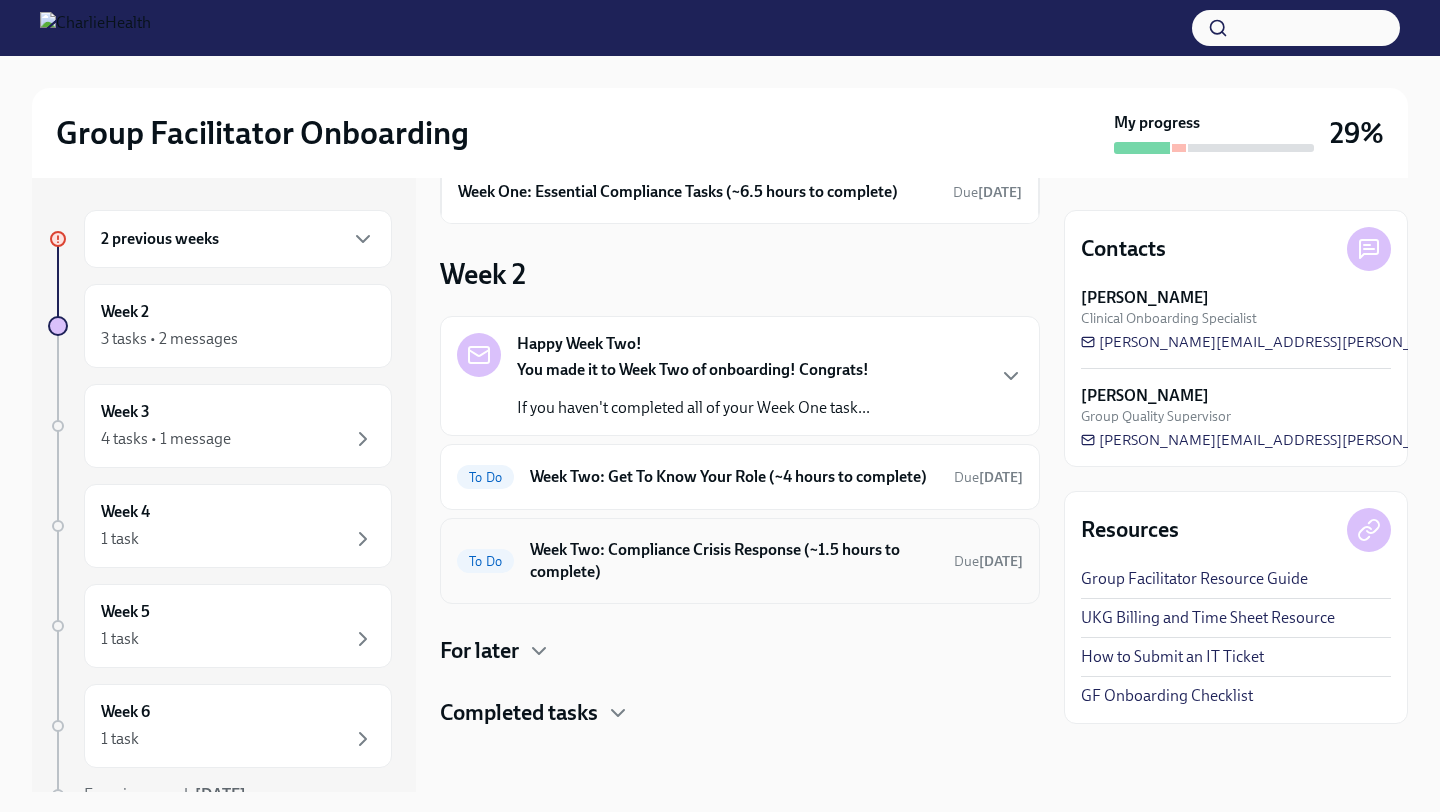 click on "Week Two: Compliance Crisis Response (~1.5 hours to complete)" at bounding box center (734, 561) 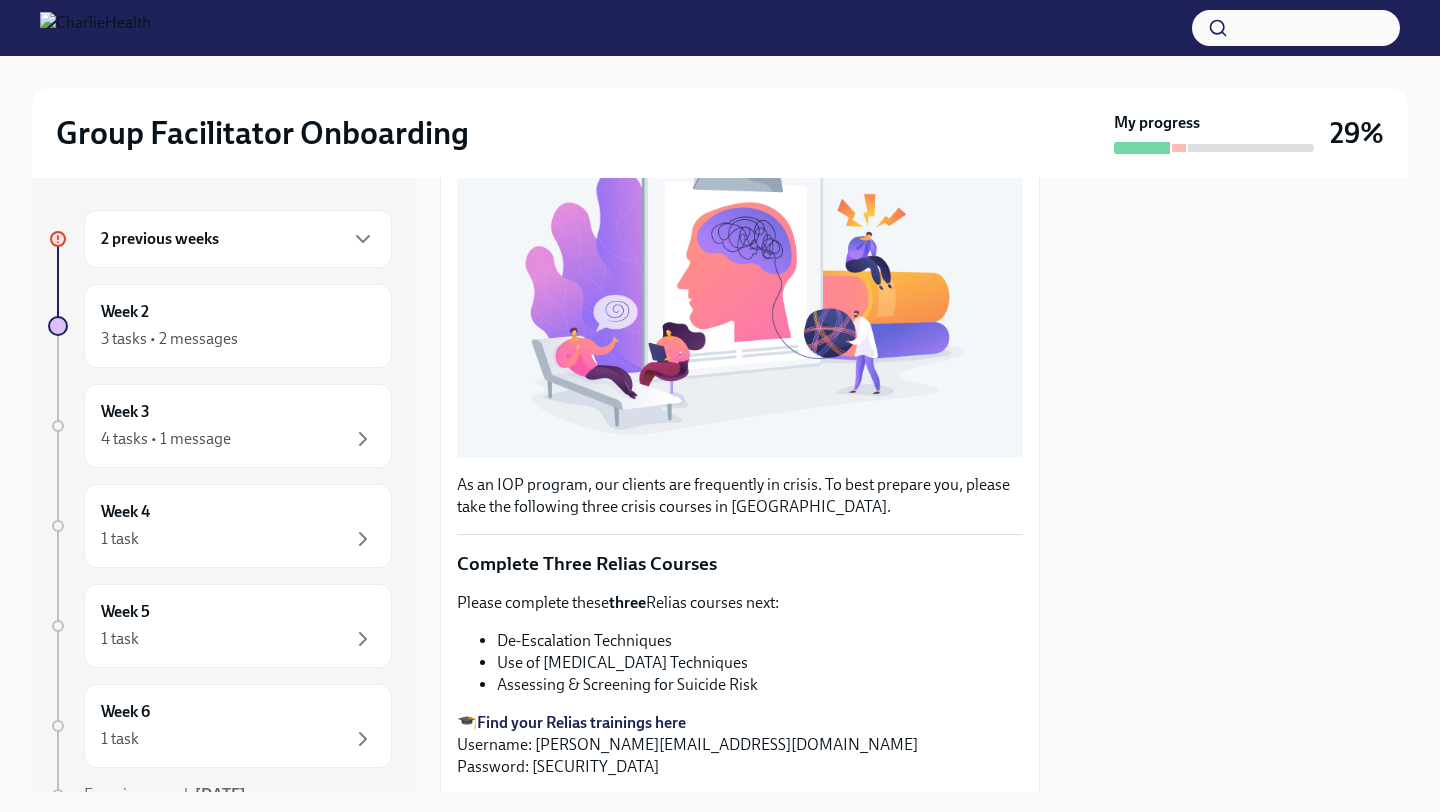 scroll, scrollTop: 0, scrollLeft: 0, axis: both 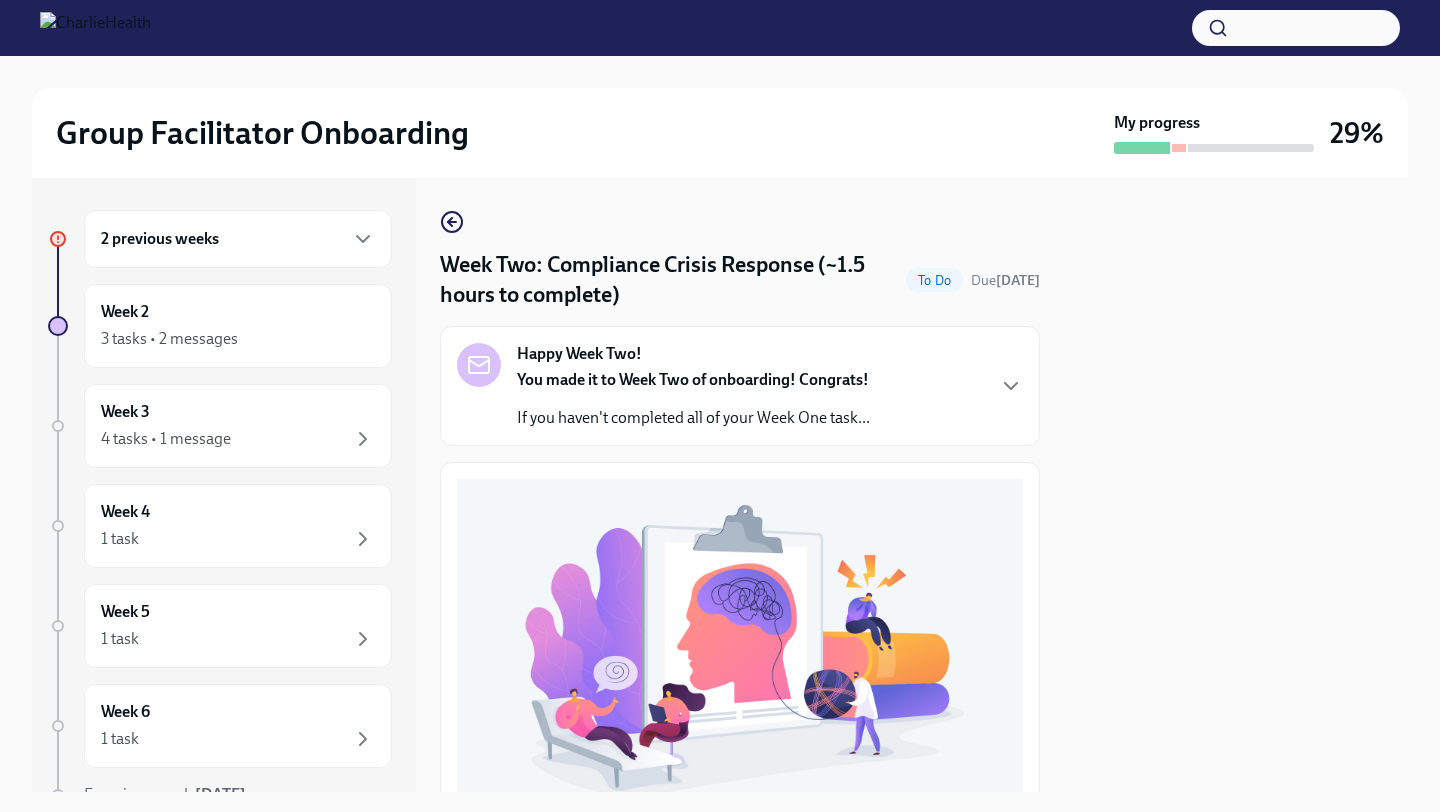 click on "Happy Week Two! You made it to Week Two of onboarding! Congrats!
If you haven't completed all of your Week One task..." at bounding box center [740, 386] 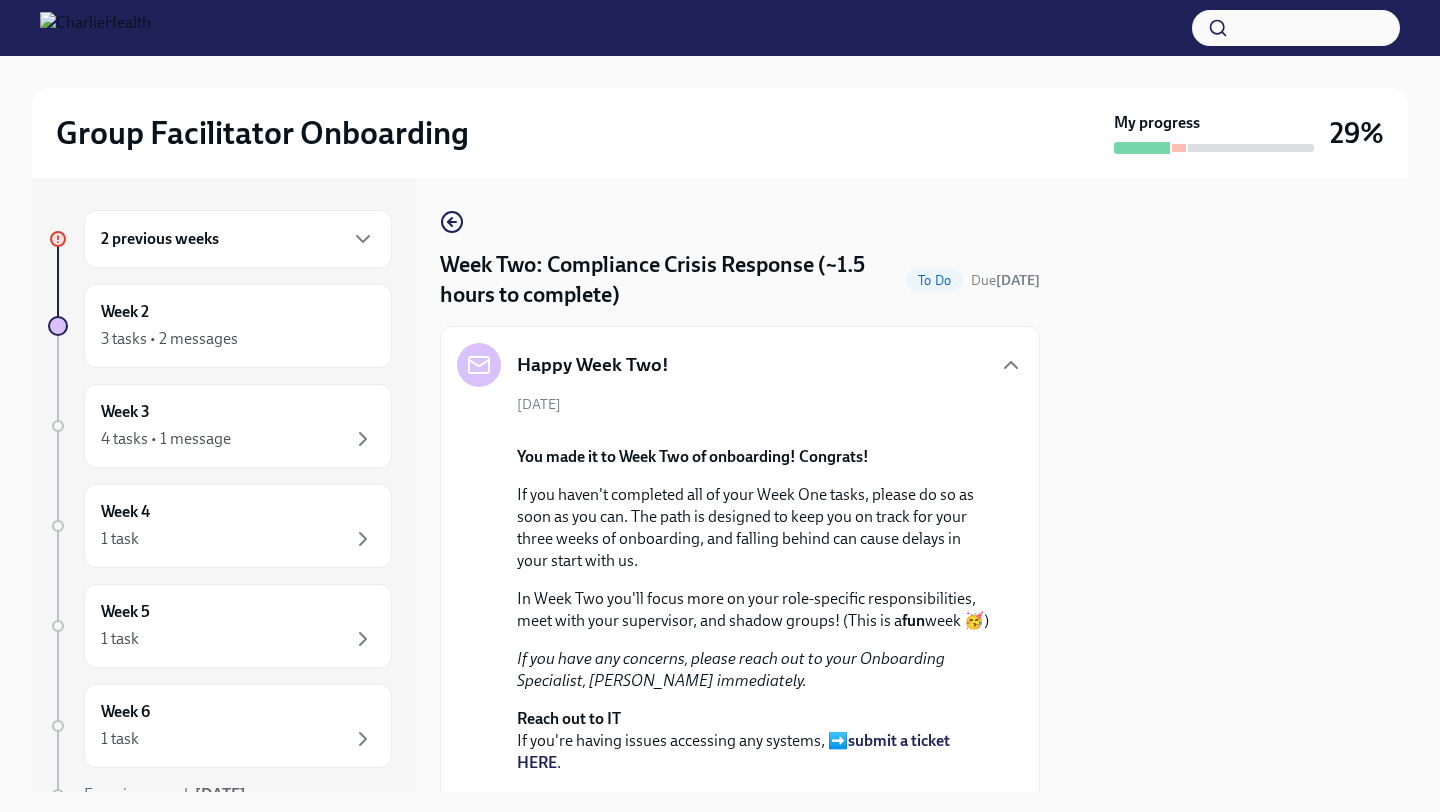 click on "Week Two: Compliance Crisis Response (~1.5 hours to complete) To Do Due  [DATE] Happy Week Two! [DATE] You made it to Week Two of onboarding! Congrats!
If you haven't completed all of your Week One tasks, please do so as soon as you can. The path is designed to keep you on track for your three weeks of onboarding, and falling behind can cause delays in your start with us.
In Week Two you'll focus more on your role-specific responsibilities, meet with your supervisor, and shadow groups! (This is a  fun  week 🥳)
If you have any concerns, please reach out to your Onboarding Specialist, [PERSON_NAME] immediately.
Reach out to IT
If you're having issues accessing any systems, ➡️  submit a ticket HERE .
Office Hours
We have an optional  Onboarding Office Hour every [DATE] from 3-4pm MT  if you have questions or would like to connect! You can find the link for this meeting in the ➡️  #gf-onboarding  Slack channel. Complete Three Relias Courses Please complete these  three" at bounding box center (740, 485) 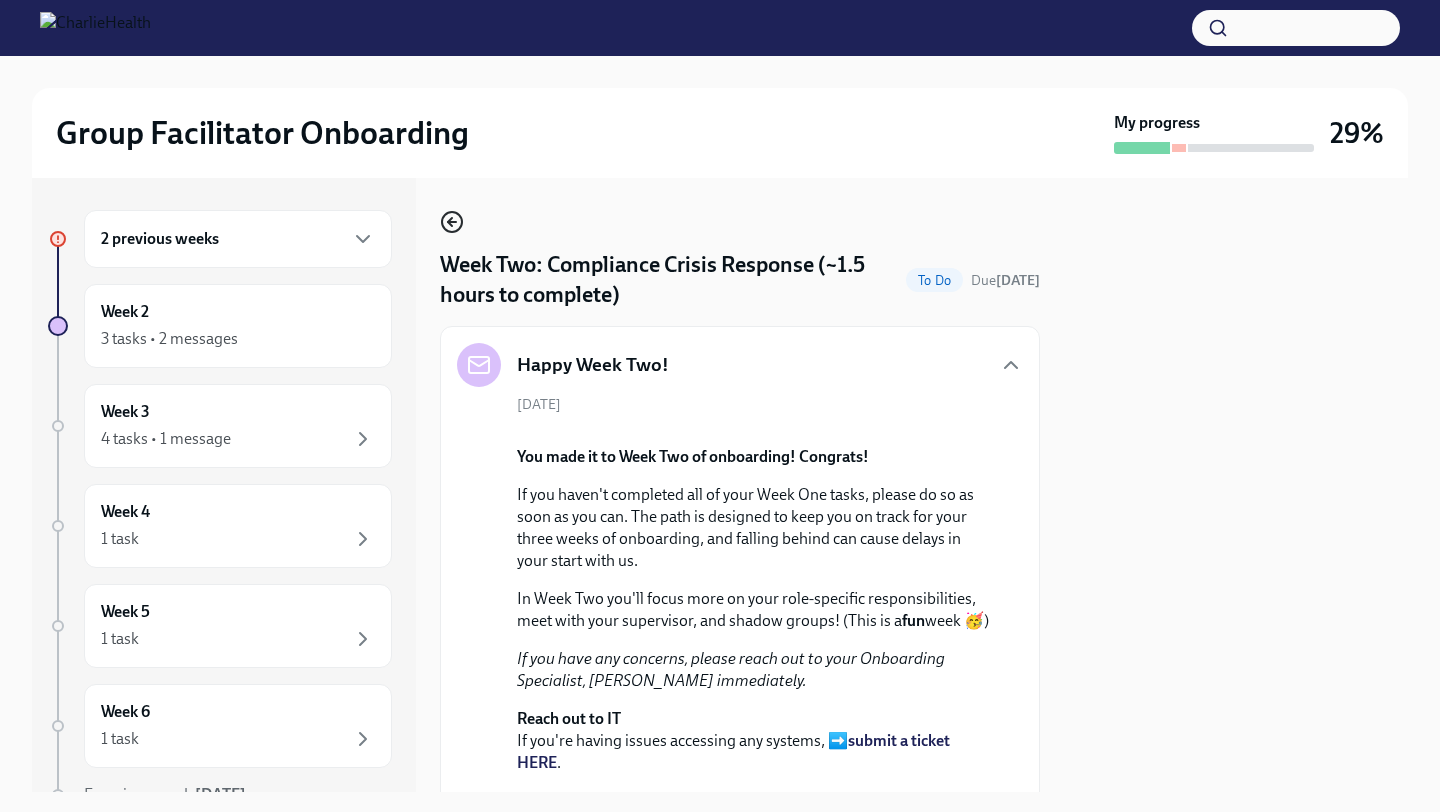 click 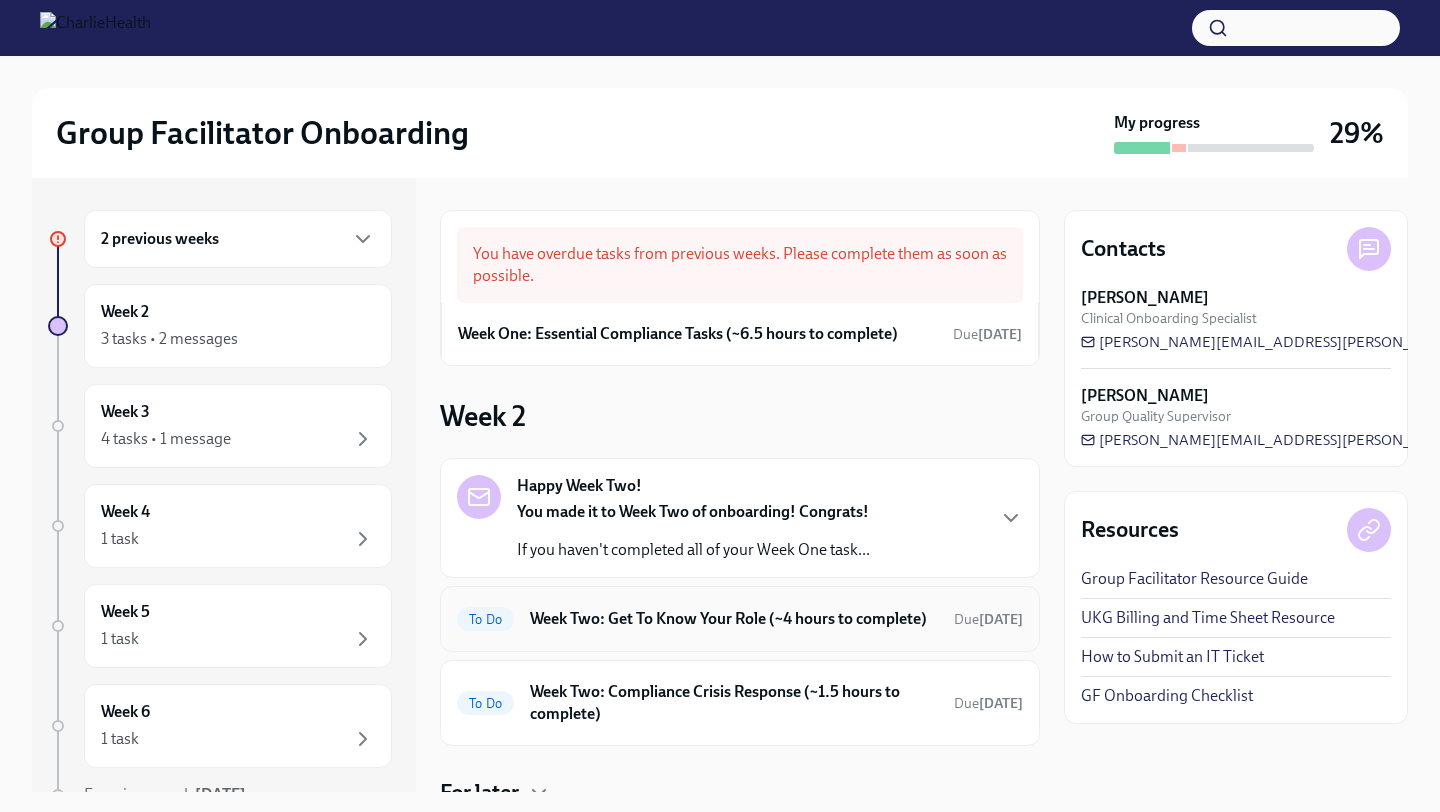 click on "Week Two: Get To Know Your Role (~4 hours to complete)" at bounding box center [734, 619] 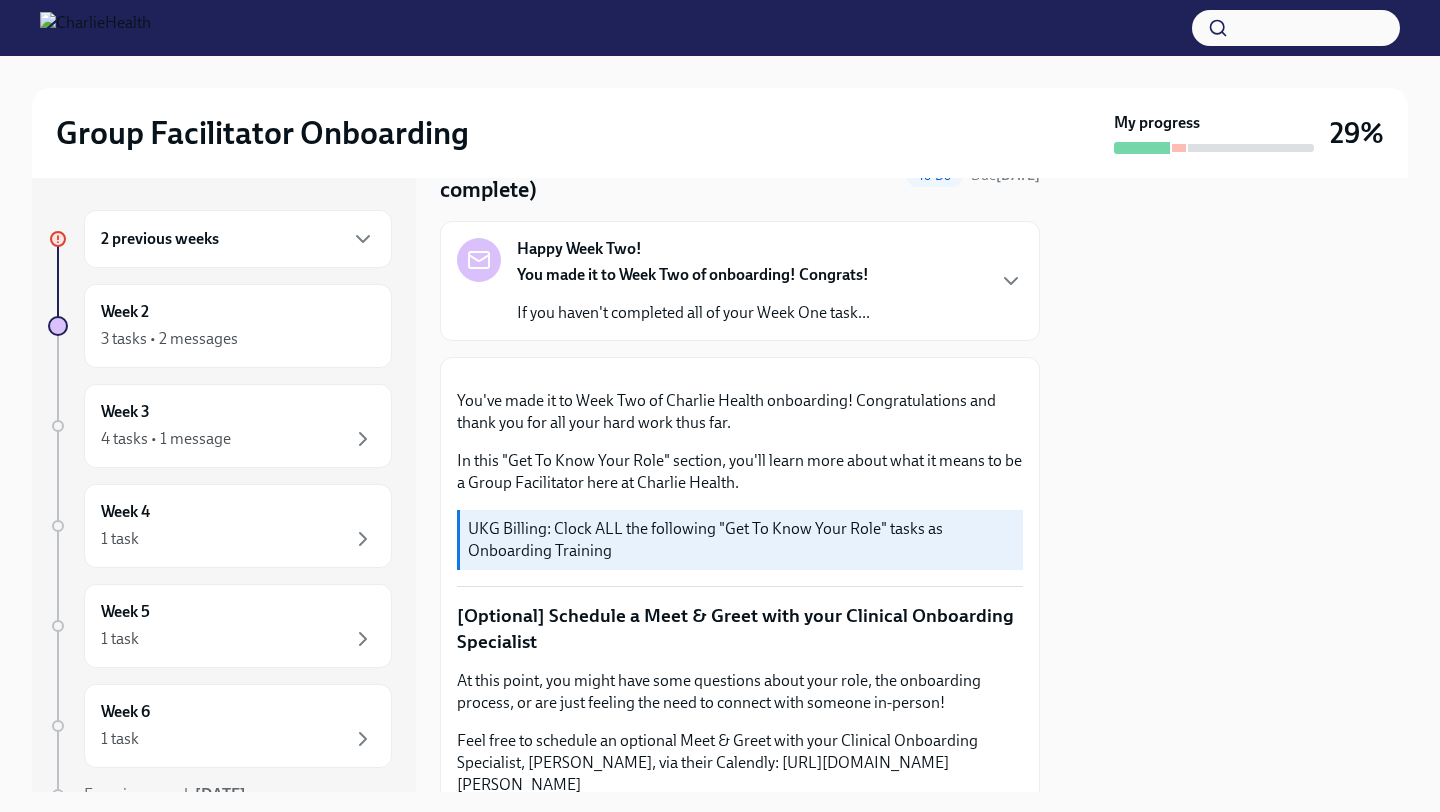 scroll, scrollTop: 0, scrollLeft: 0, axis: both 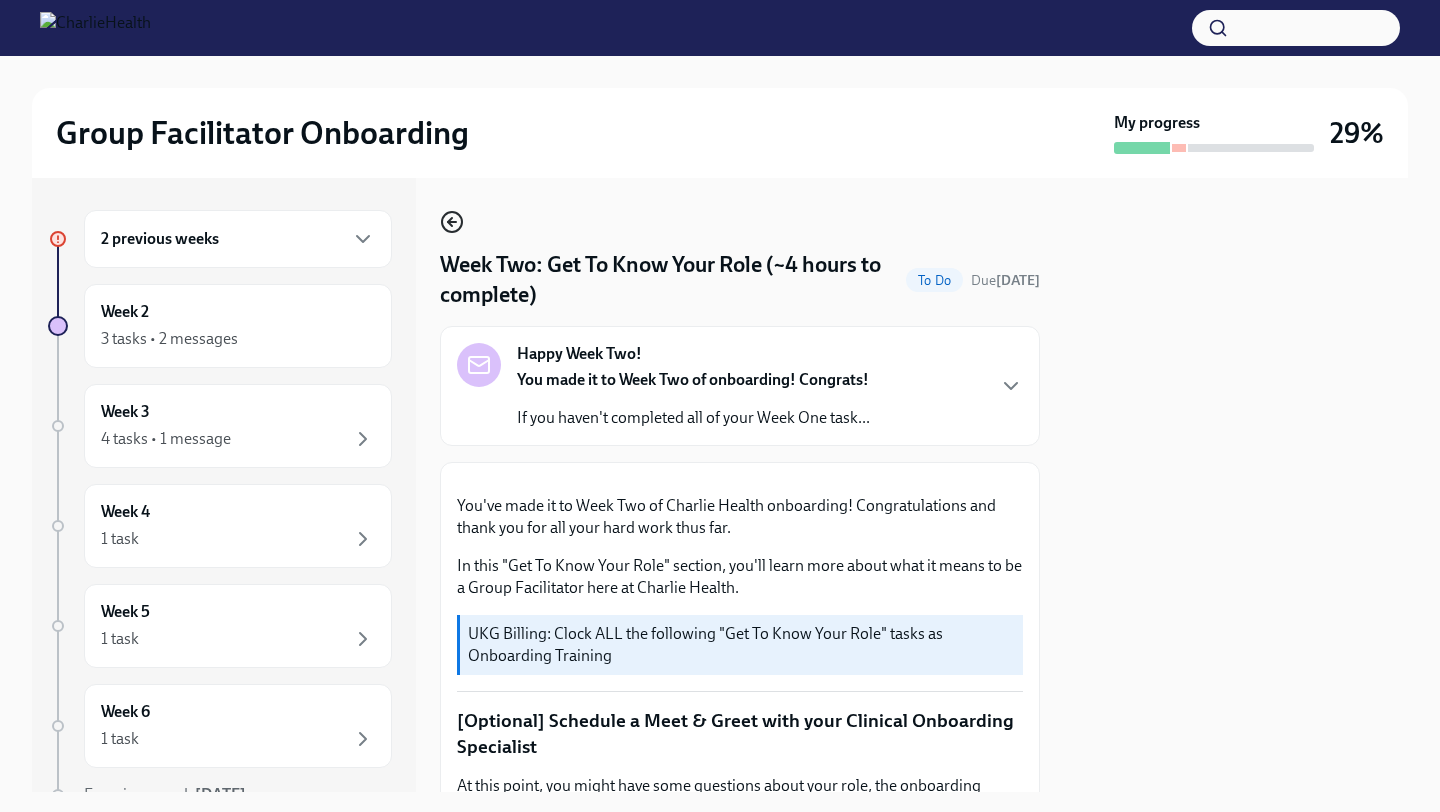 click 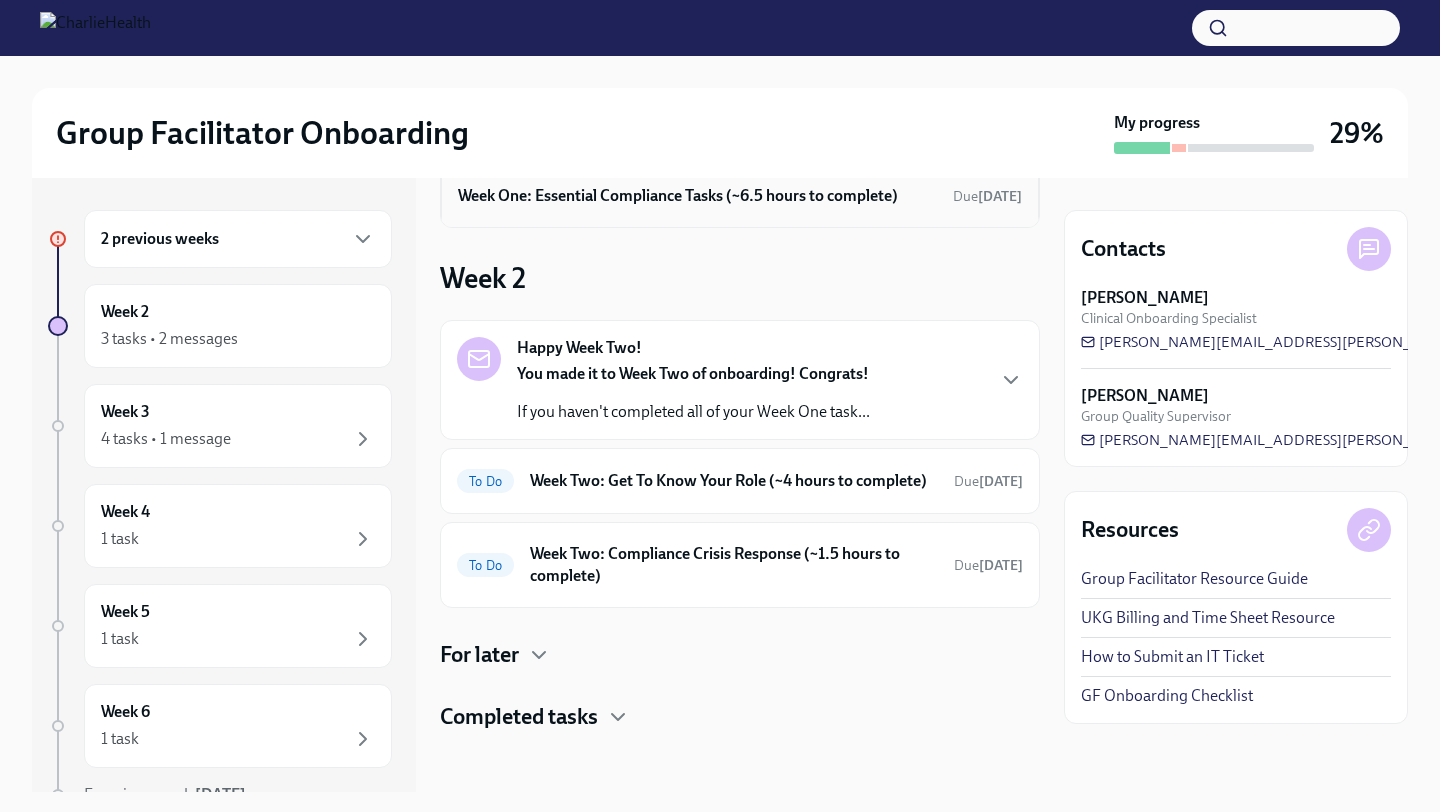 scroll, scrollTop: 162, scrollLeft: 0, axis: vertical 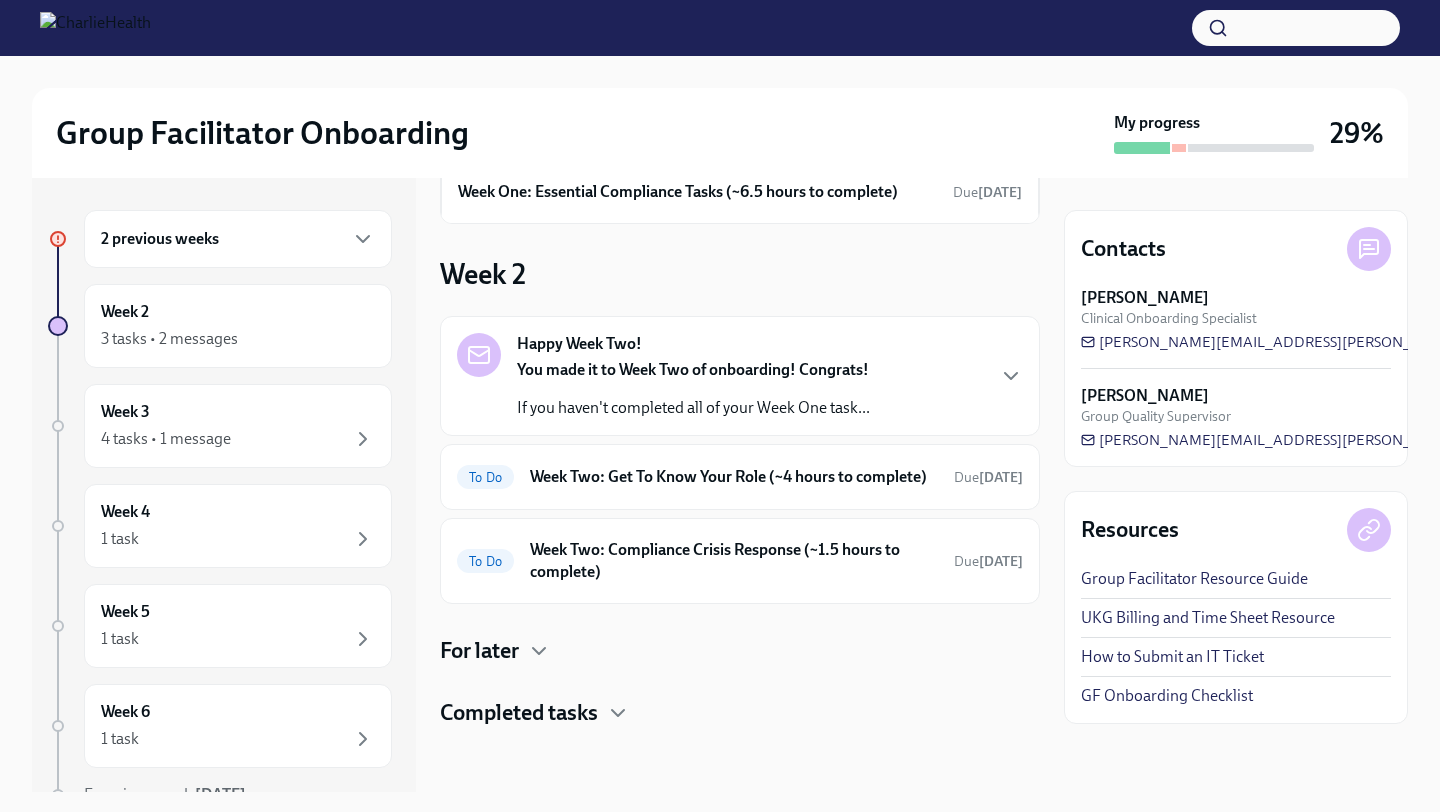 click on "Completed tasks" at bounding box center (519, 713) 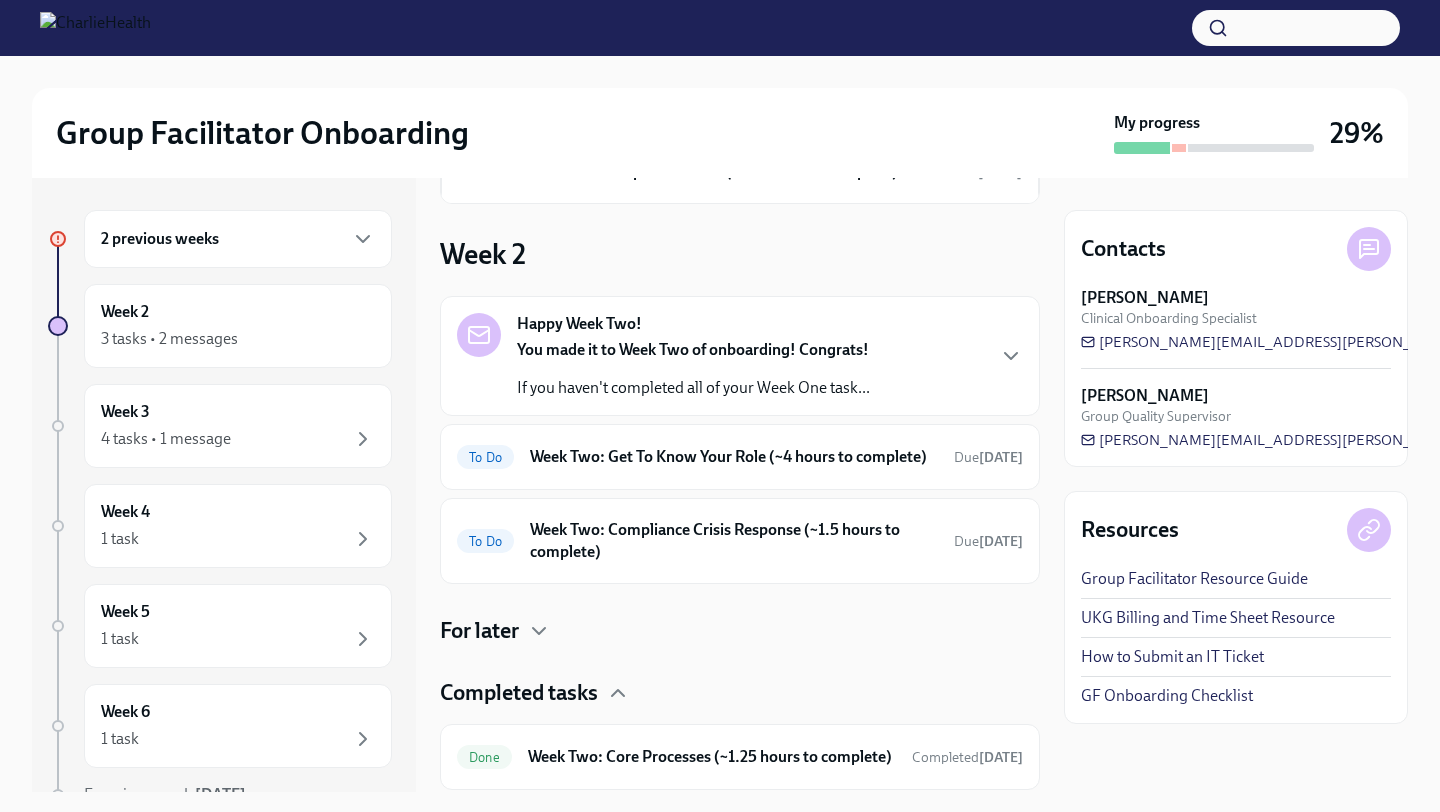 scroll, scrollTop: 244, scrollLeft: 0, axis: vertical 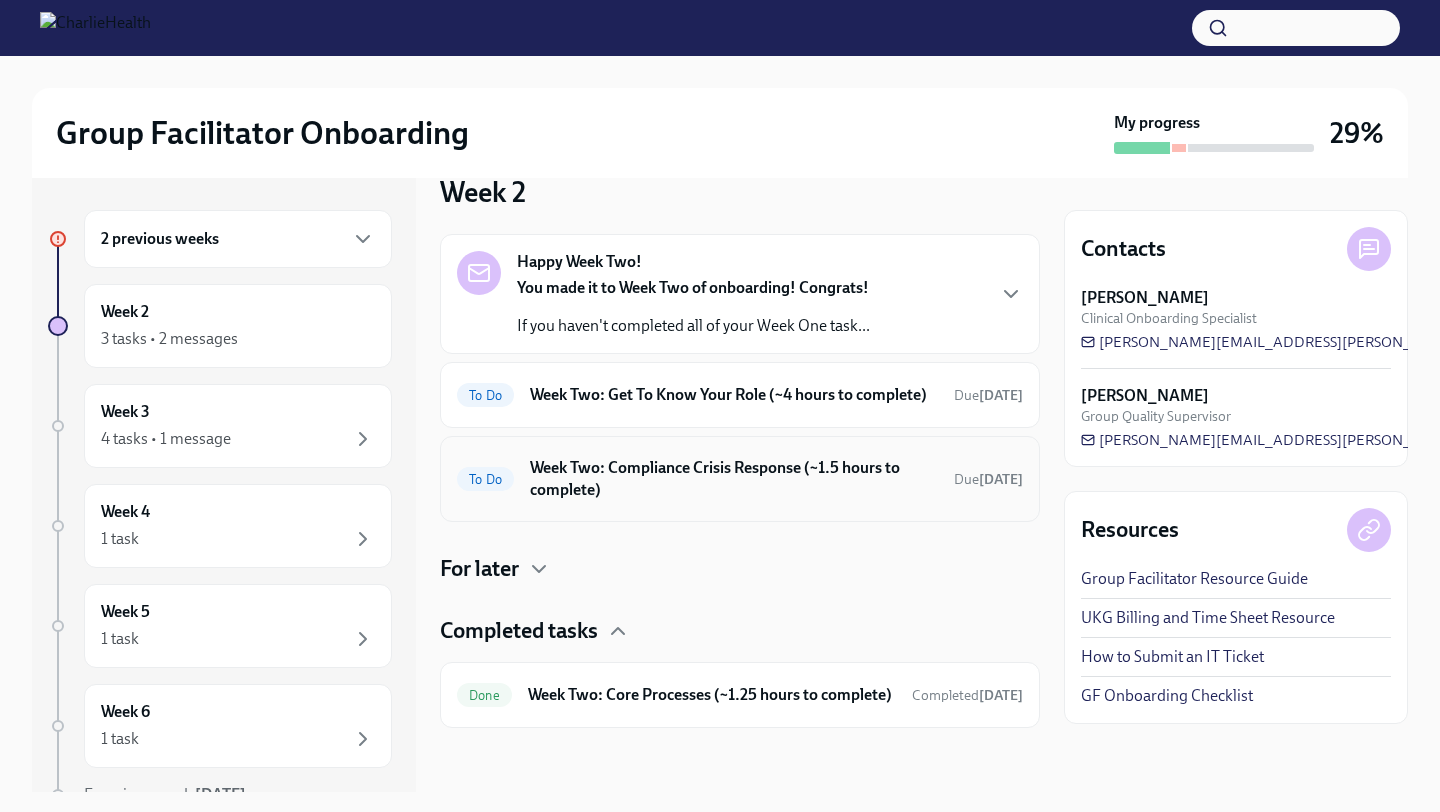 click on "Week Two: Compliance Crisis Response (~1.5 hours to complete)" at bounding box center (734, 479) 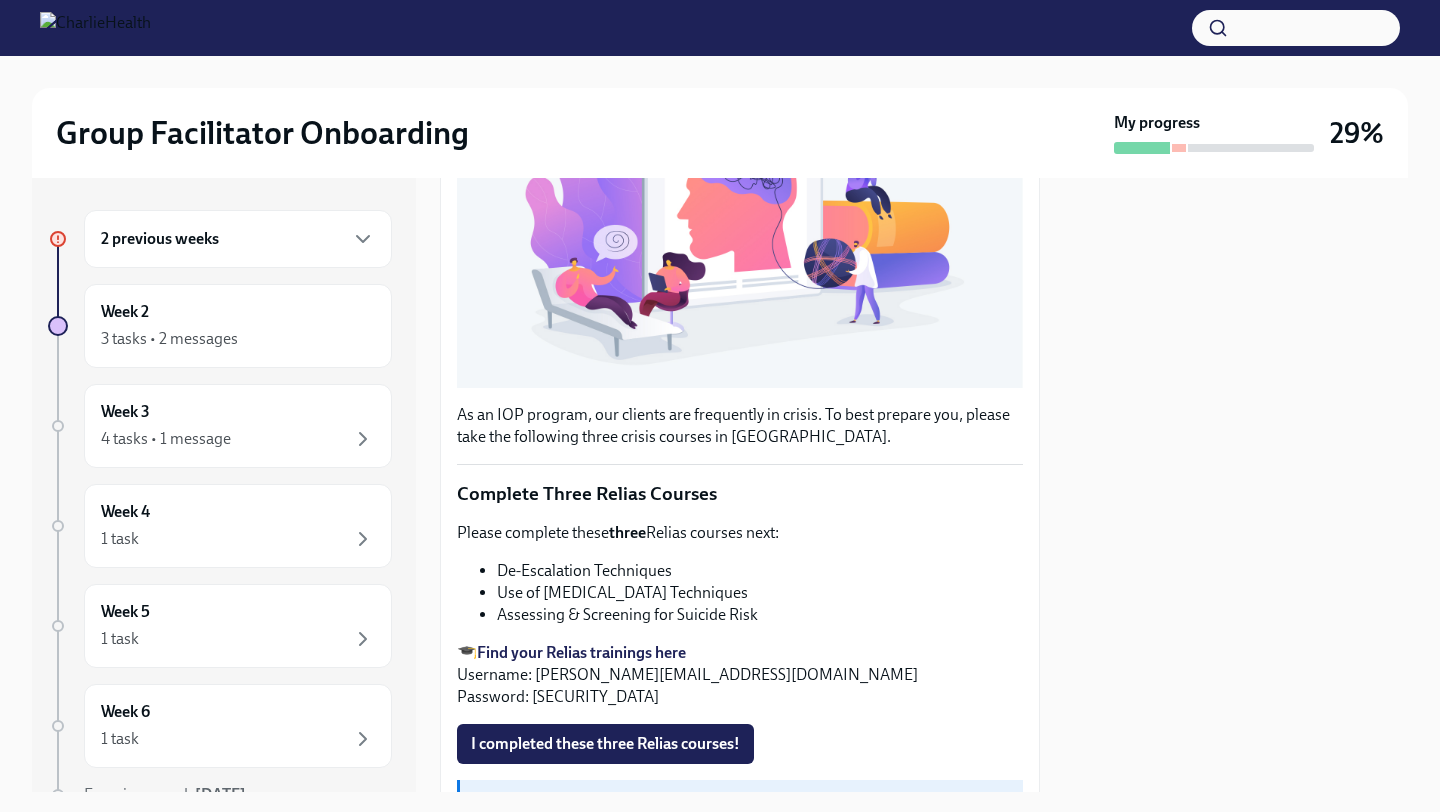 scroll, scrollTop: 556, scrollLeft: 0, axis: vertical 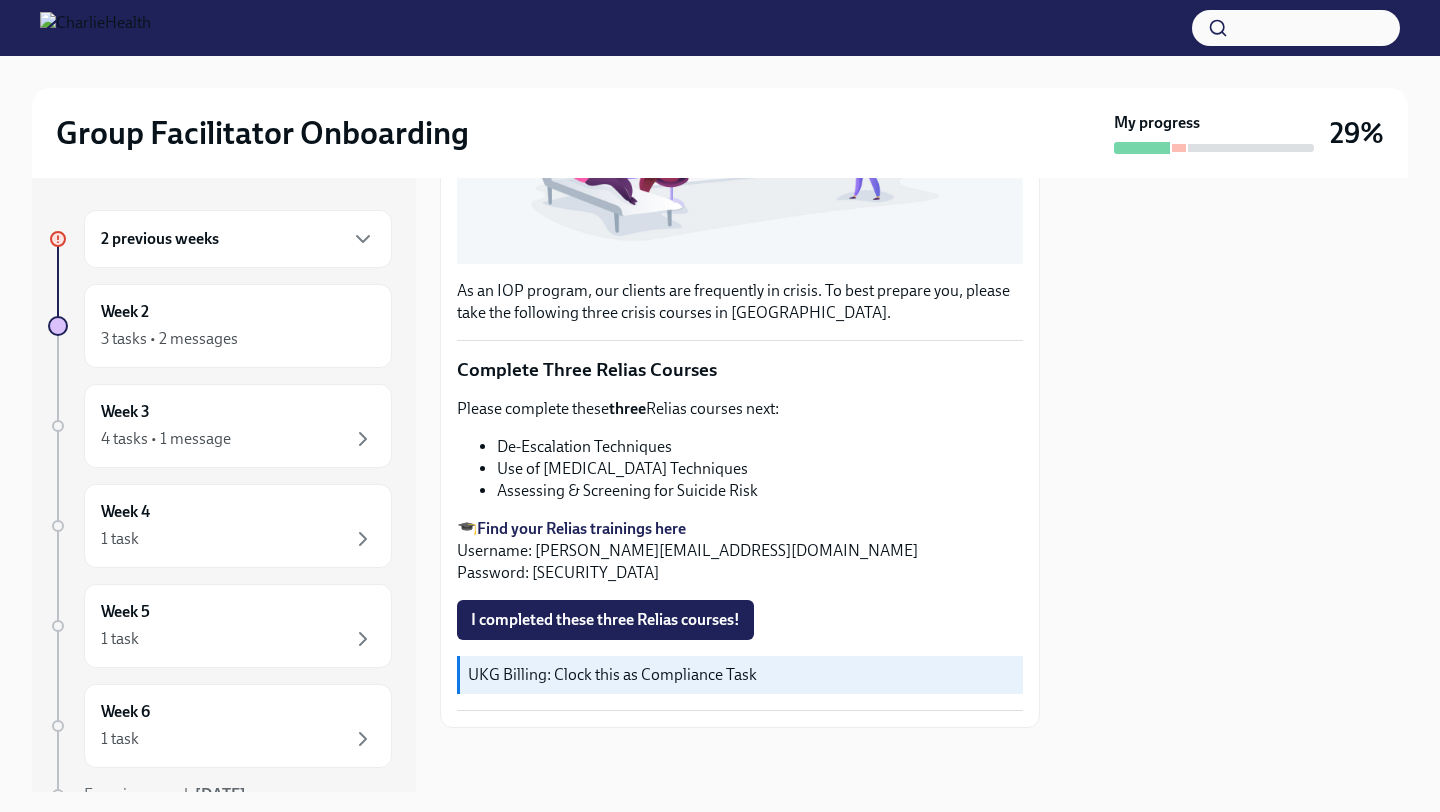 click on "Find your Relias trainings here" at bounding box center [581, 528] 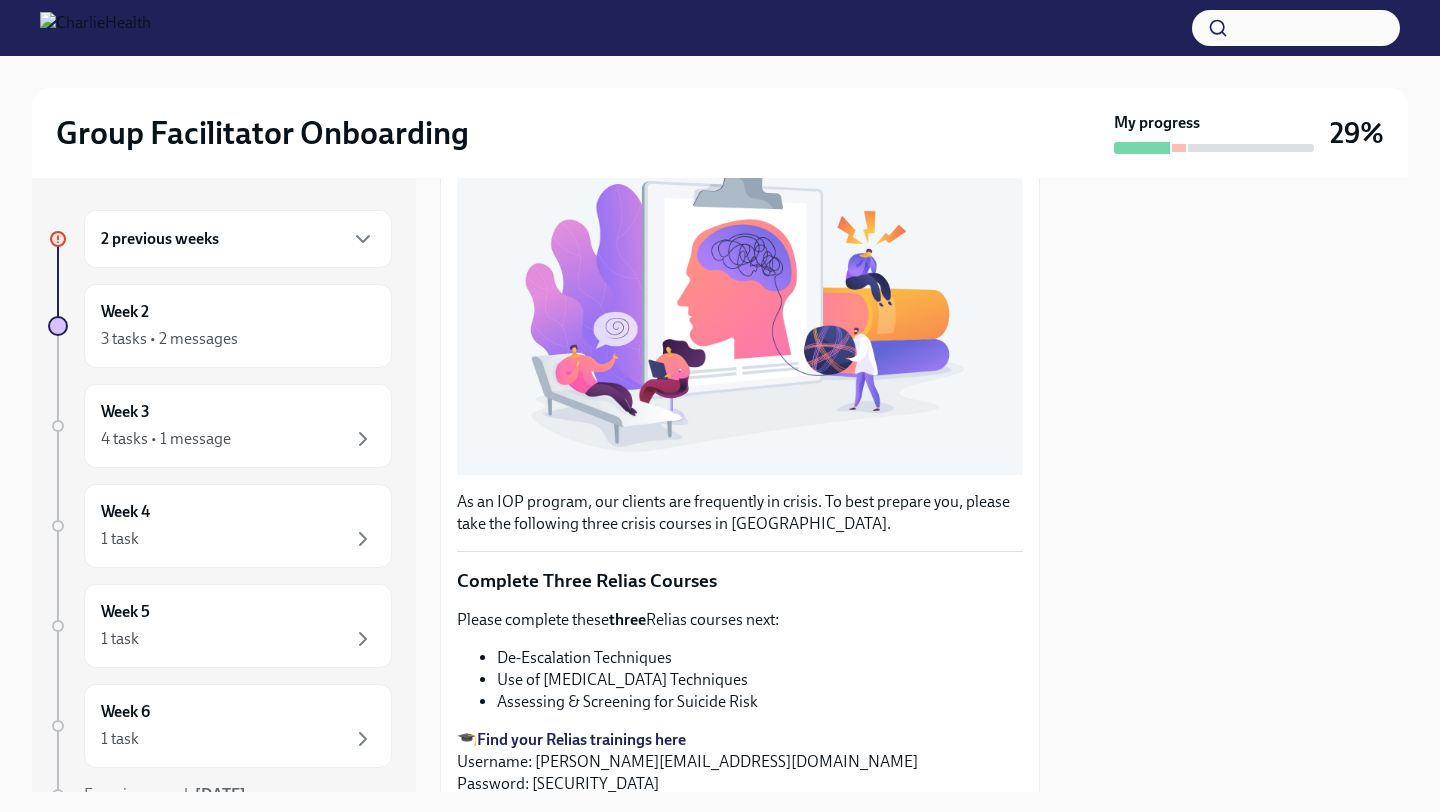 scroll, scrollTop: 0, scrollLeft: 0, axis: both 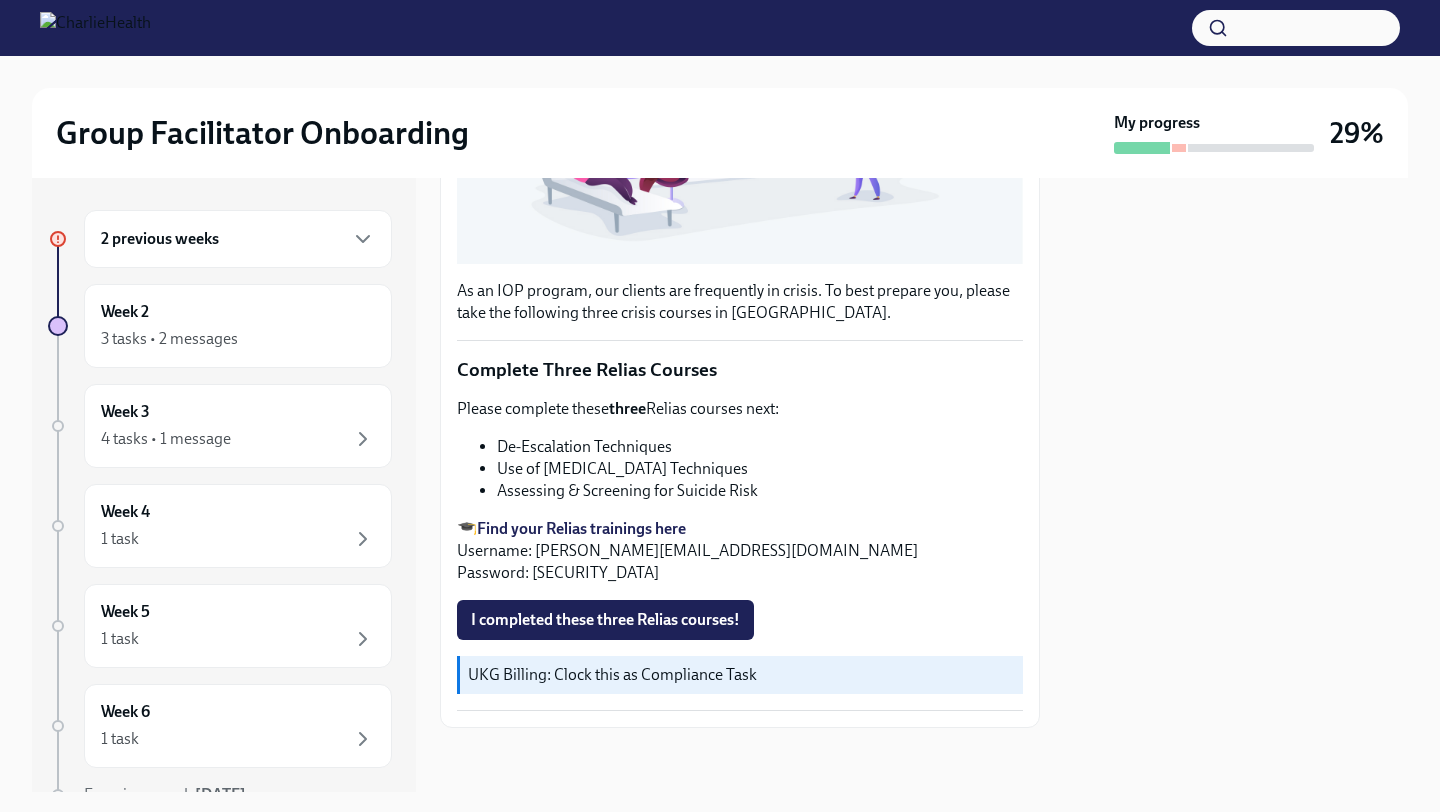 click on "I completed these three Relias courses!" at bounding box center (605, 620) 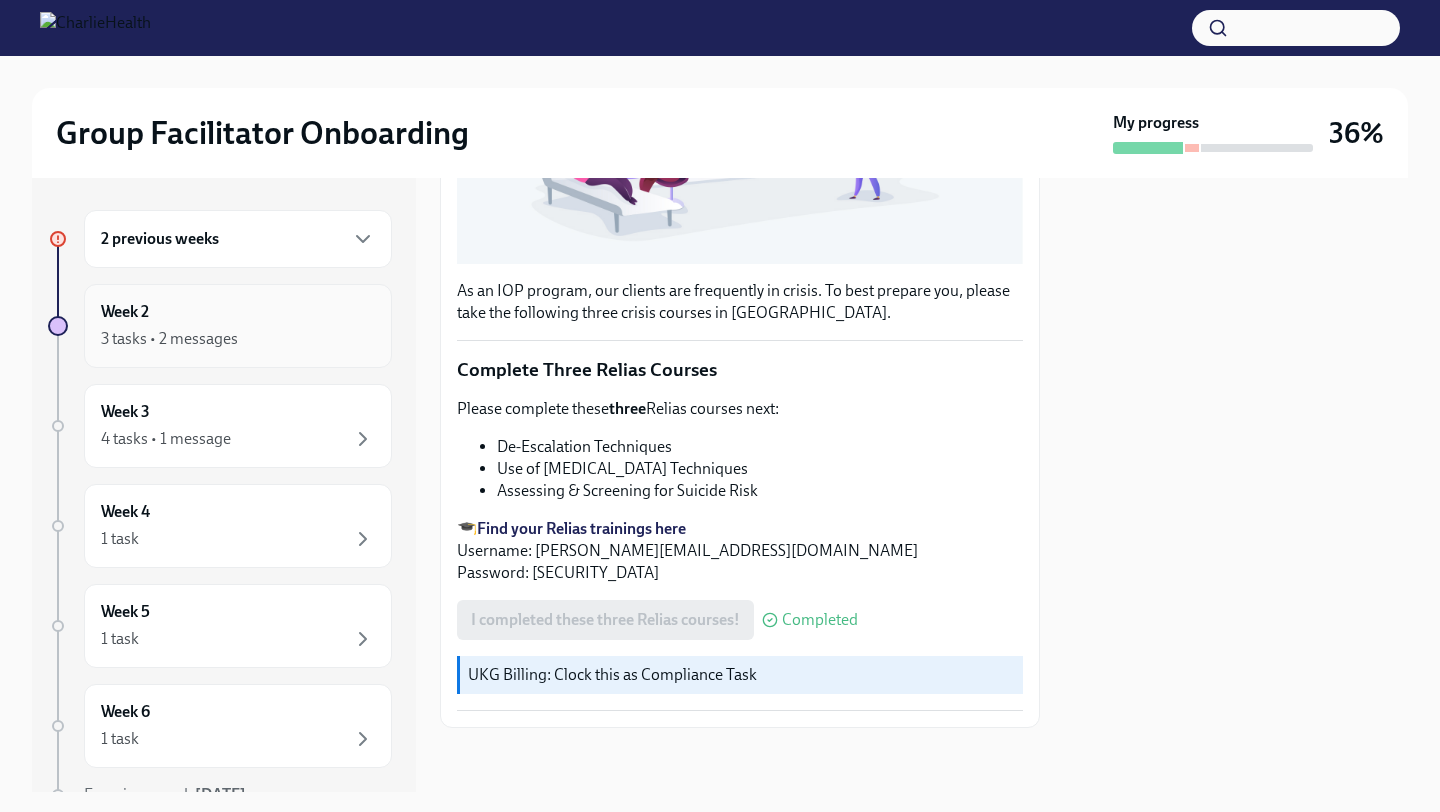 click on "3 tasks • 2 messages" at bounding box center (238, 339) 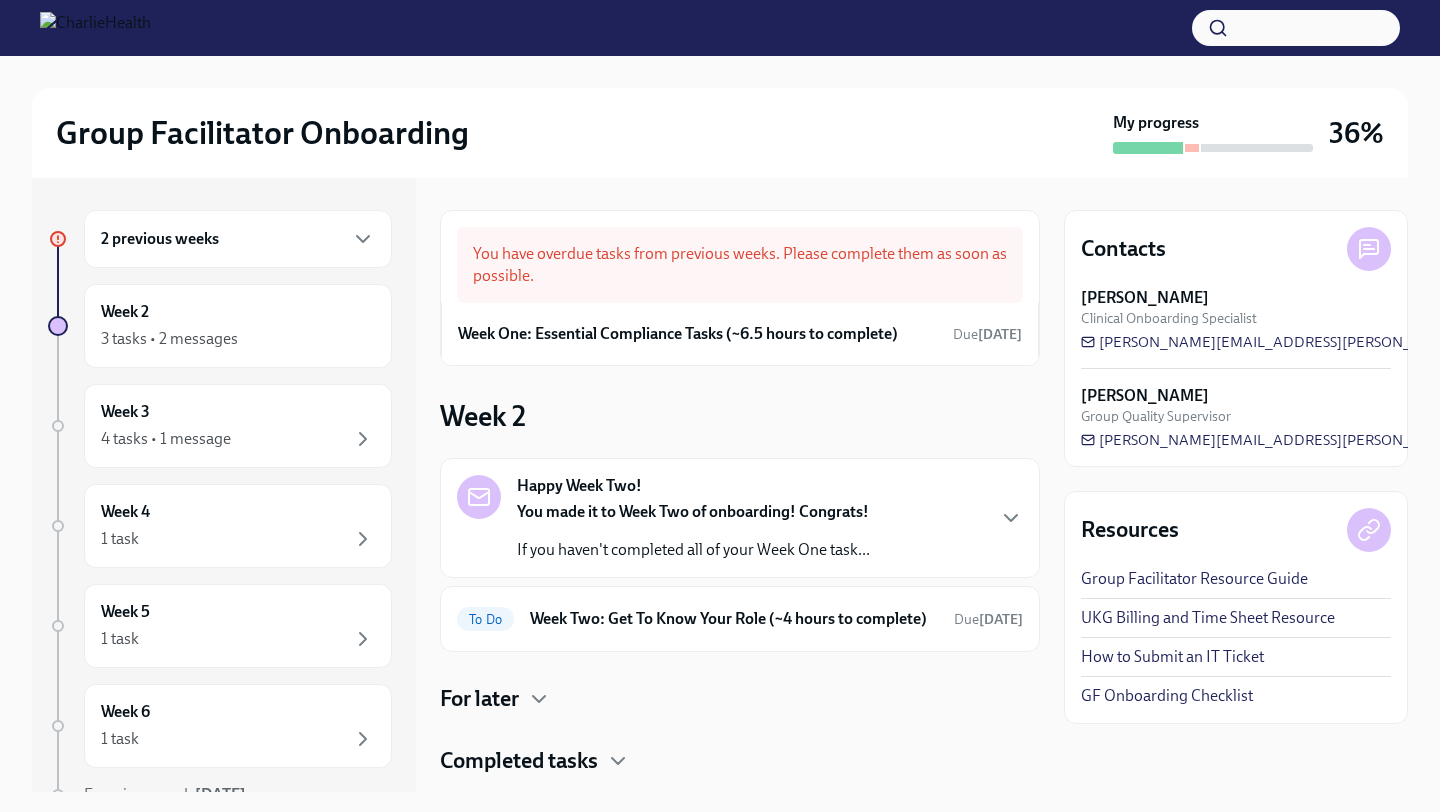 scroll, scrollTop: 68, scrollLeft: 0, axis: vertical 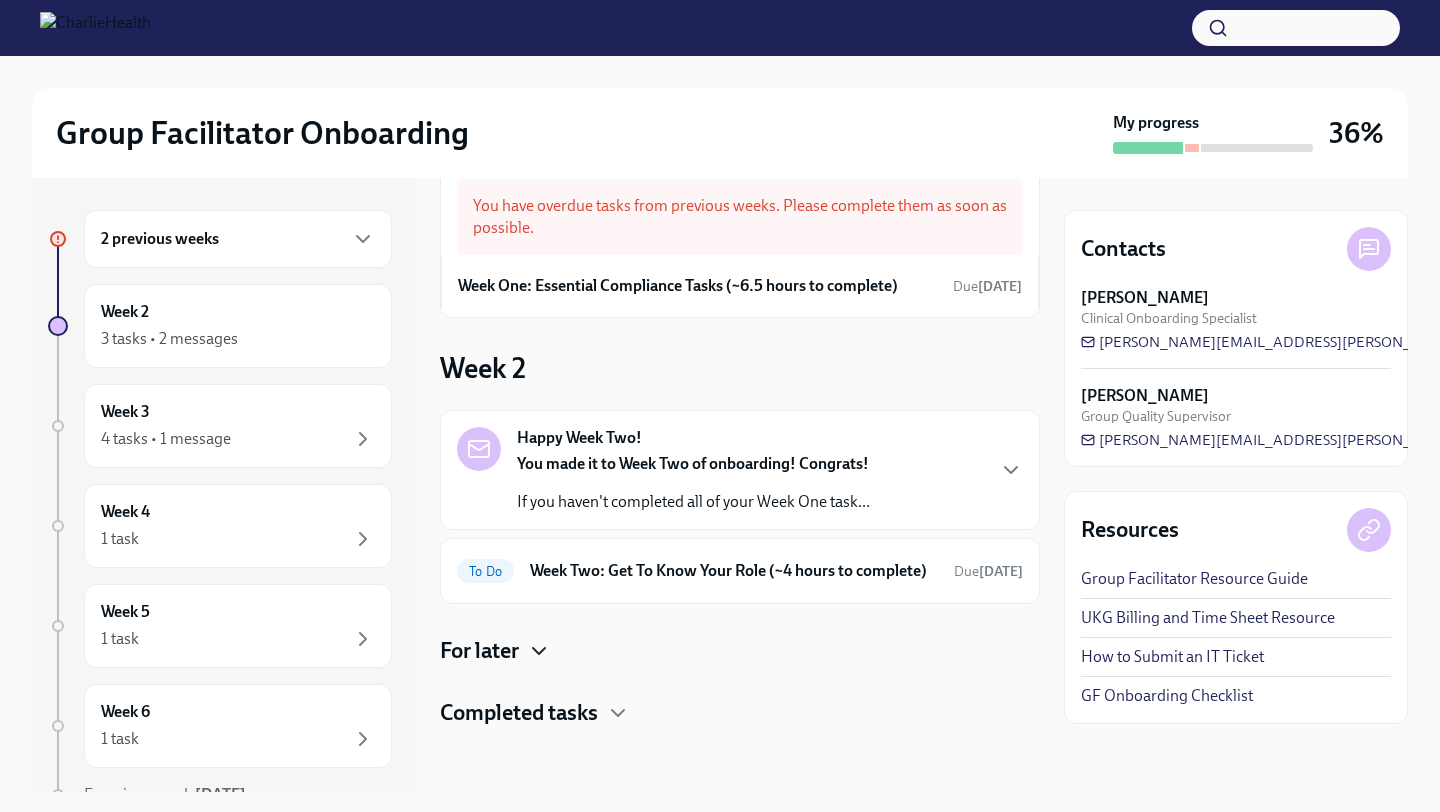 click 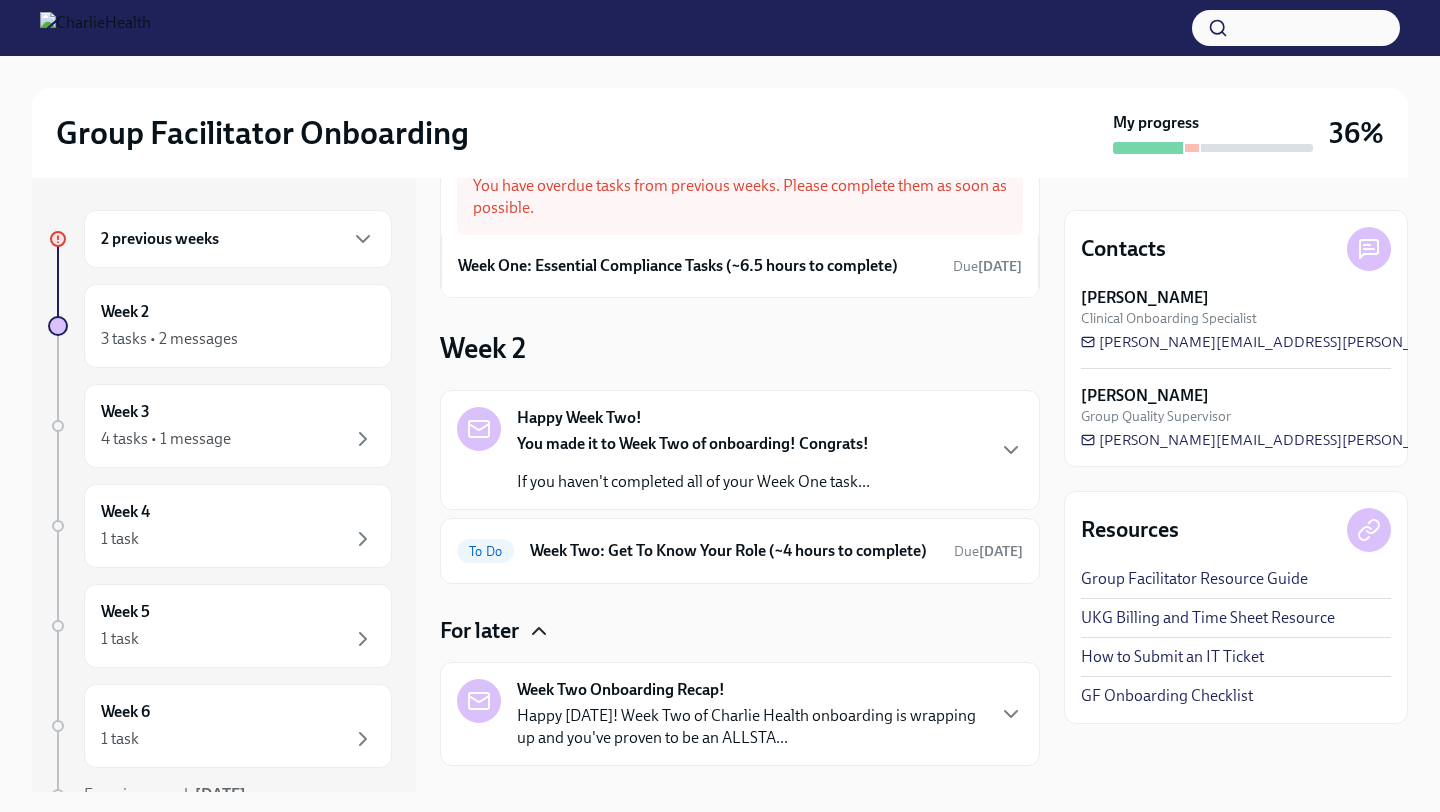 scroll, scrollTop: 188, scrollLeft: 0, axis: vertical 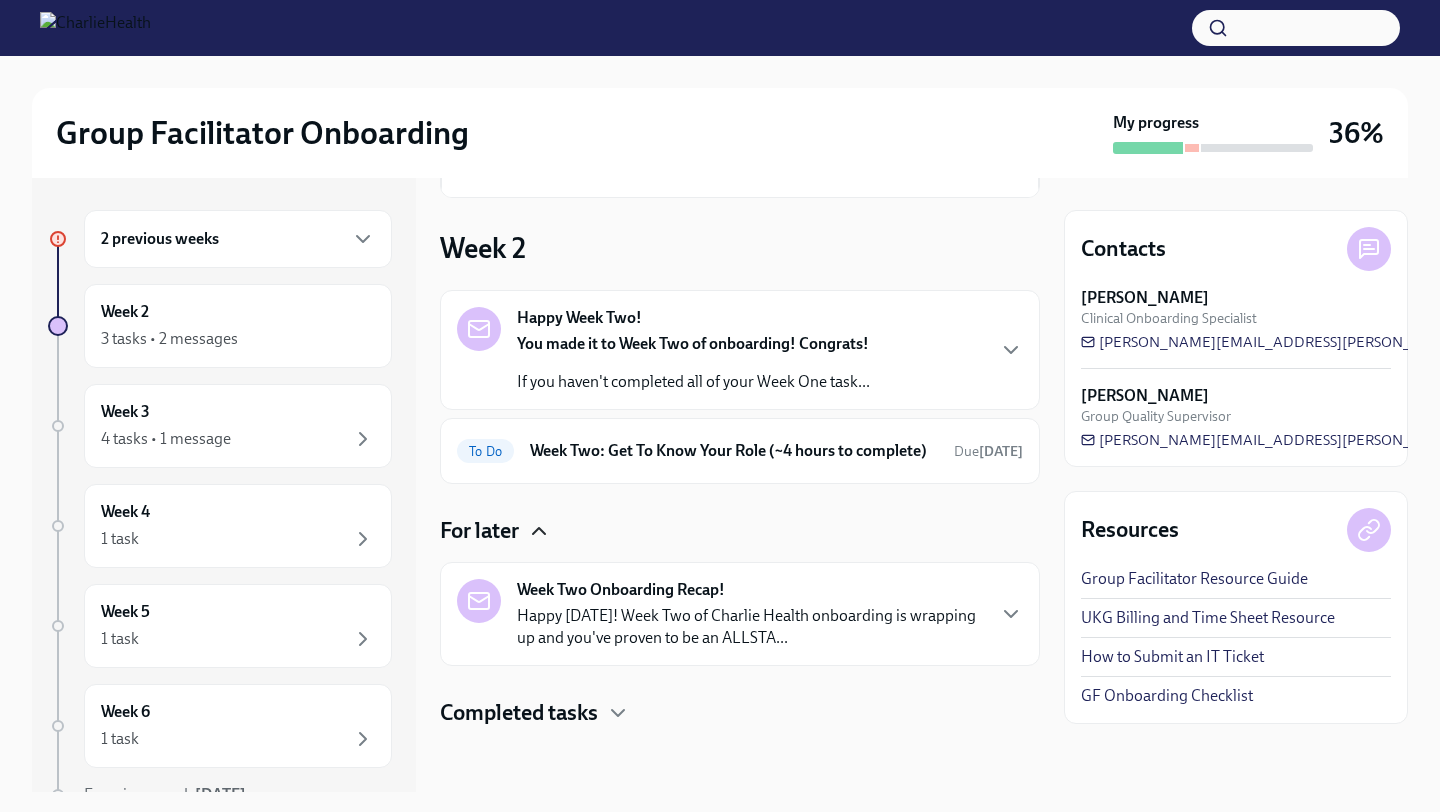 click 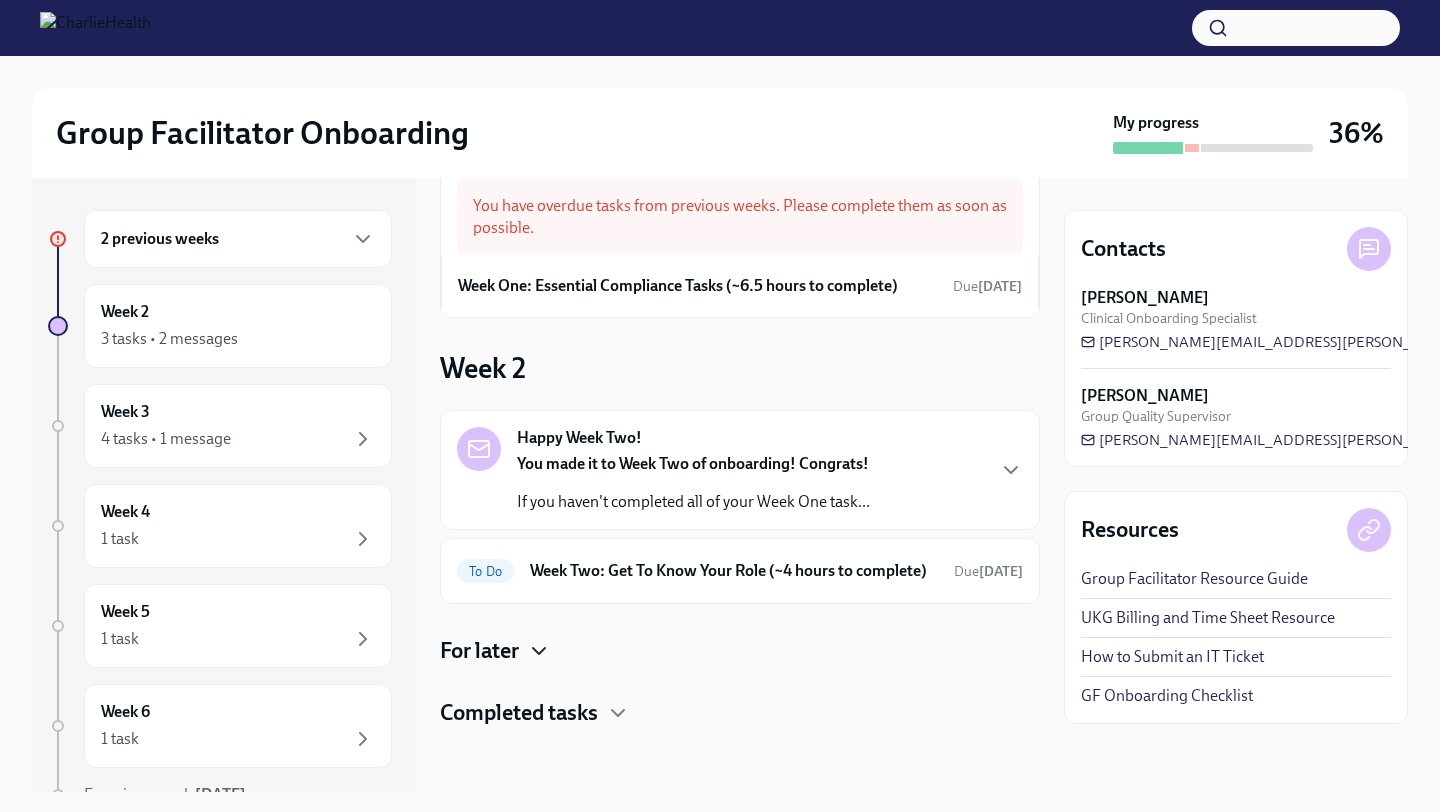 scroll, scrollTop: 68, scrollLeft: 0, axis: vertical 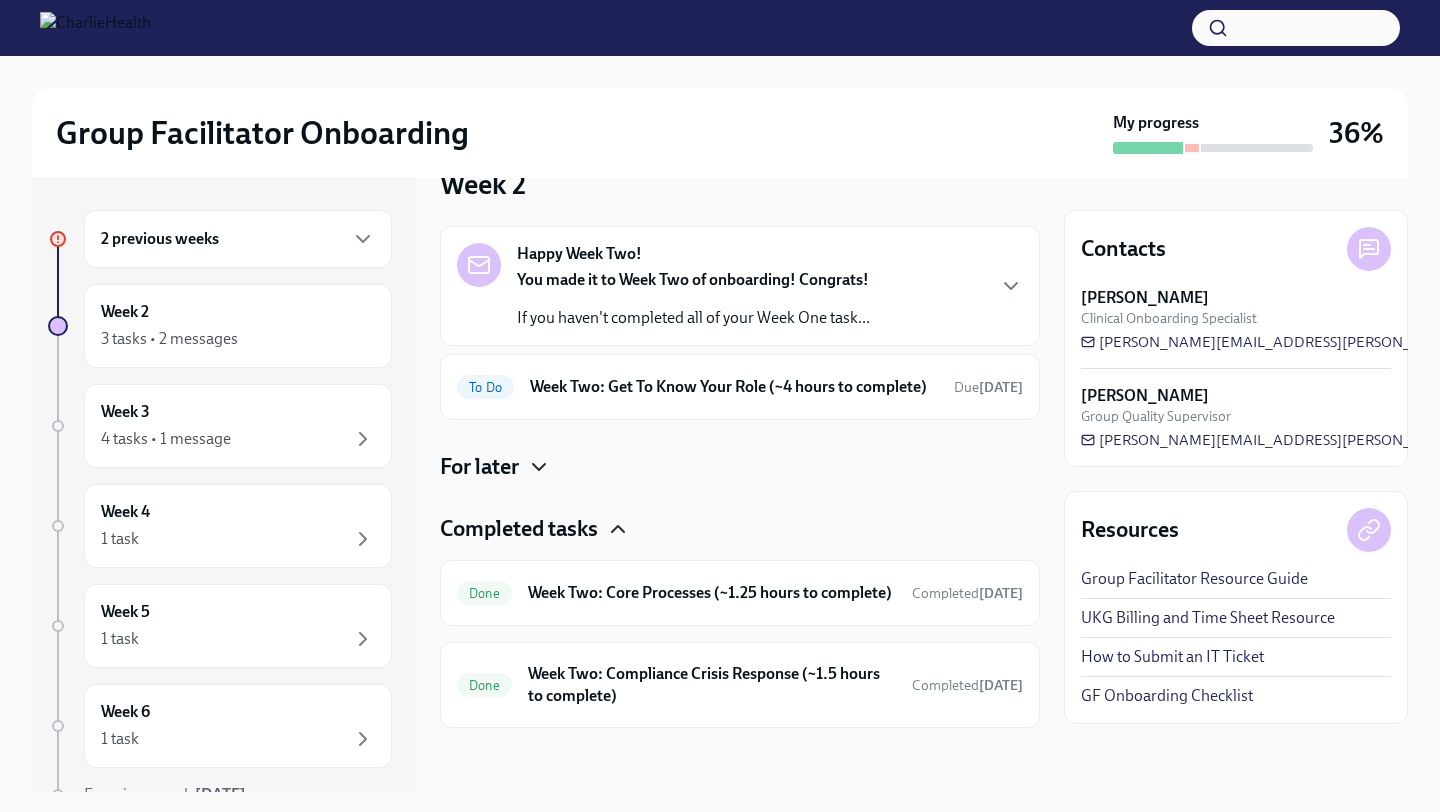 click 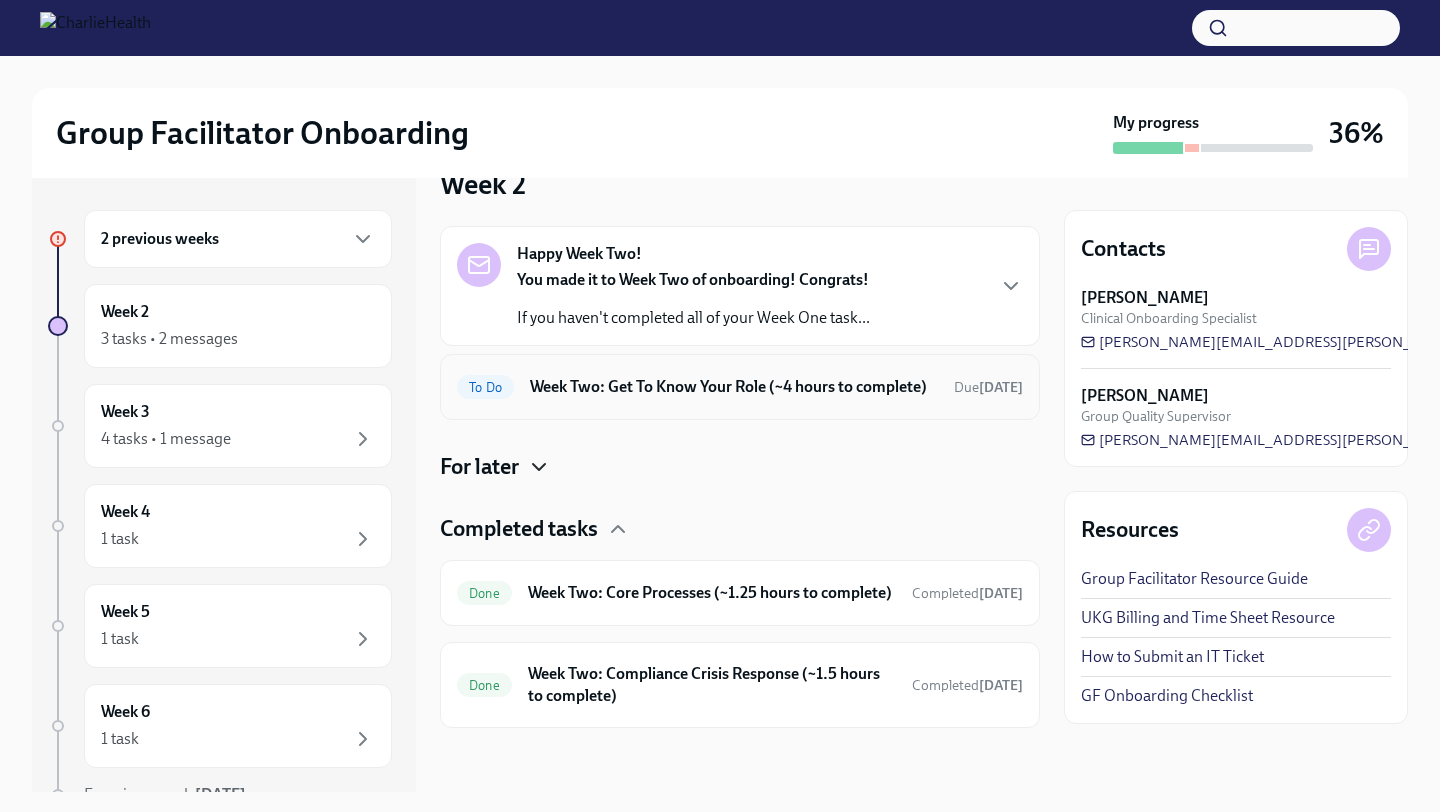 scroll, scrollTop: 68, scrollLeft: 0, axis: vertical 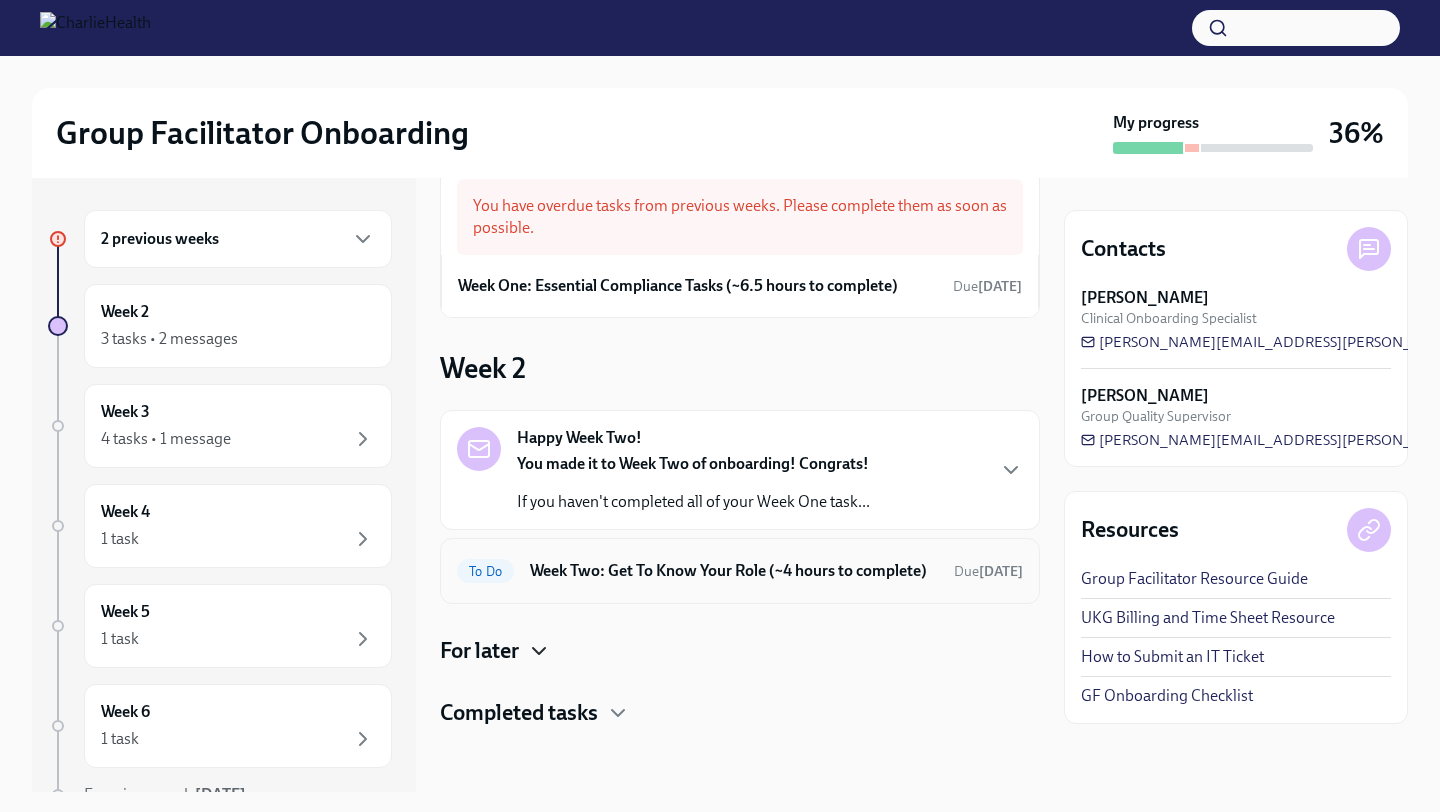 click on "Week Two: Get To Know Your Role (~4 hours to complete)" at bounding box center (734, 571) 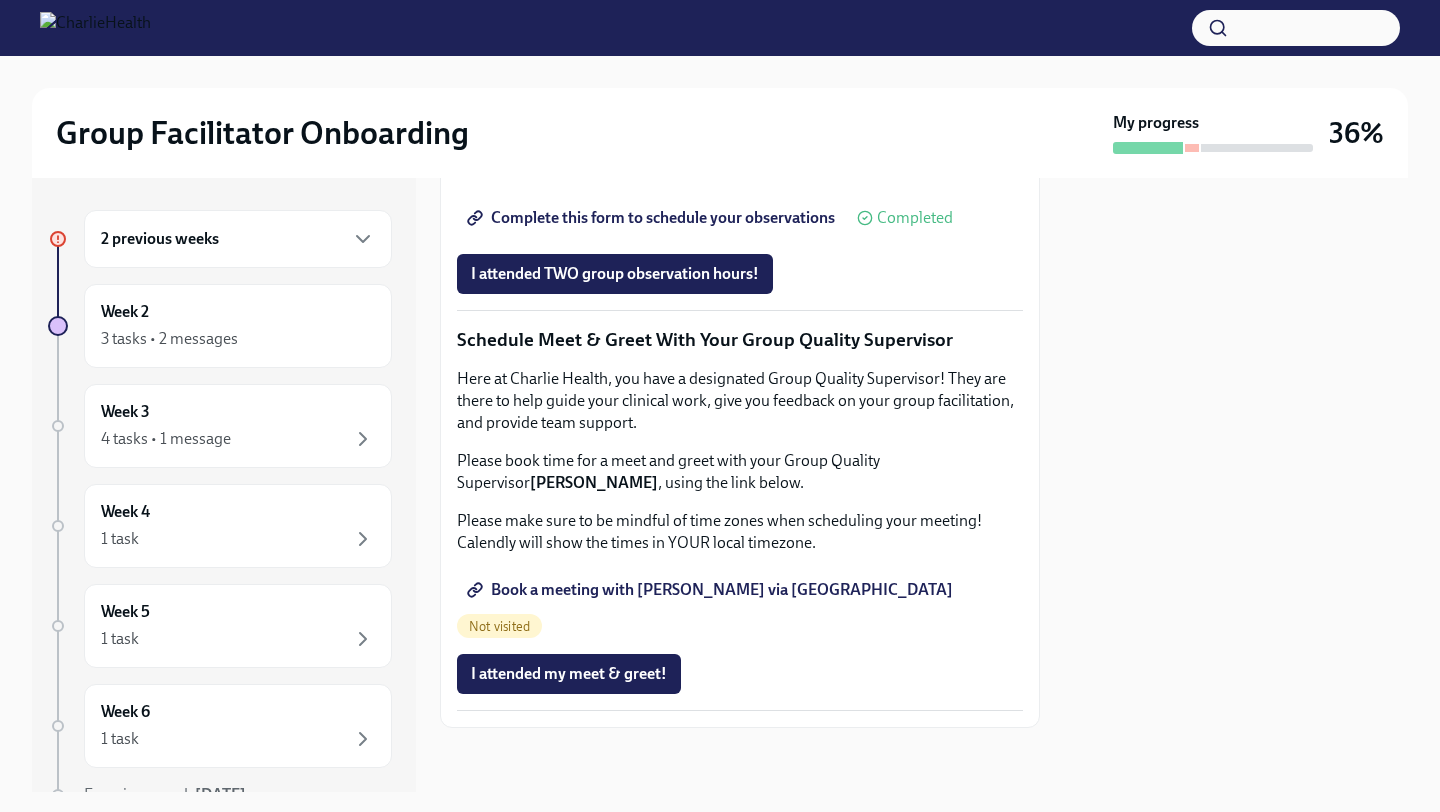 scroll, scrollTop: 1886, scrollLeft: 0, axis: vertical 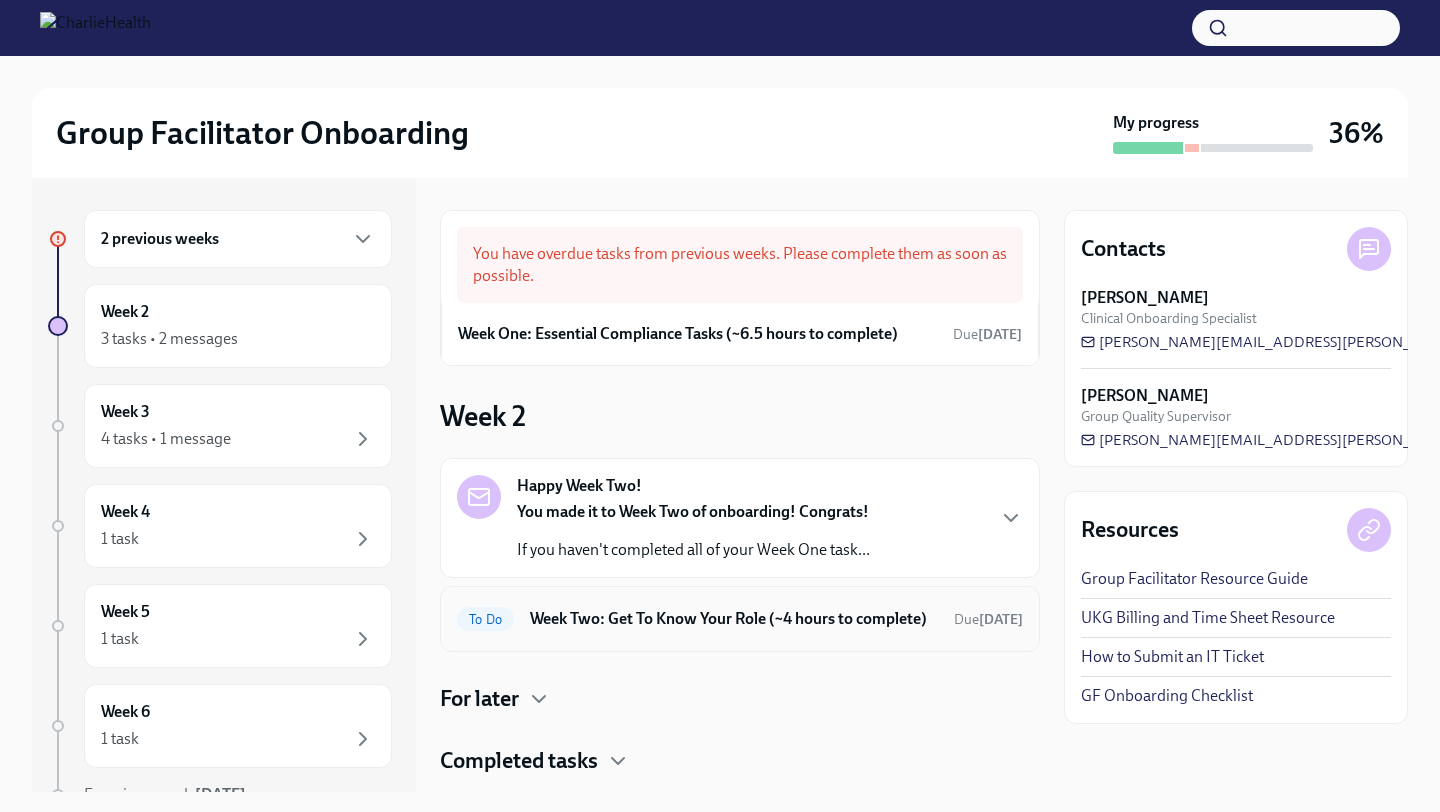 click on "Week Two: Get To Know Your Role (~4 hours to complete)" at bounding box center [734, 619] 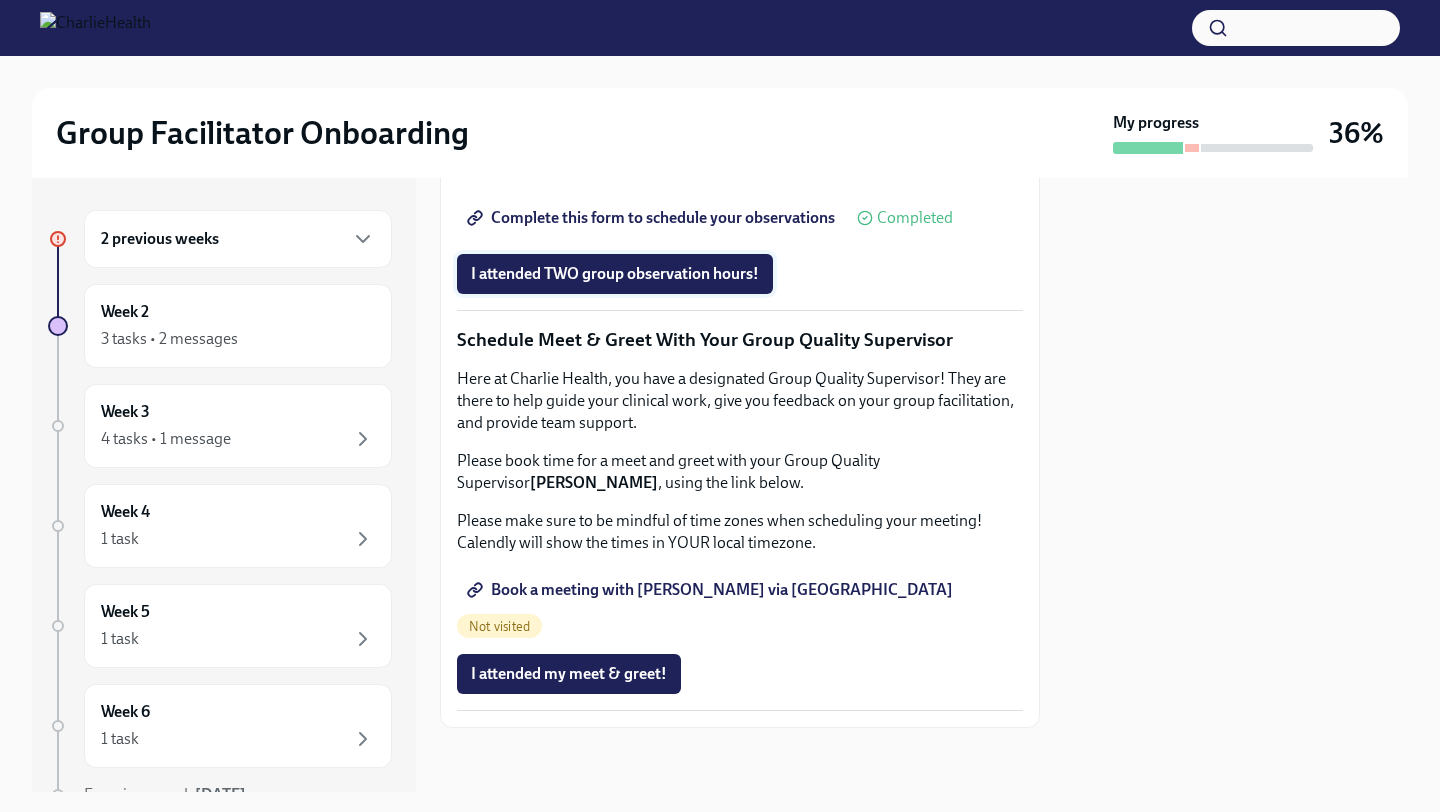 scroll, scrollTop: 1886, scrollLeft: 0, axis: vertical 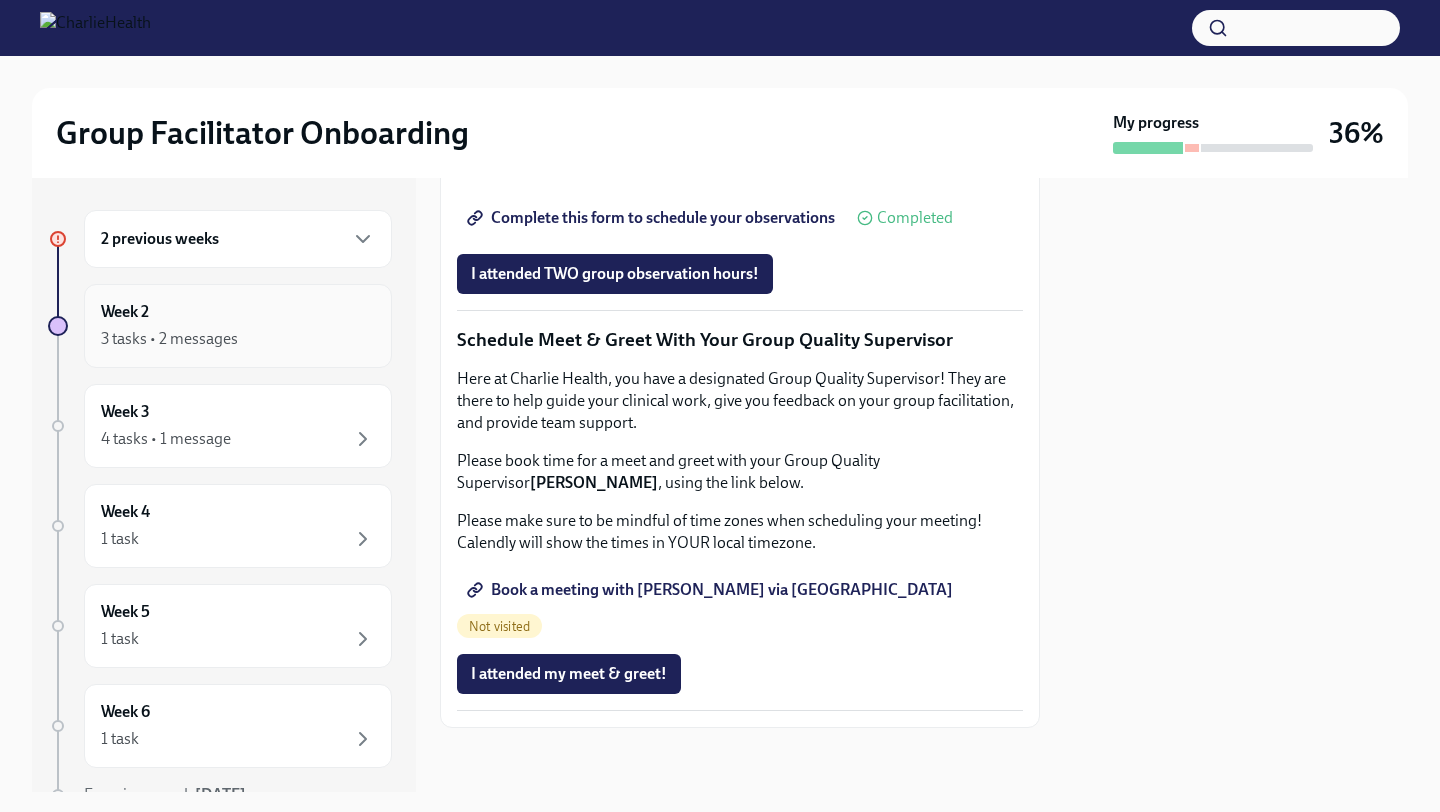 click on "3 tasks • 2 messages" at bounding box center (238, 339) 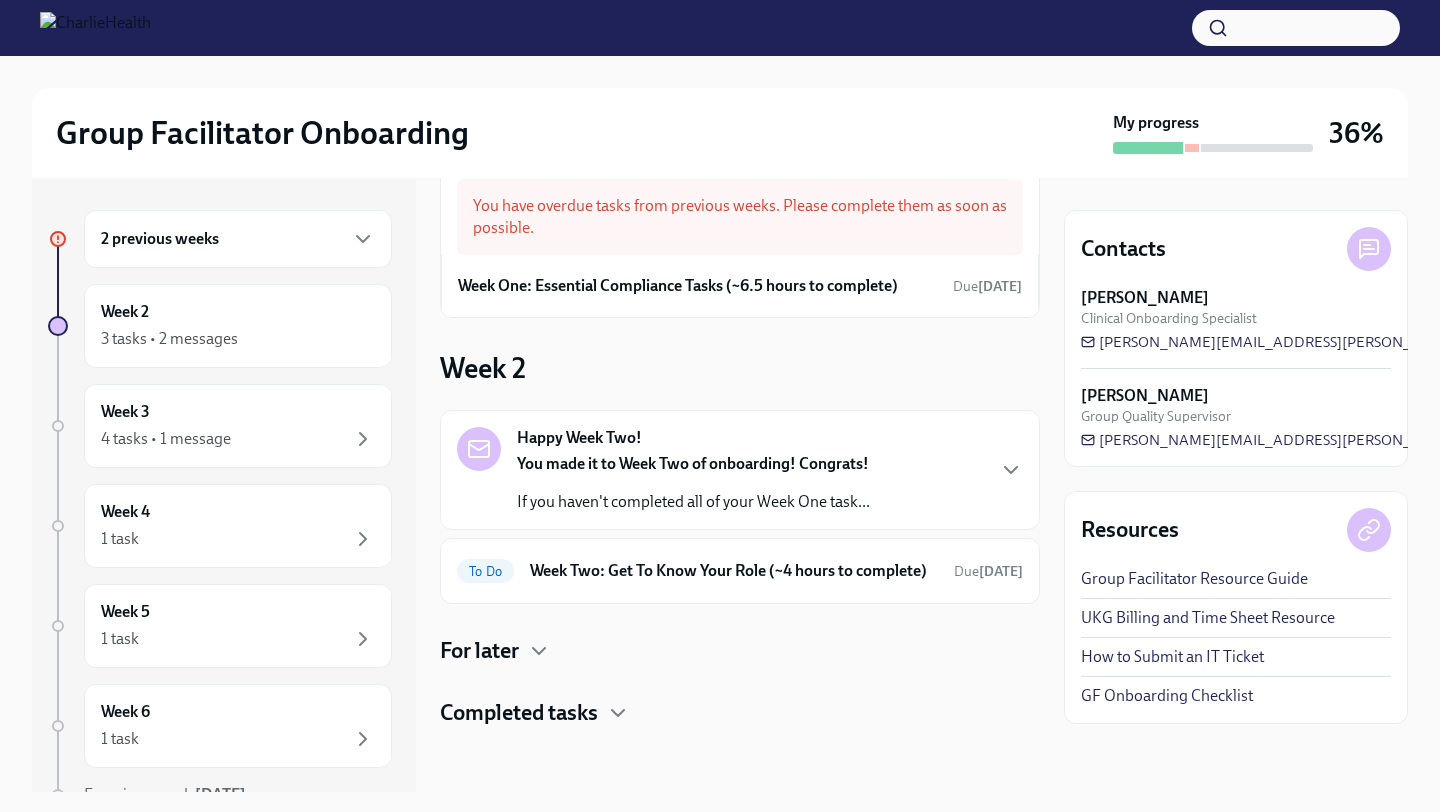 click on "Completed tasks" at bounding box center (740, 713) 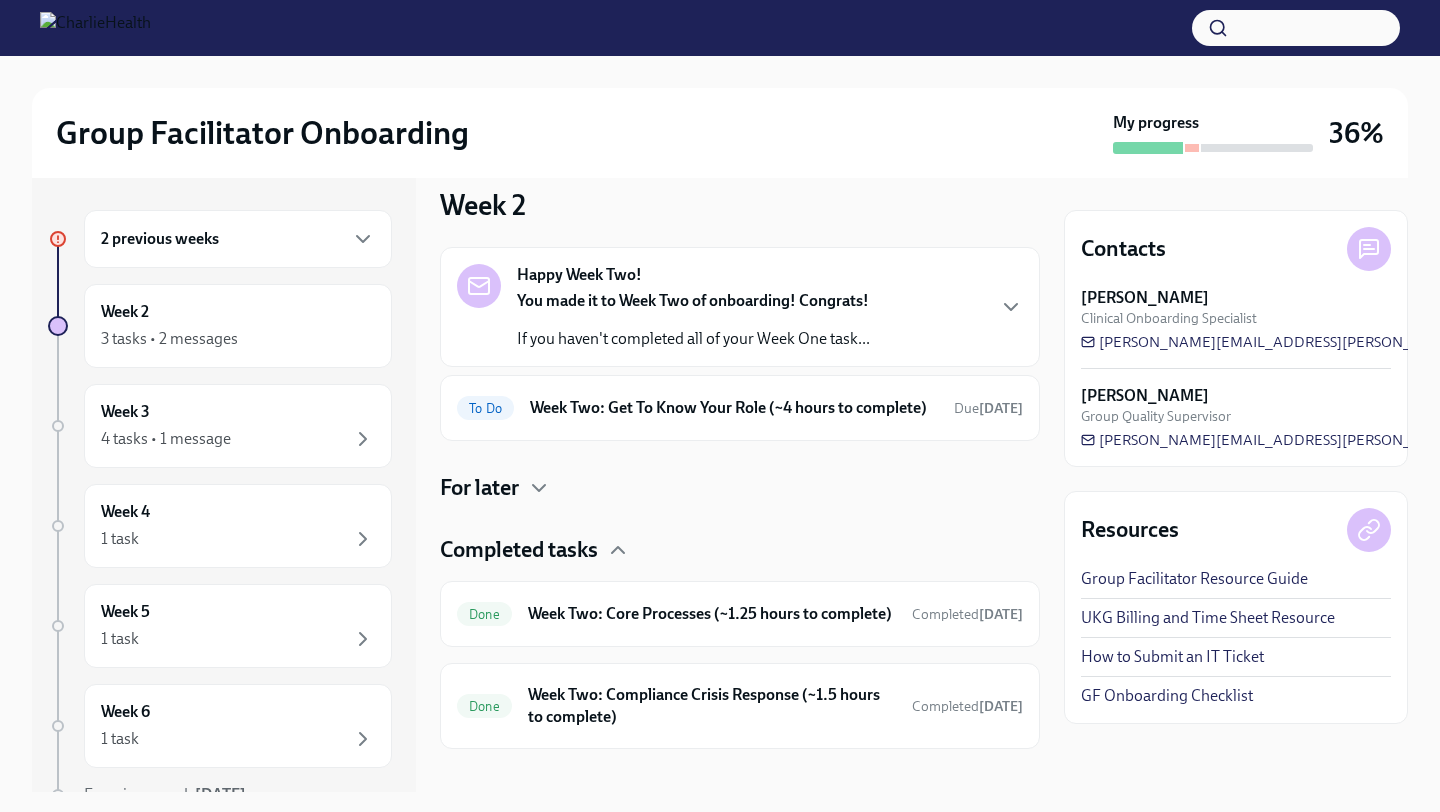 scroll, scrollTop: 252, scrollLeft: 0, axis: vertical 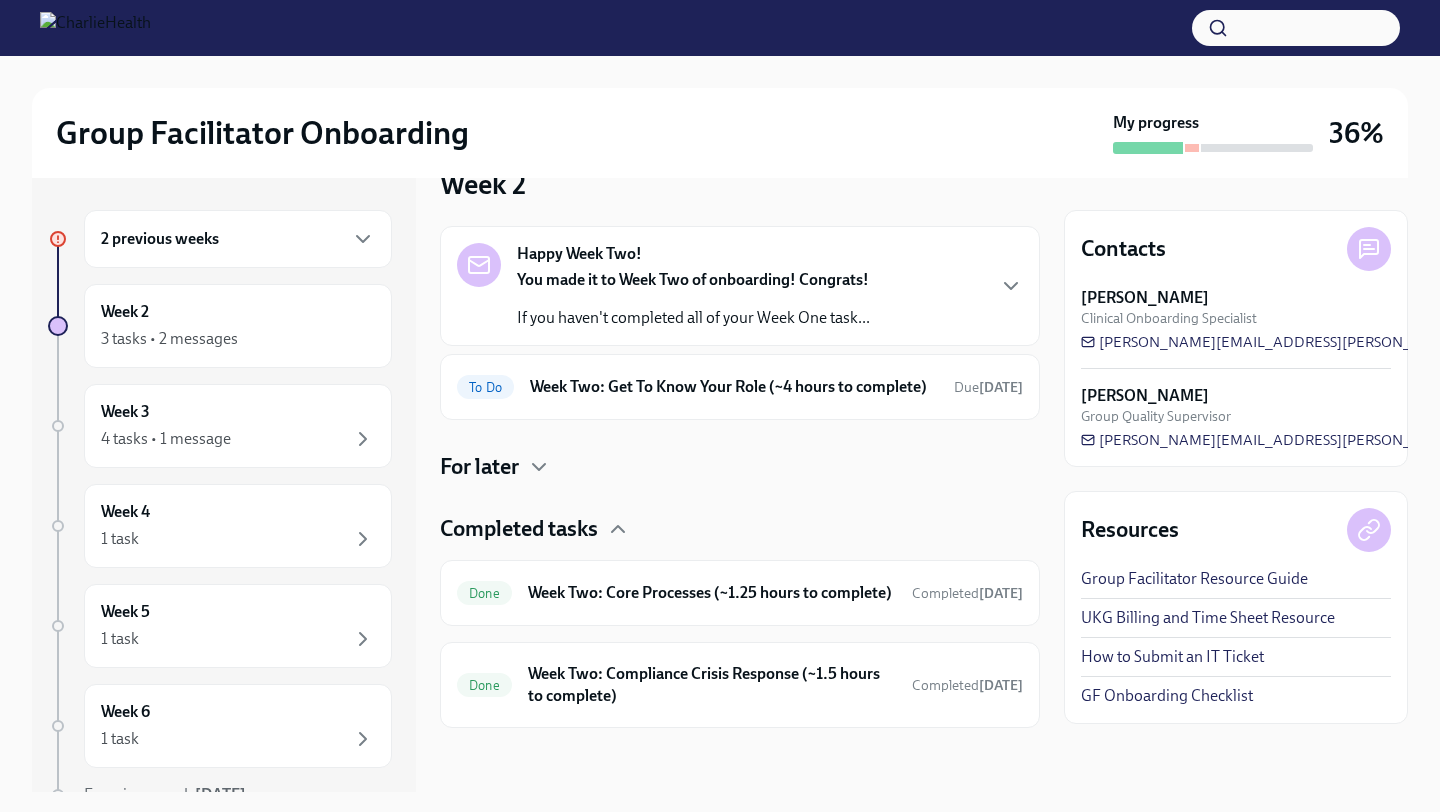 click on "You made it to Week Two of onboarding! Congrats!
If you haven't completed all of your Week One task..." at bounding box center [693, 299] 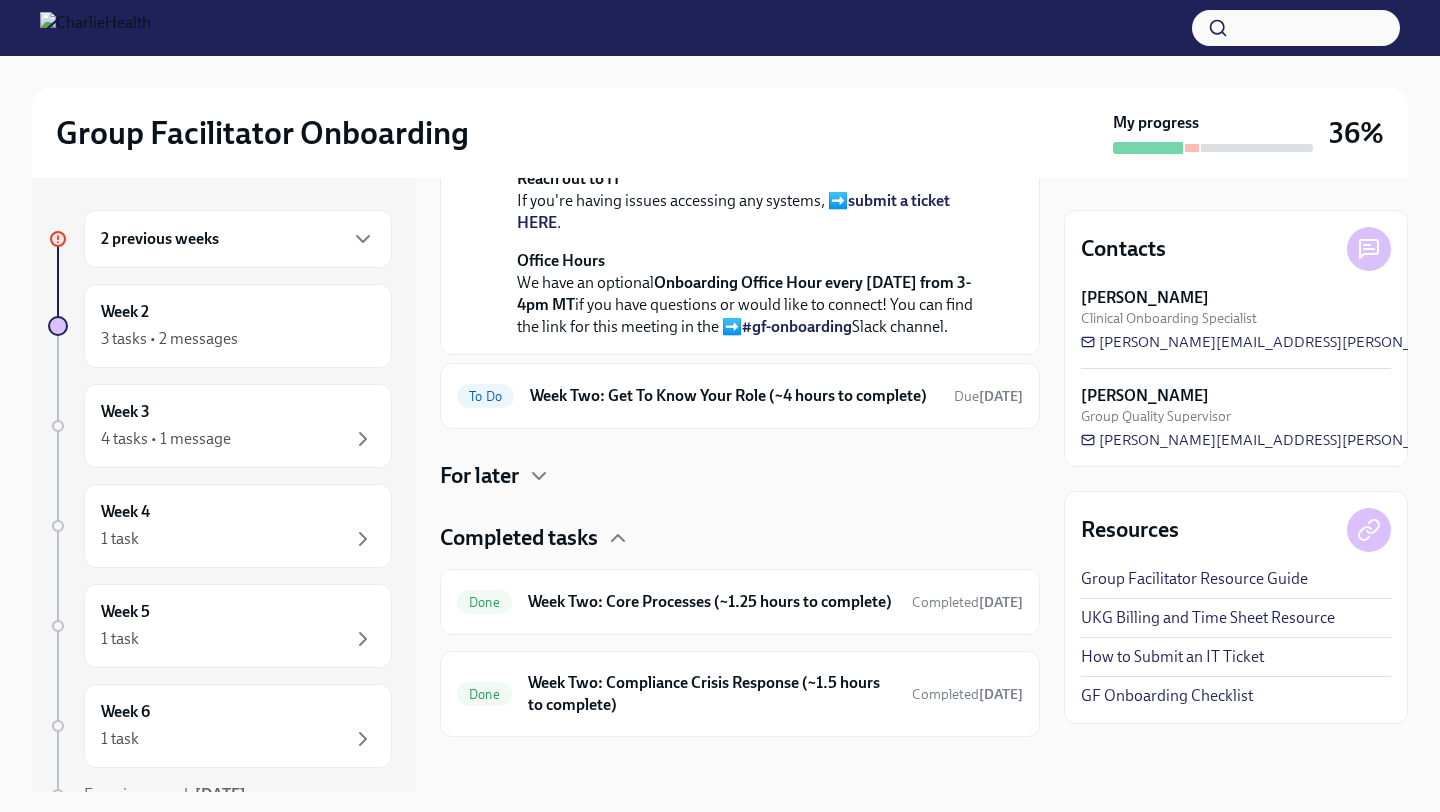 scroll, scrollTop: 915, scrollLeft: 0, axis: vertical 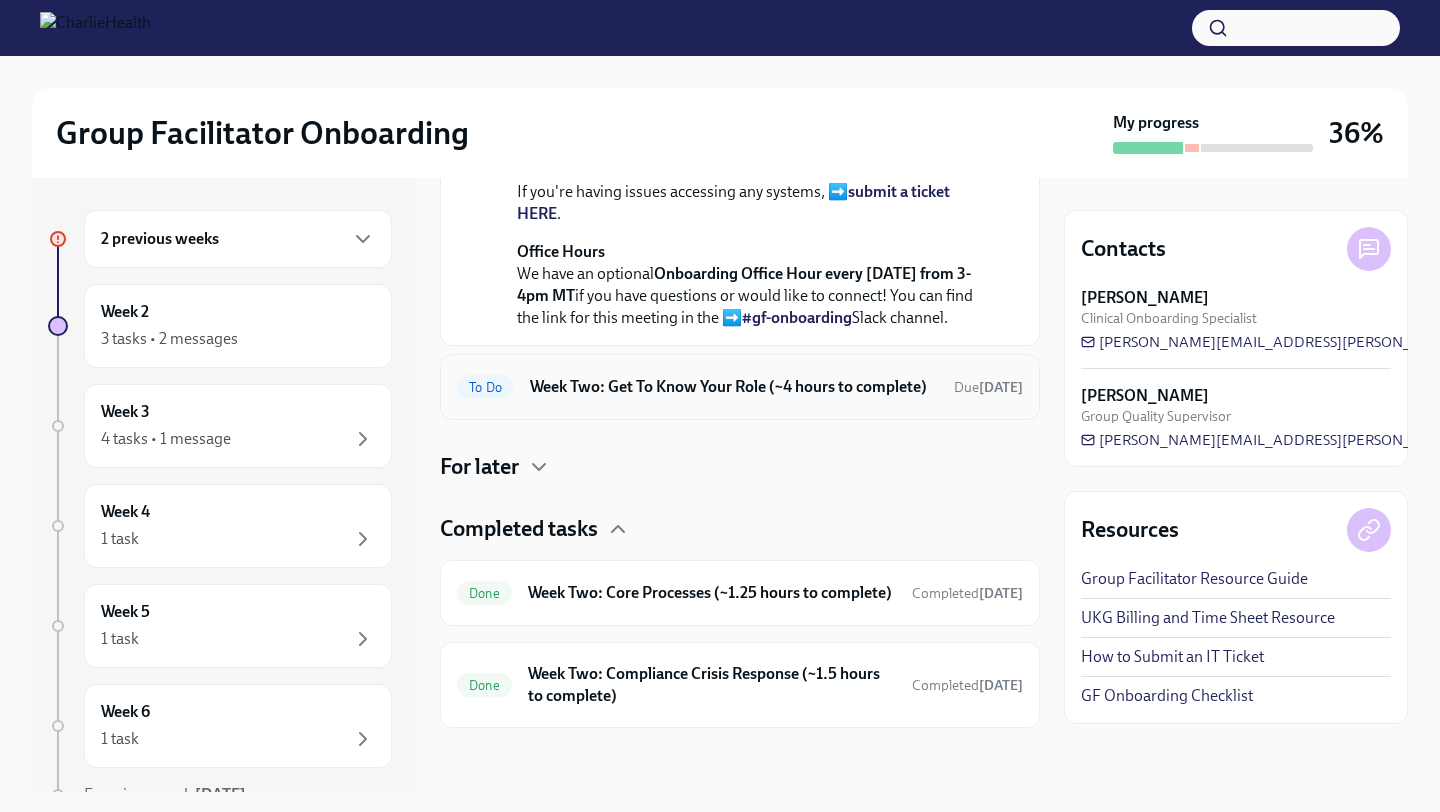 click on "Week Two: Get To Know Your Role (~4 hours to complete)" at bounding box center [734, 387] 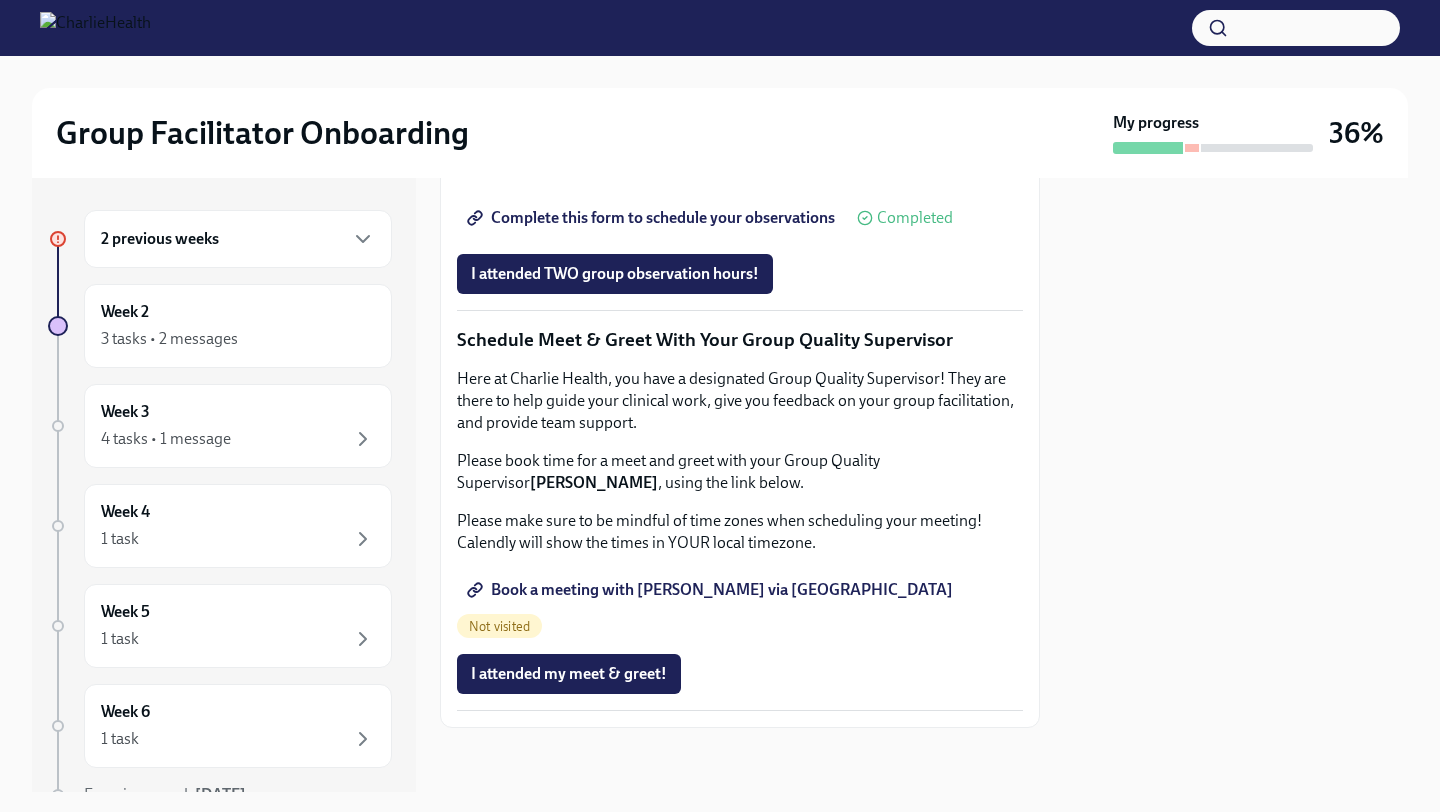 scroll, scrollTop: 1886, scrollLeft: 0, axis: vertical 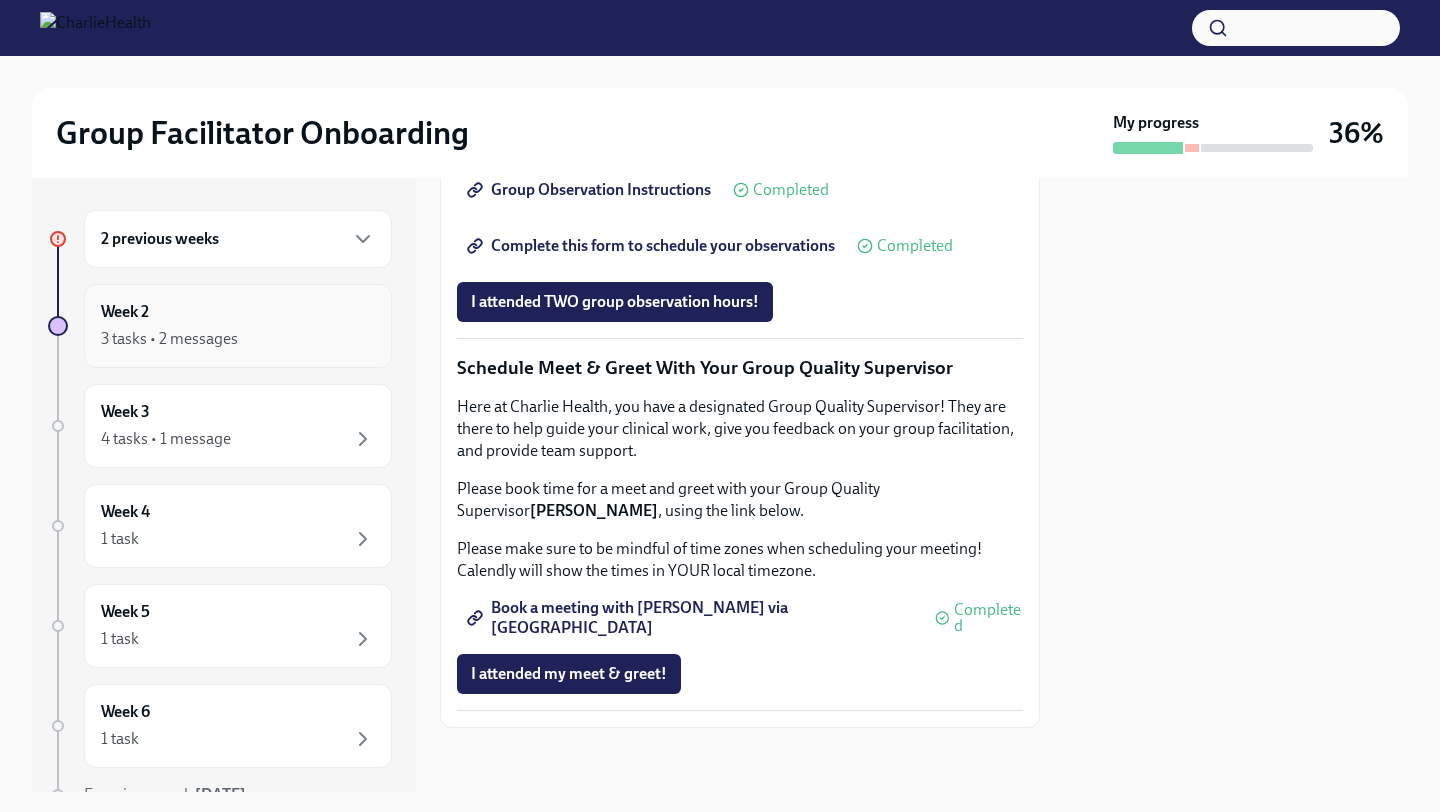 click on "Week 2 3 tasks • 2 messages" at bounding box center [238, 326] 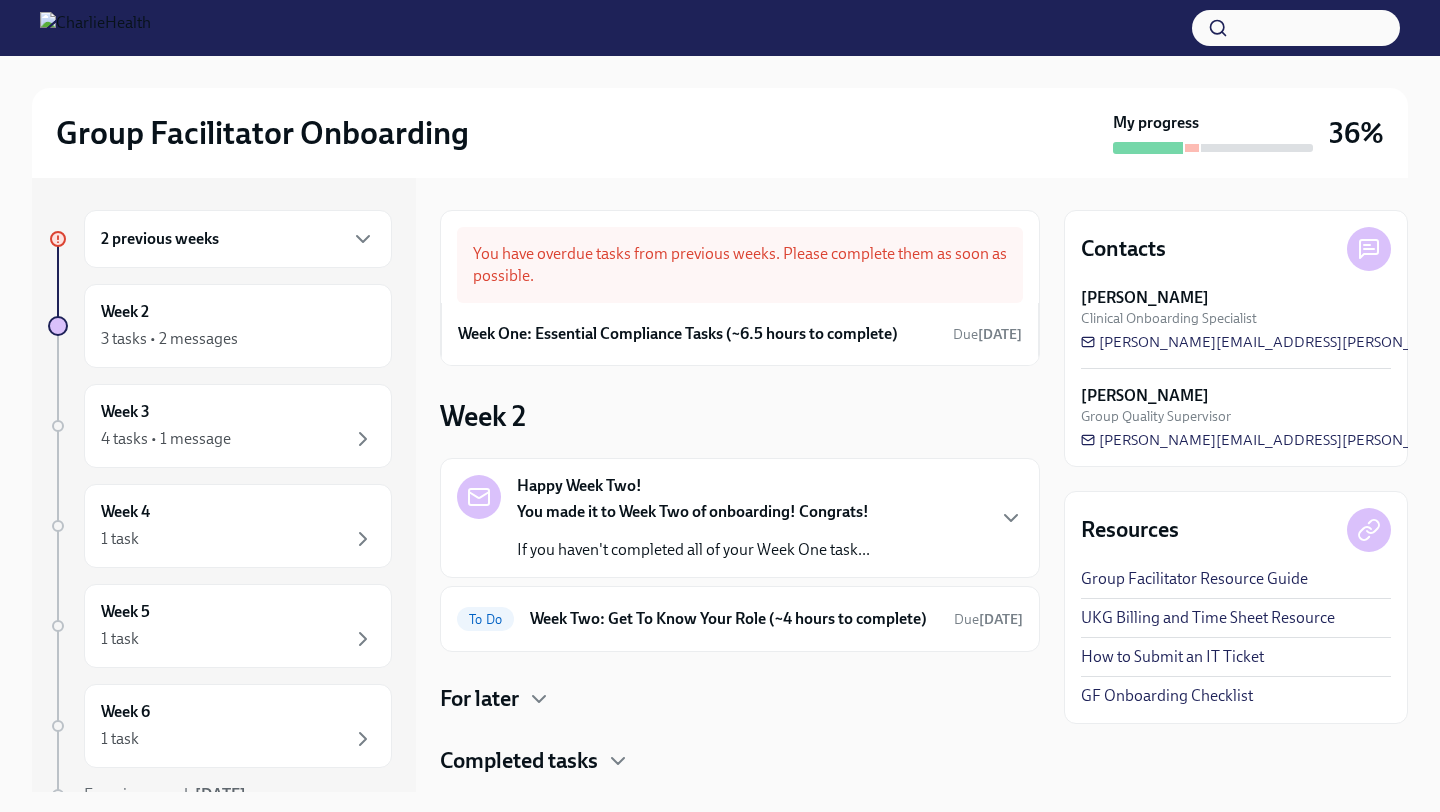 scroll, scrollTop: 68, scrollLeft: 0, axis: vertical 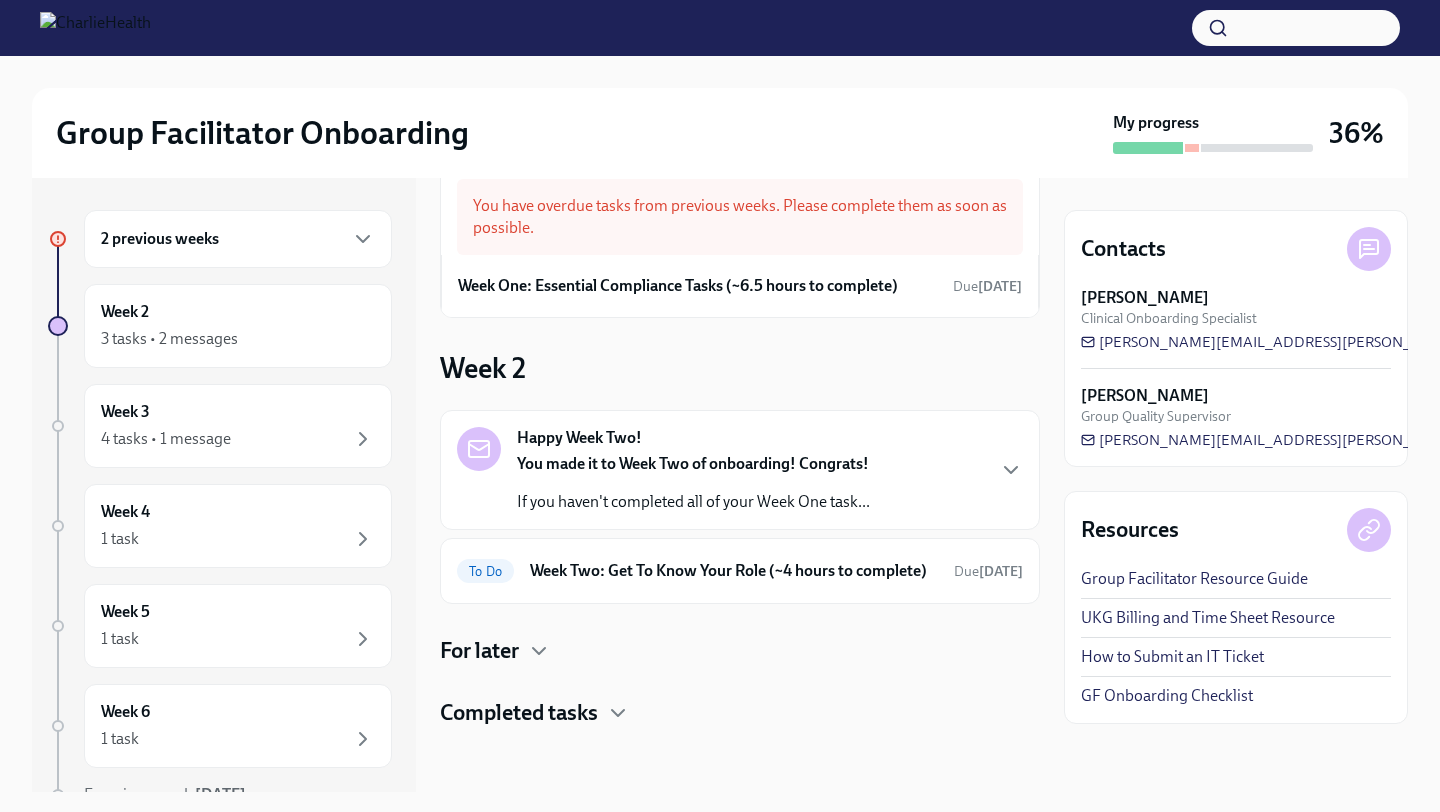 click at bounding box center [740, 760] 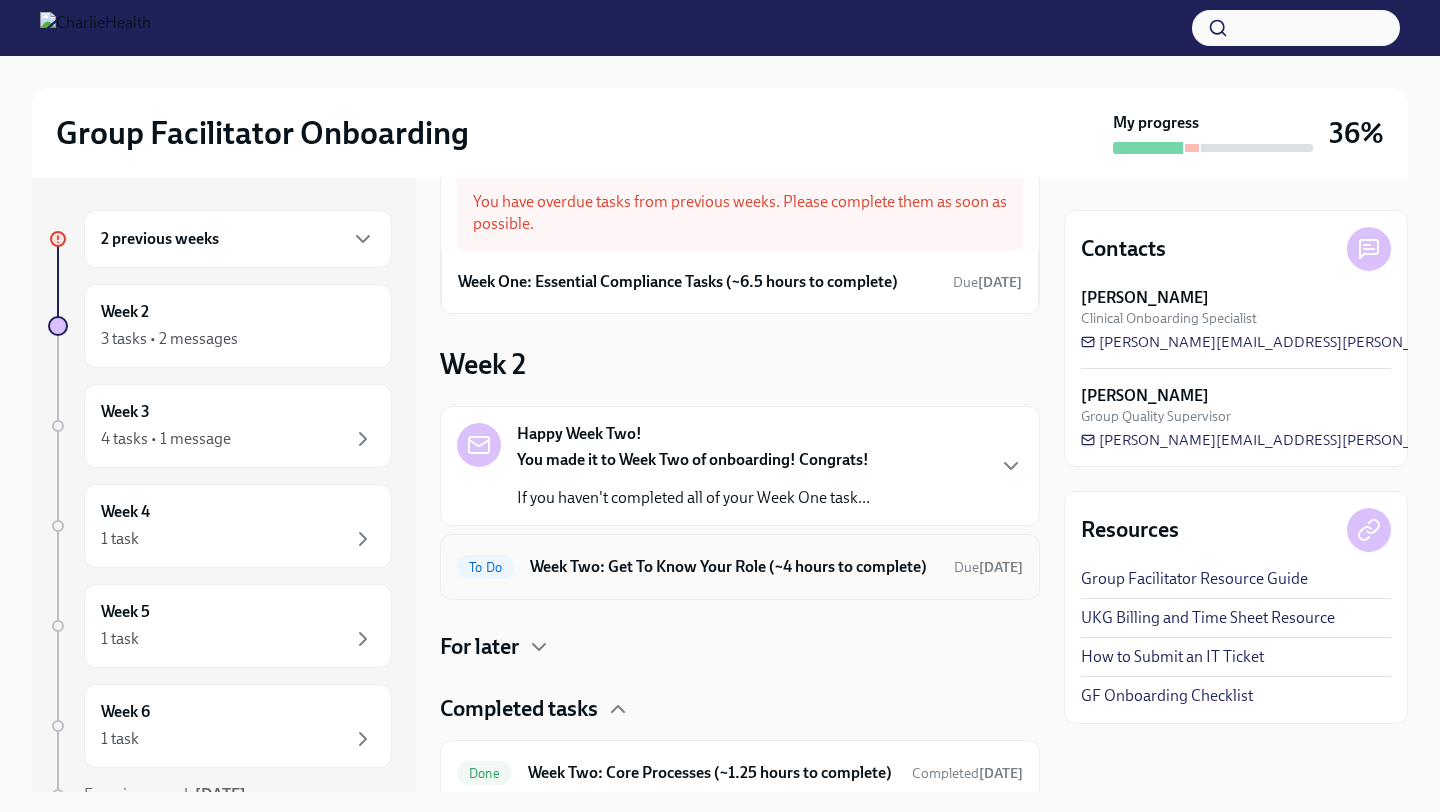 scroll, scrollTop: 0, scrollLeft: 0, axis: both 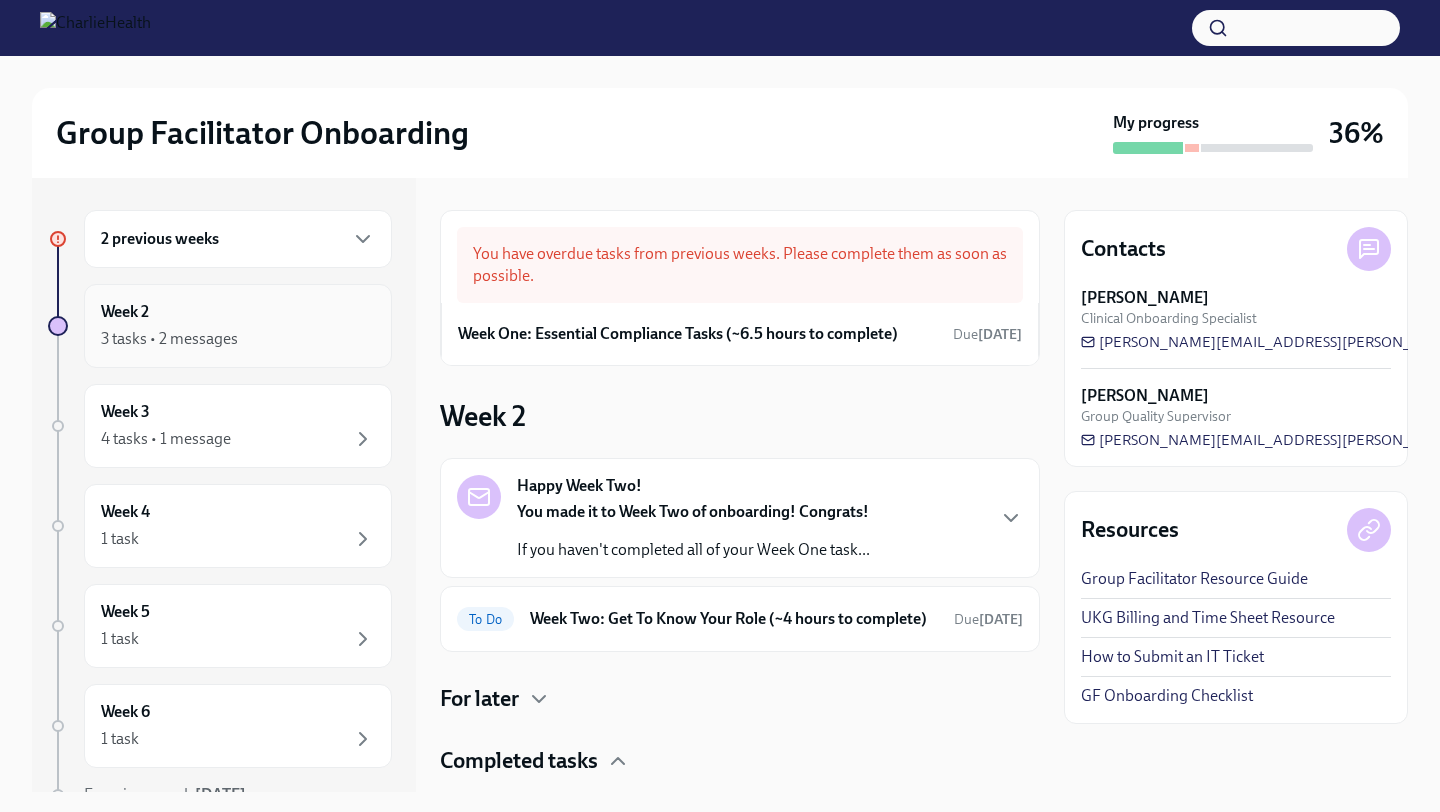 click on "Week 2 3 tasks • 2 messages" at bounding box center [238, 326] 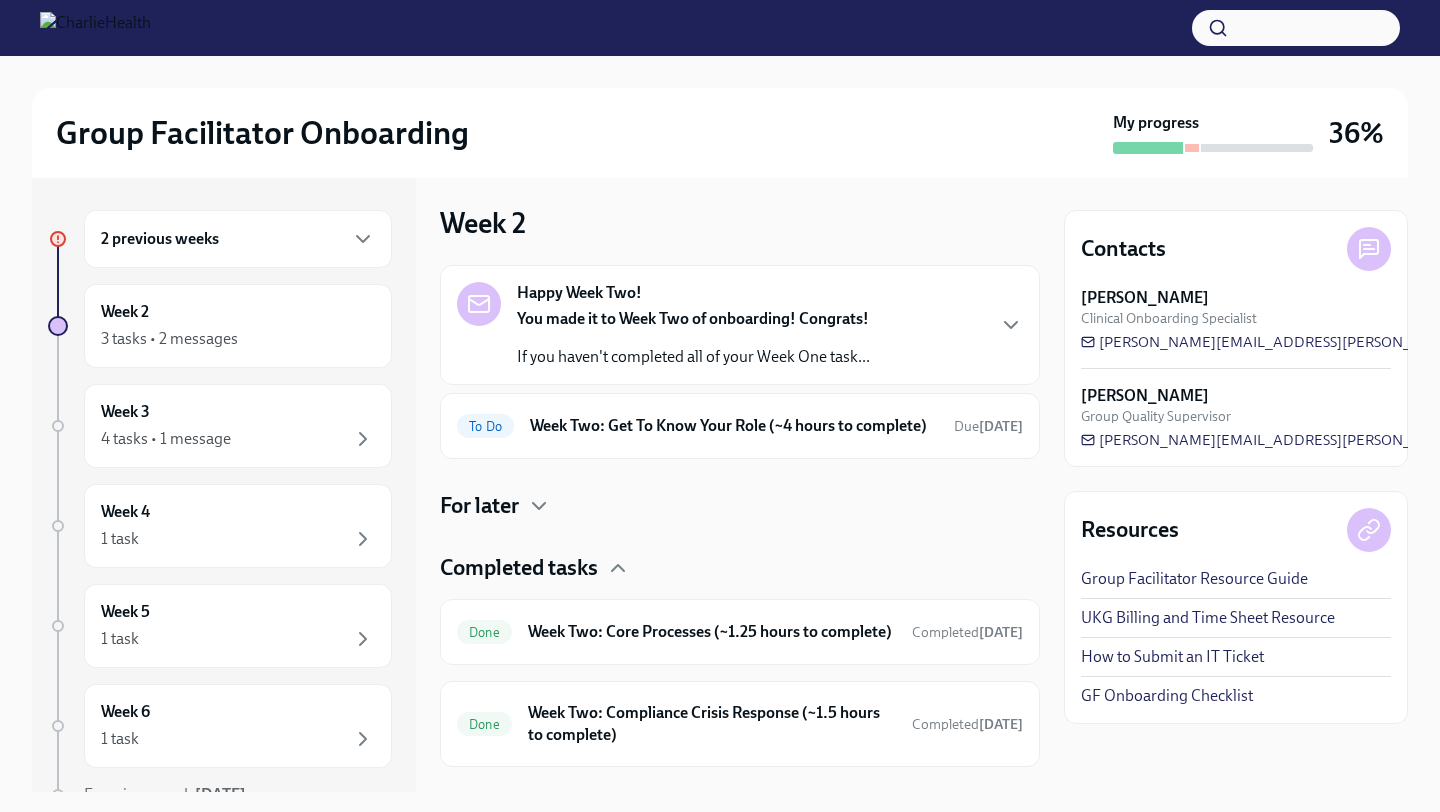 scroll, scrollTop: 251, scrollLeft: 0, axis: vertical 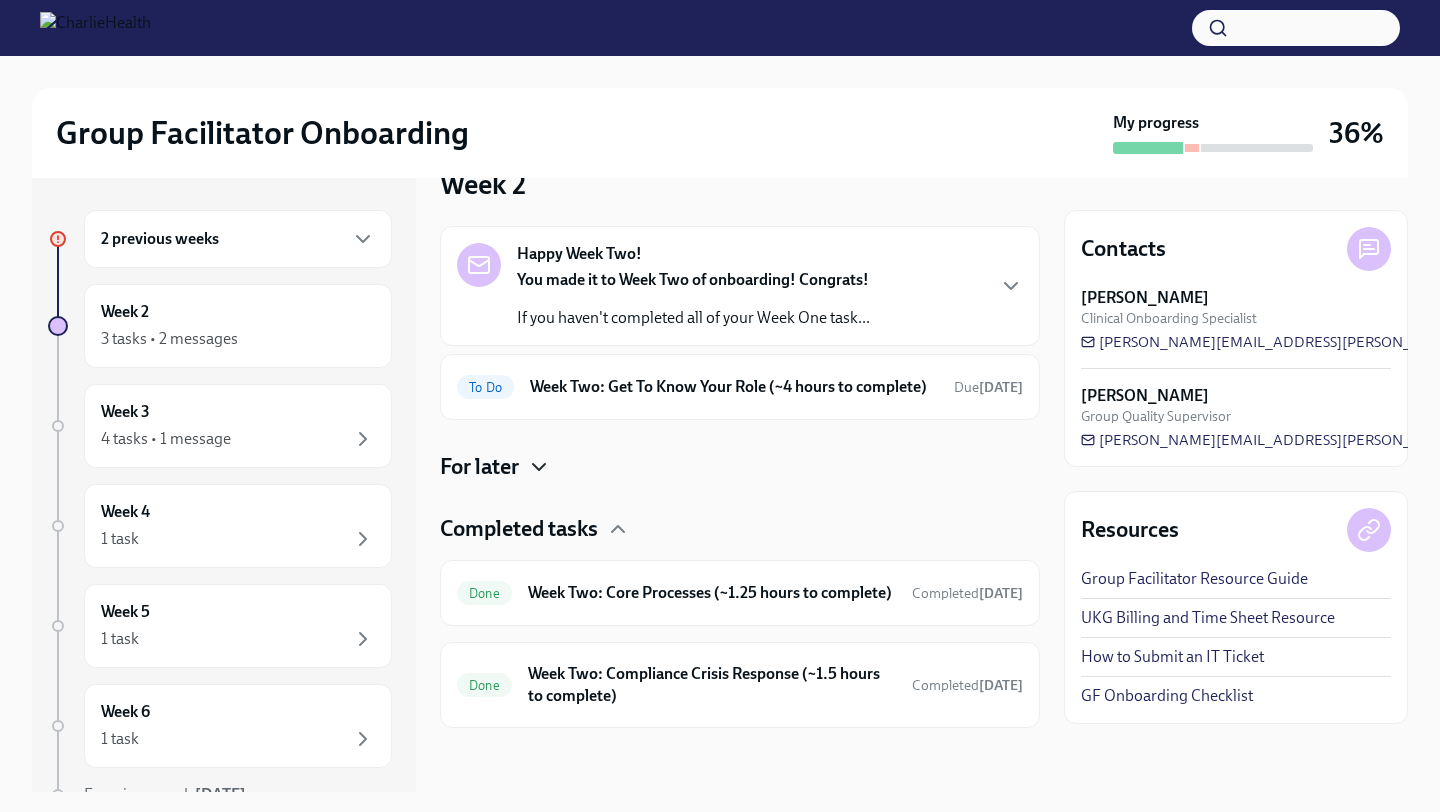 click 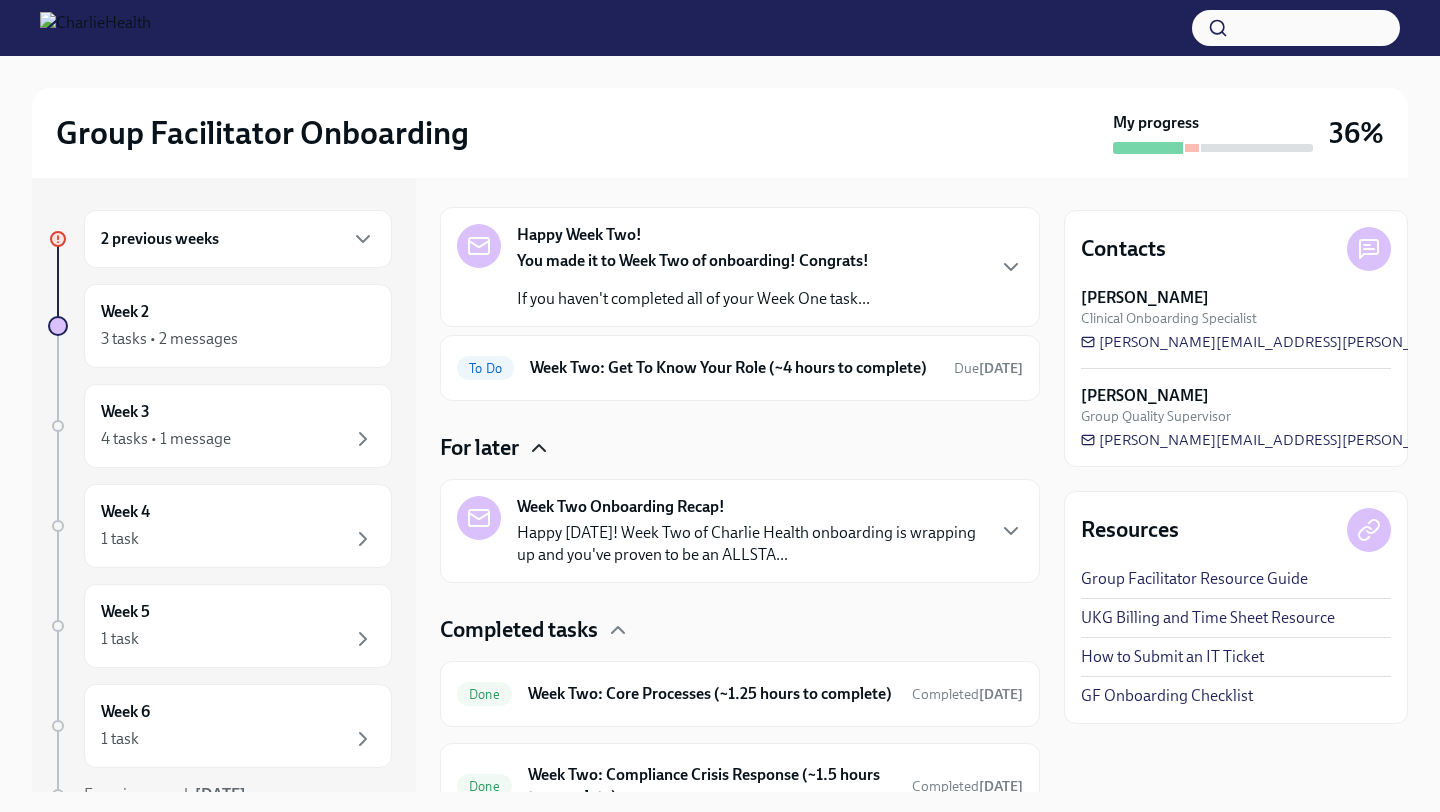 click 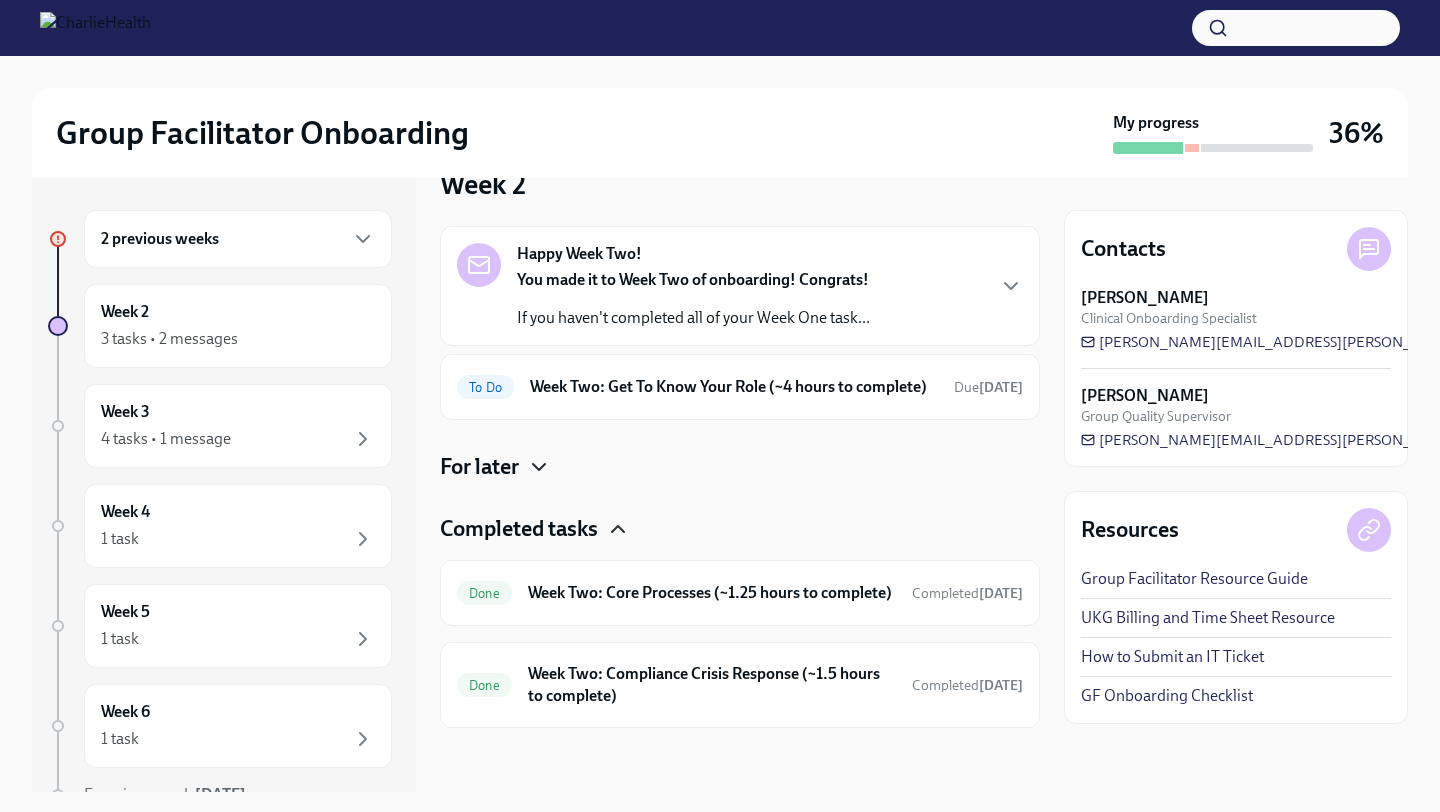 click 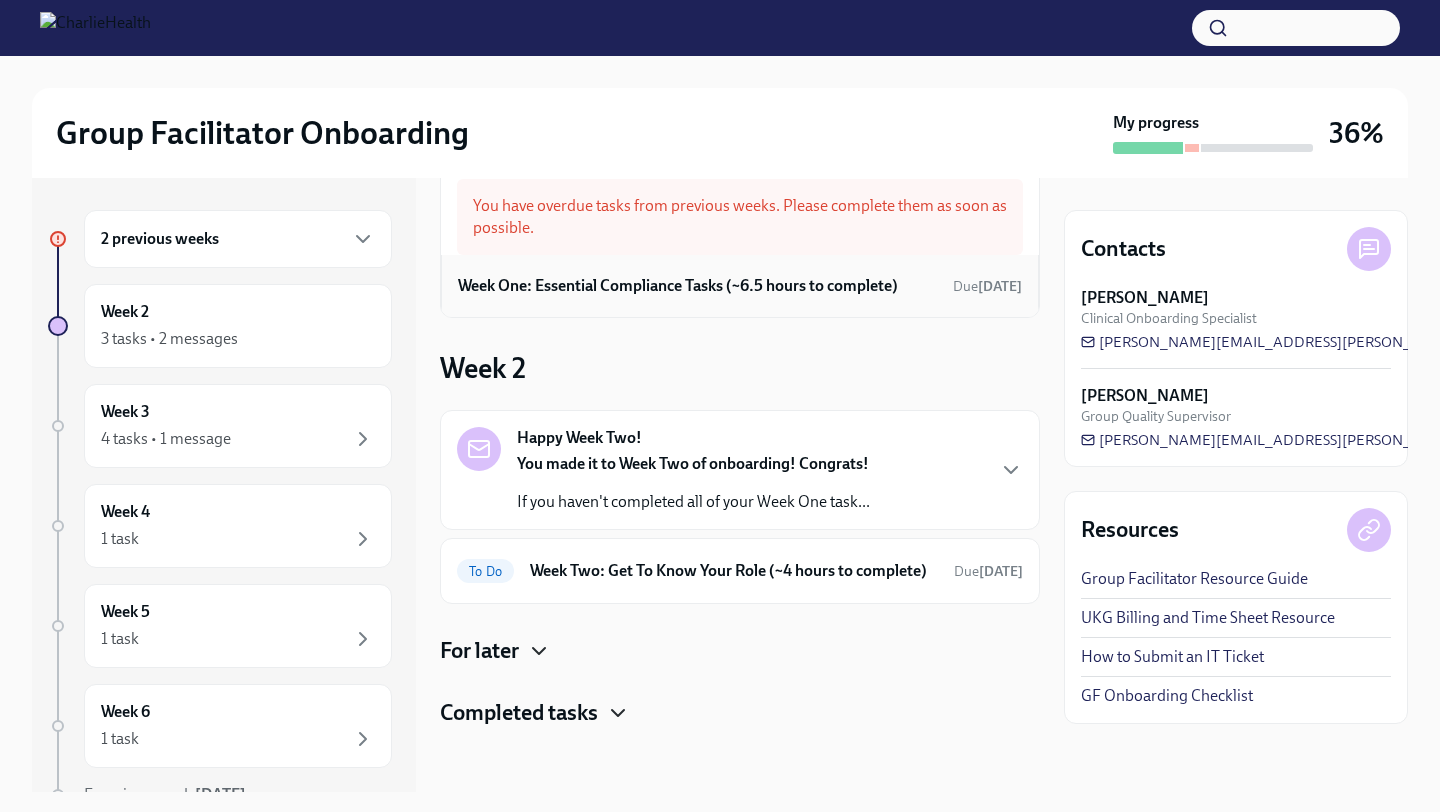 scroll, scrollTop: 0, scrollLeft: 0, axis: both 